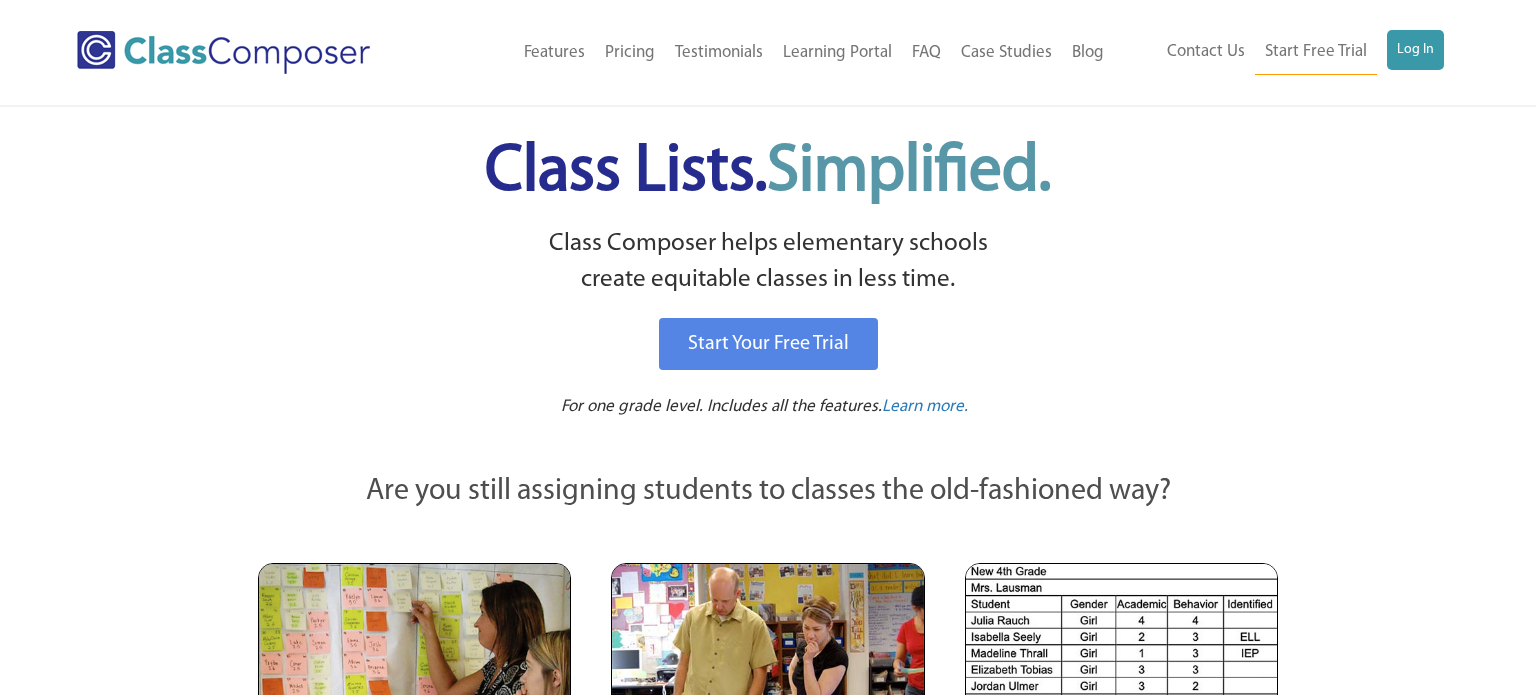 scroll, scrollTop: 0, scrollLeft: 0, axis: both 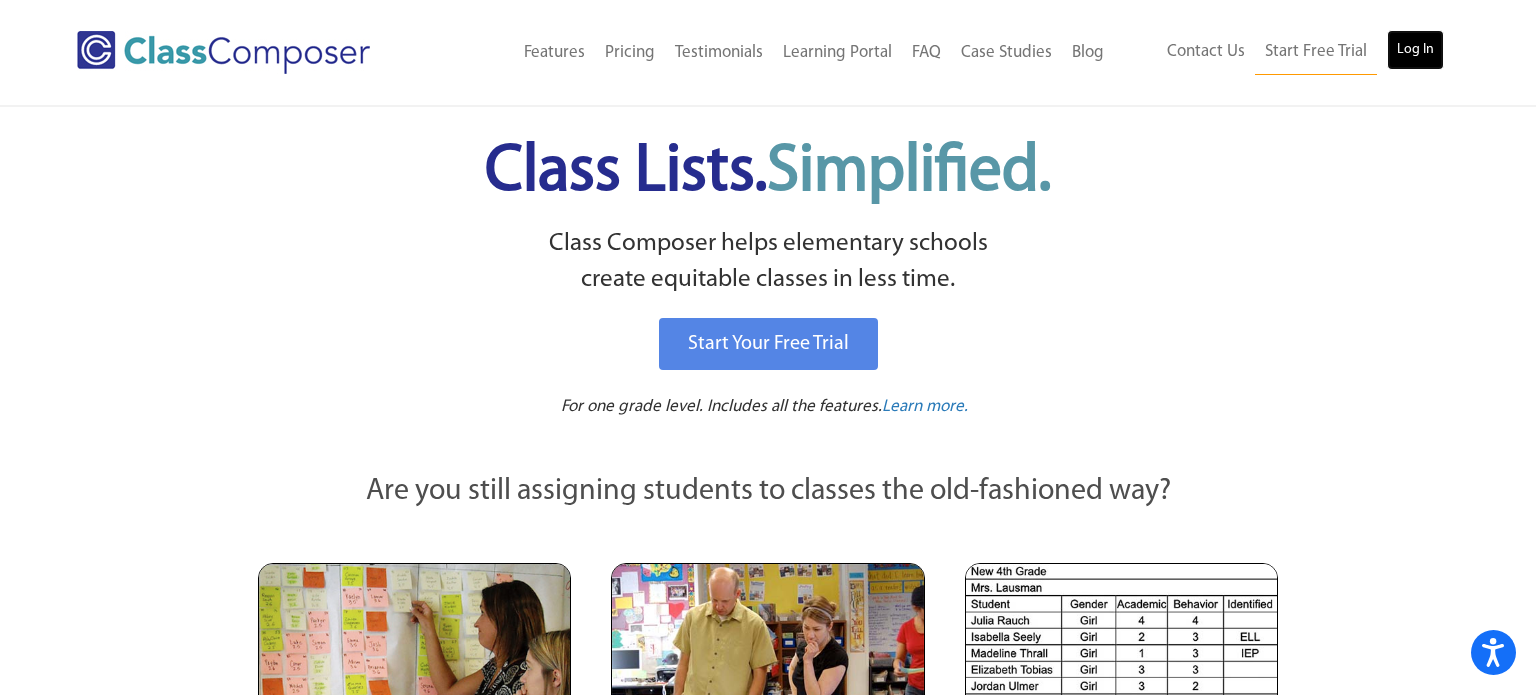 click on "Log In" at bounding box center (1415, 50) 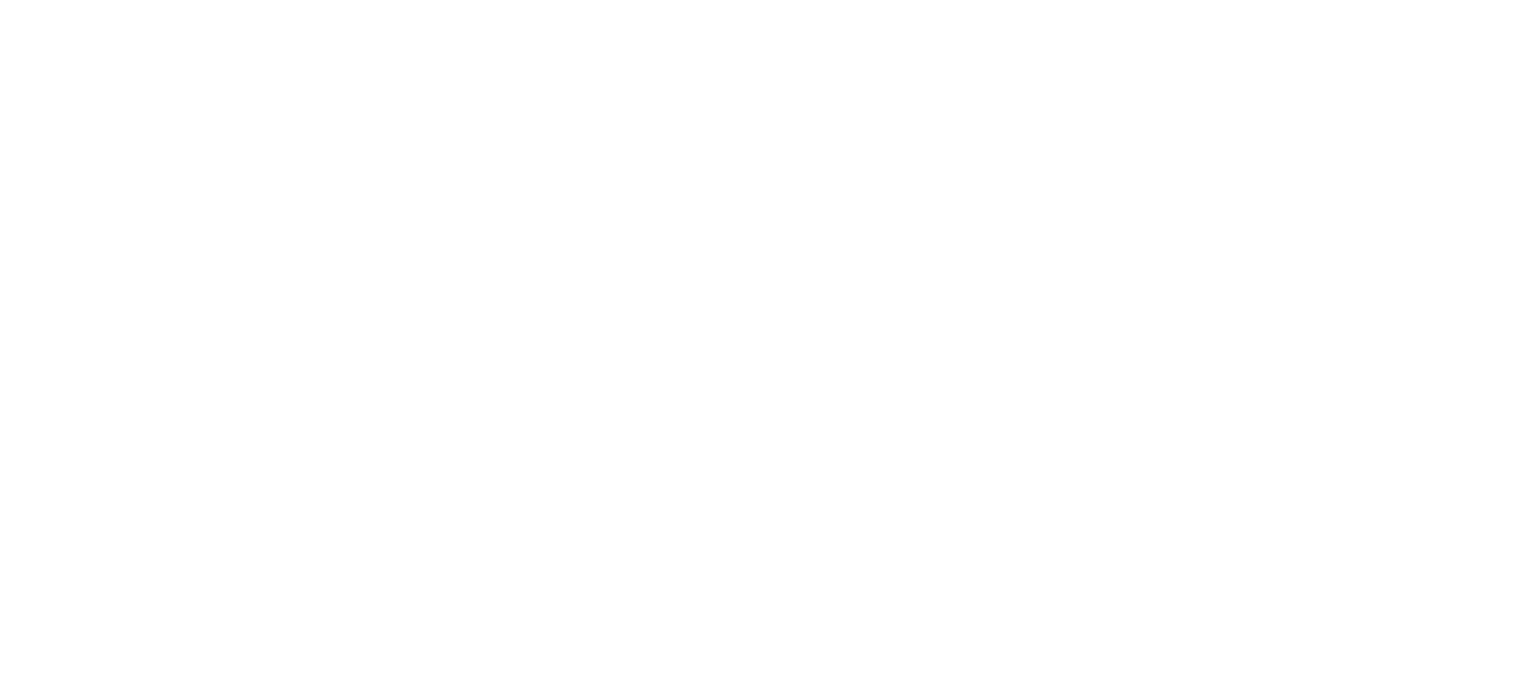 scroll, scrollTop: 0, scrollLeft: 0, axis: both 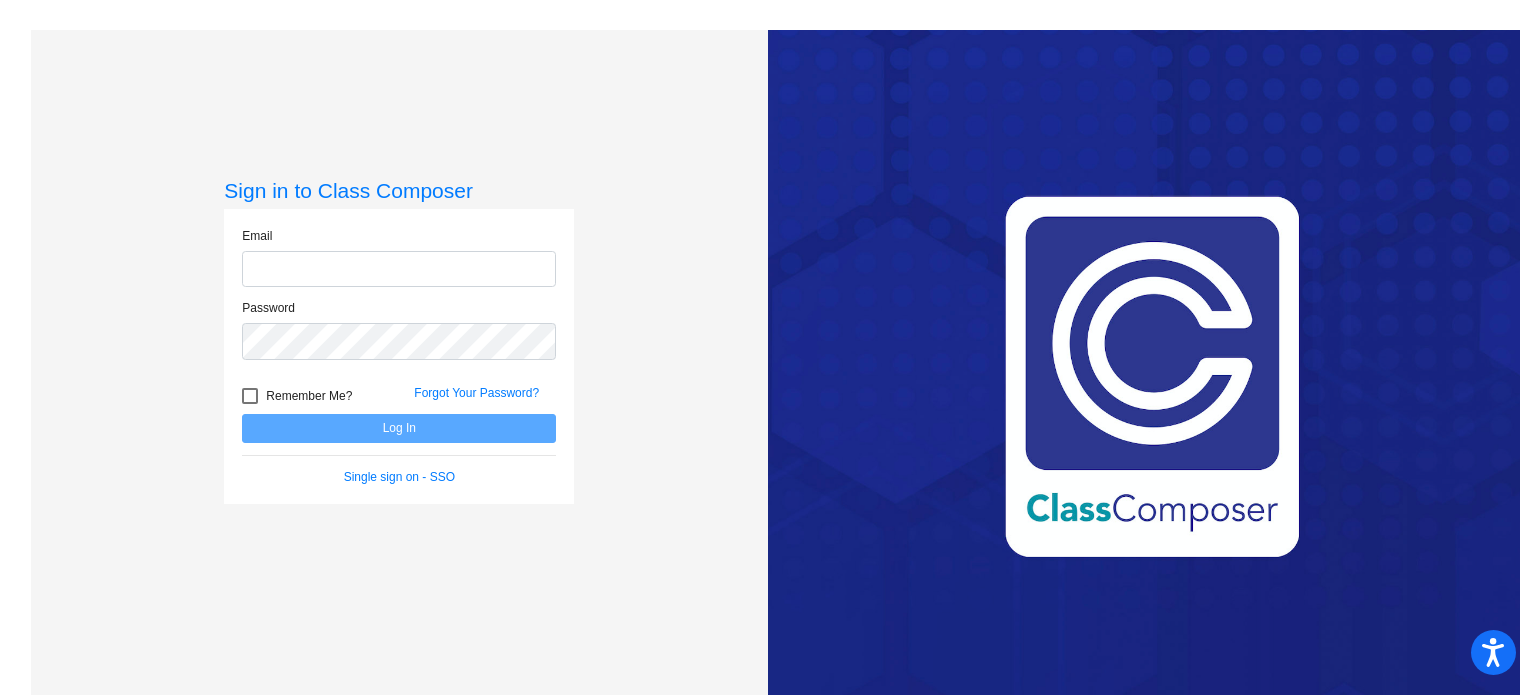 type on "[EMAIL_ADDRESS][DOMAIN_NAME]" 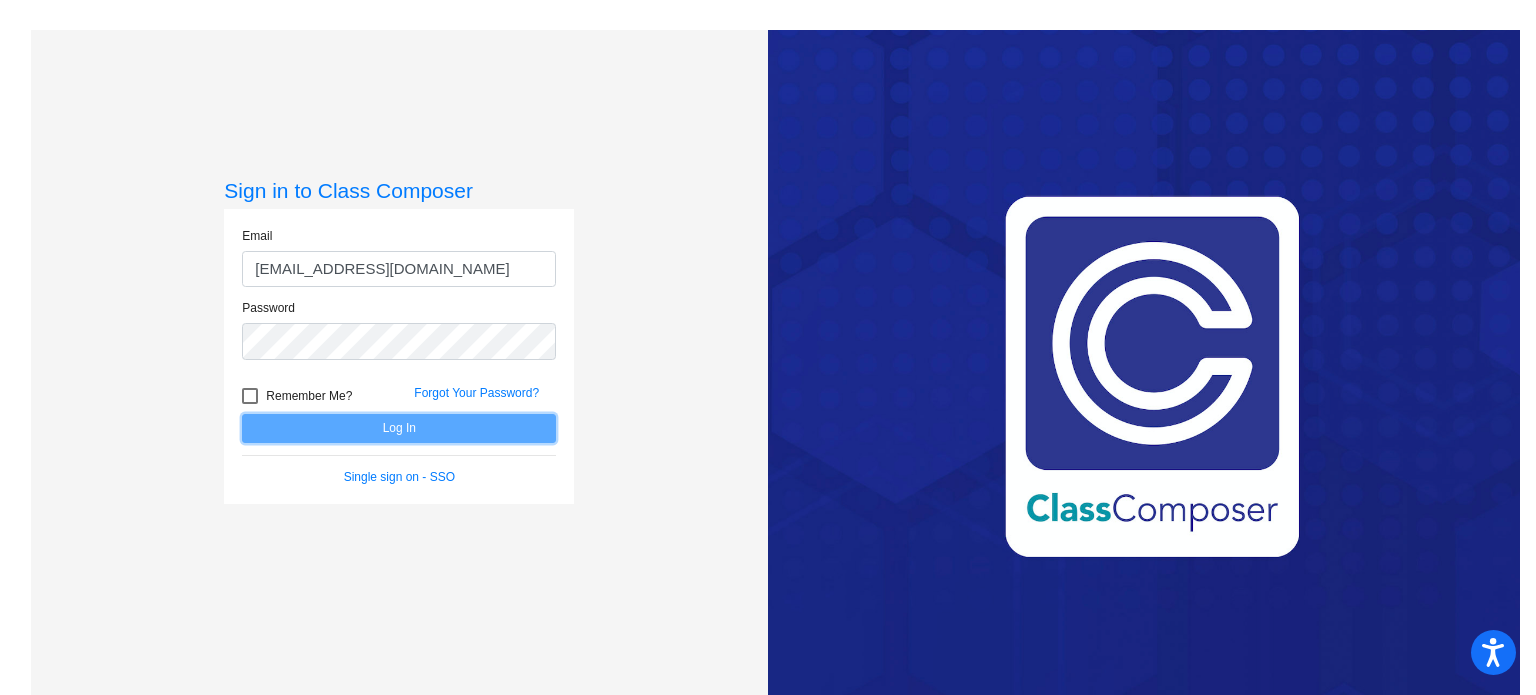 click on "Log In" 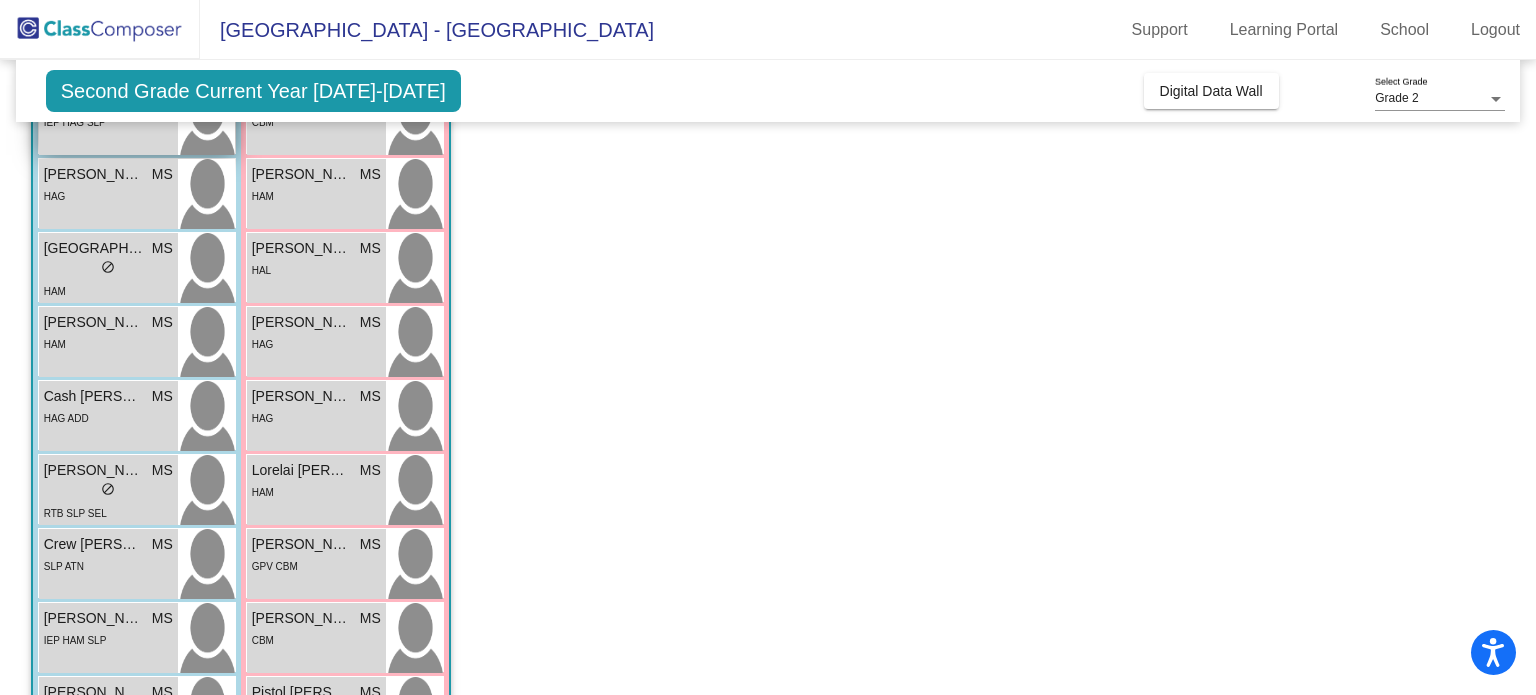 scroll, scrollTop: 0, scrollLeft: 0, axis: both 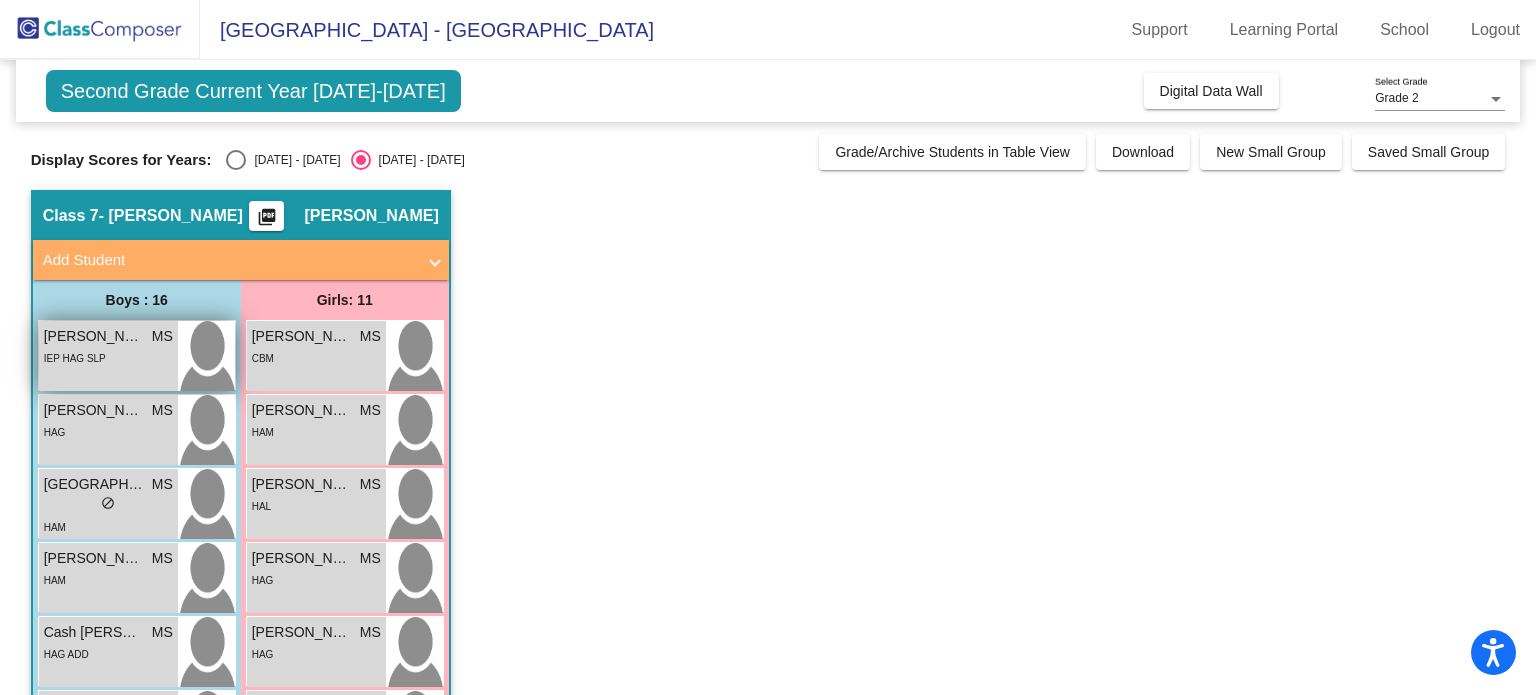 click on "IEP HAG SLP" at bounding box center [108, 357] 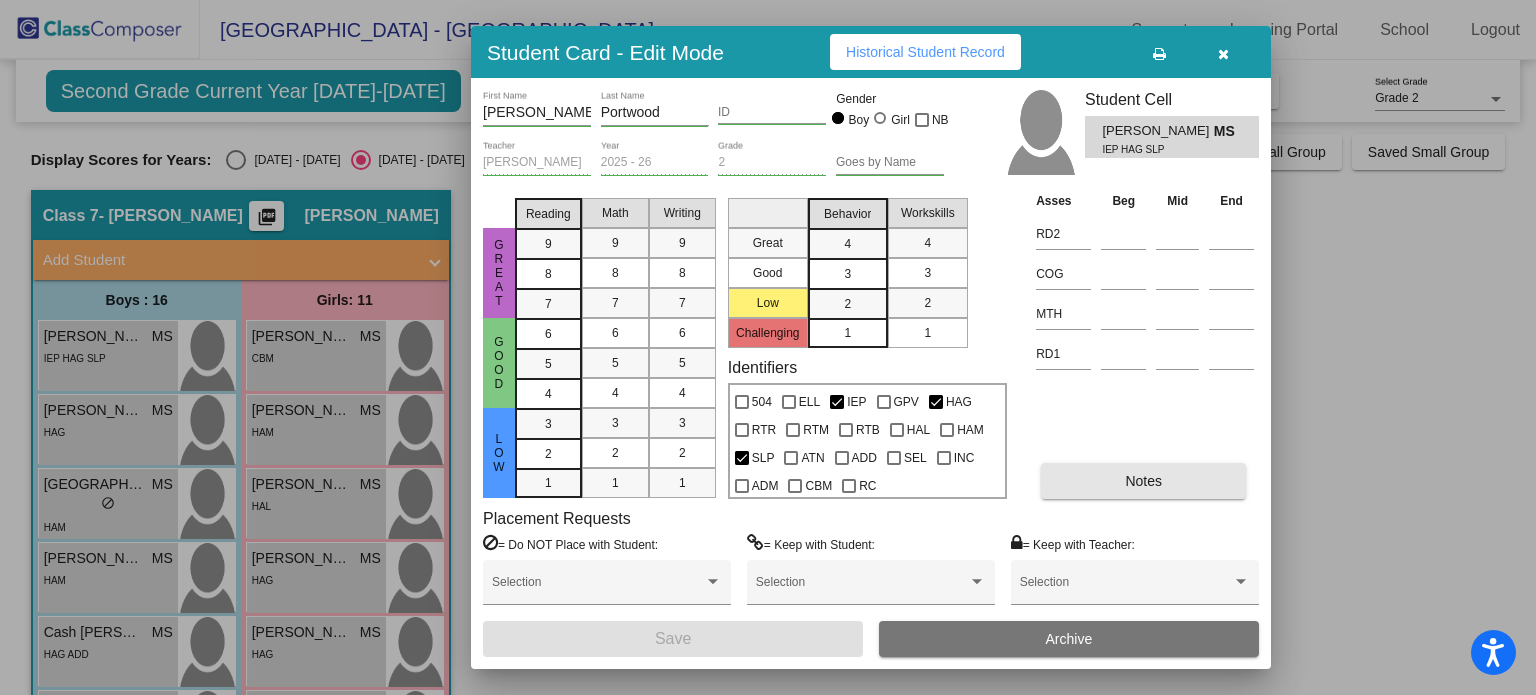 click on "Notes" at bounding box center (1143, 481) 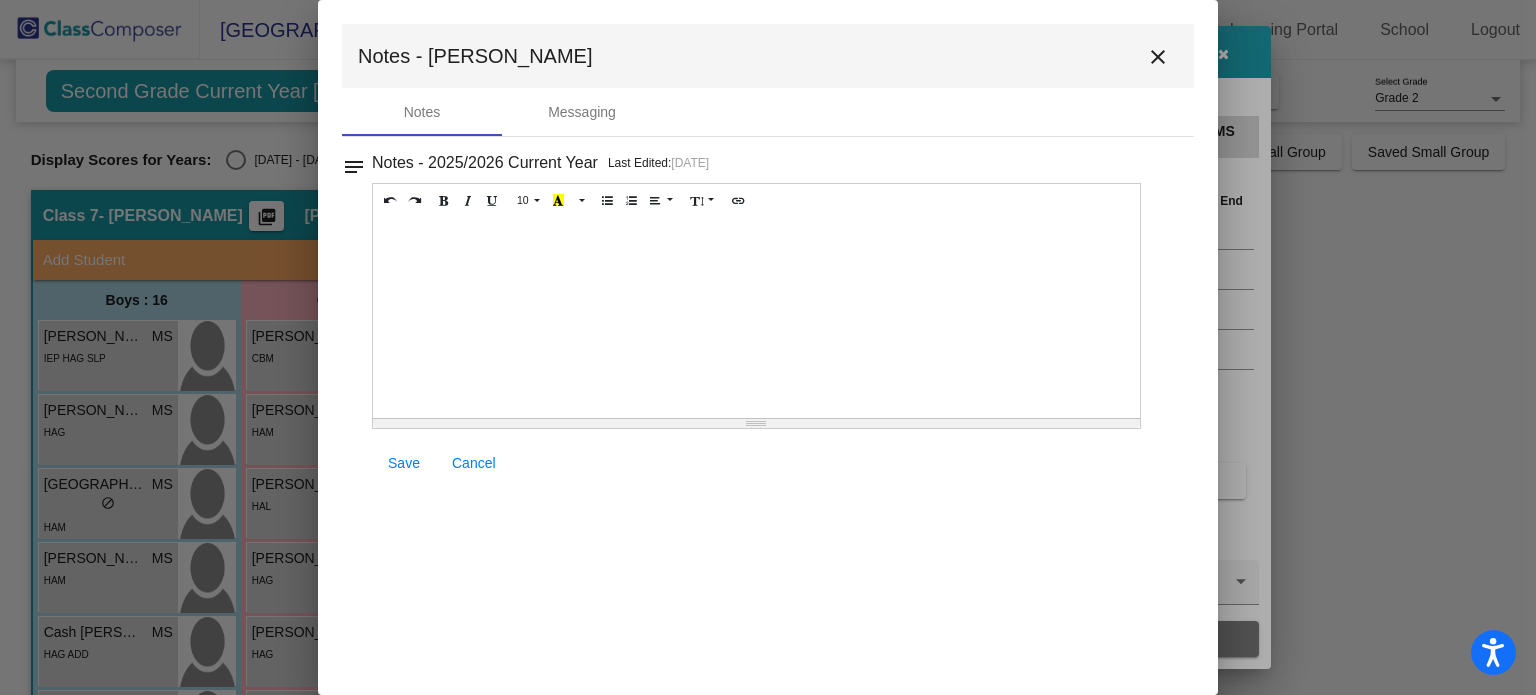 click on "close" at bounding box center [1158, 57] 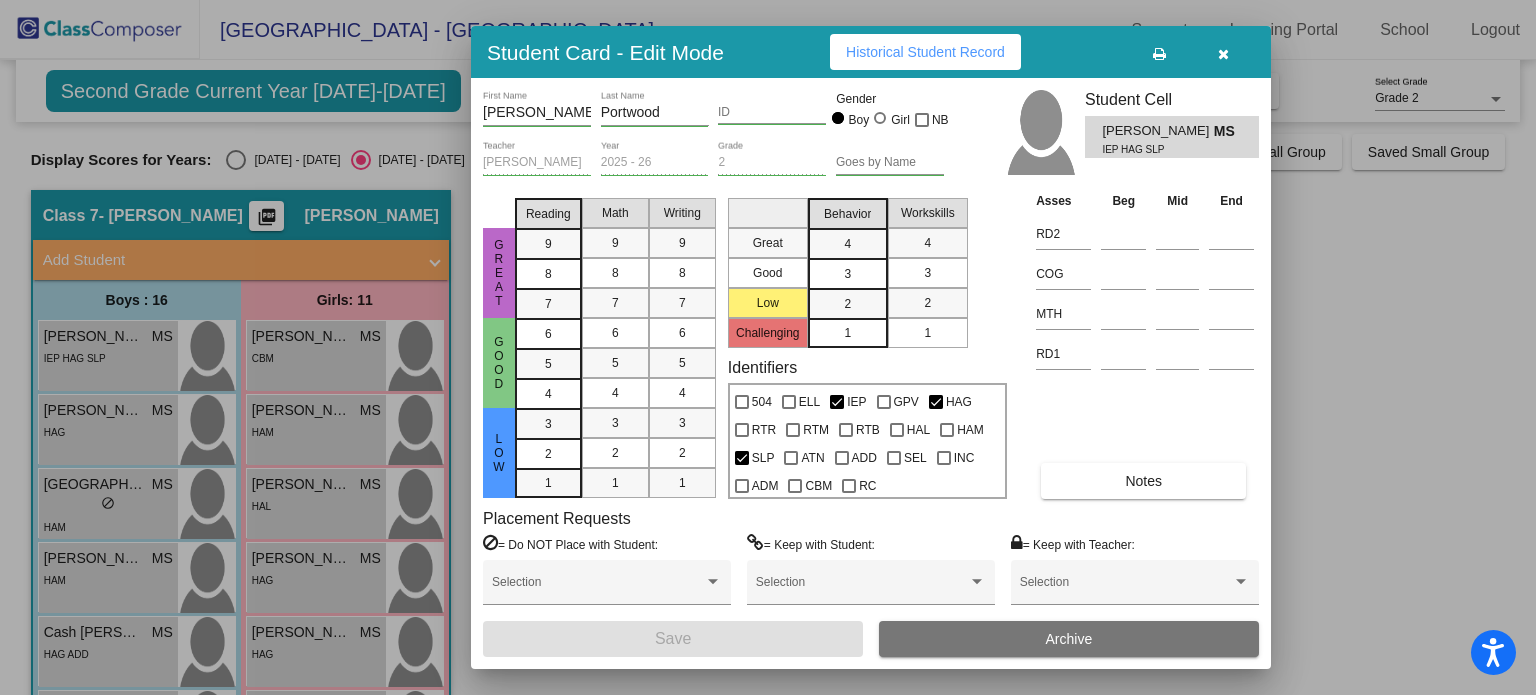 click at bounding box center [1223, 54] 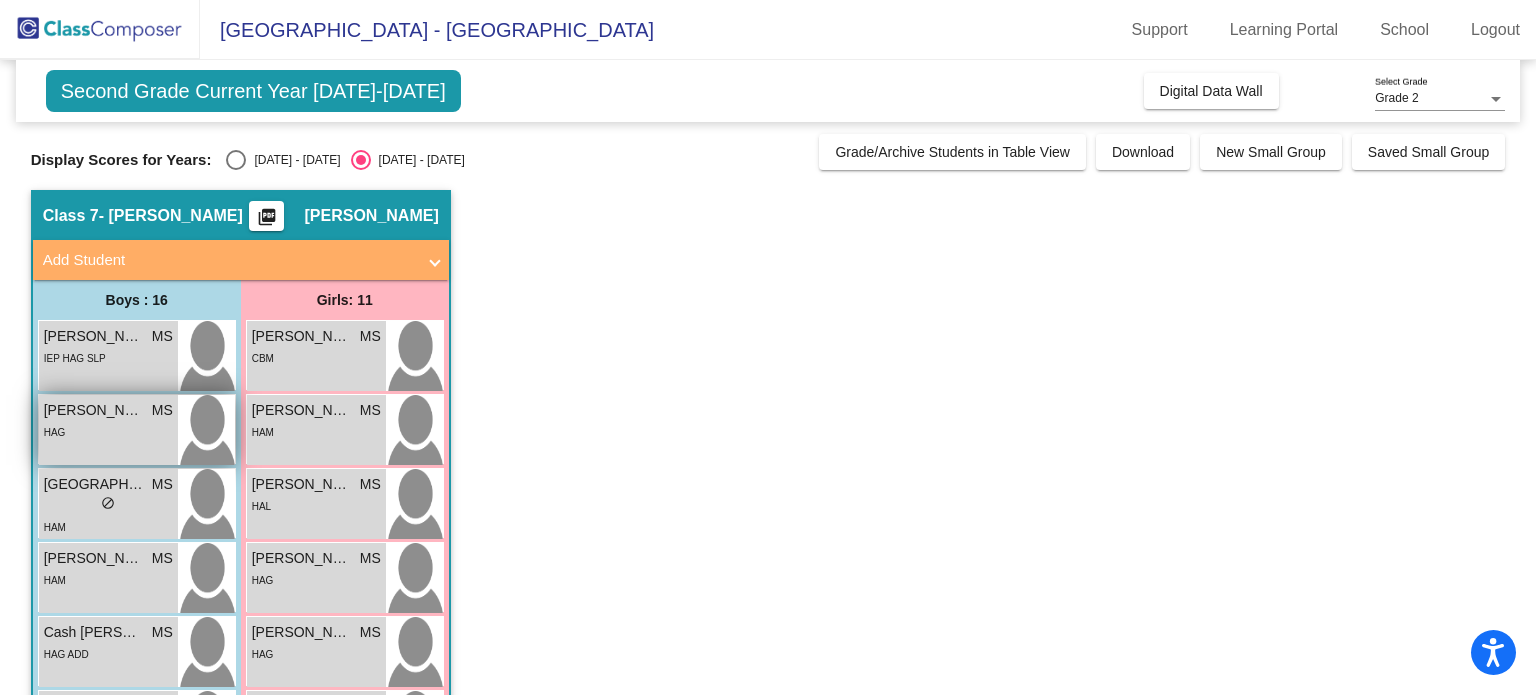 click on "HAG" at bounding box center (108, 431) 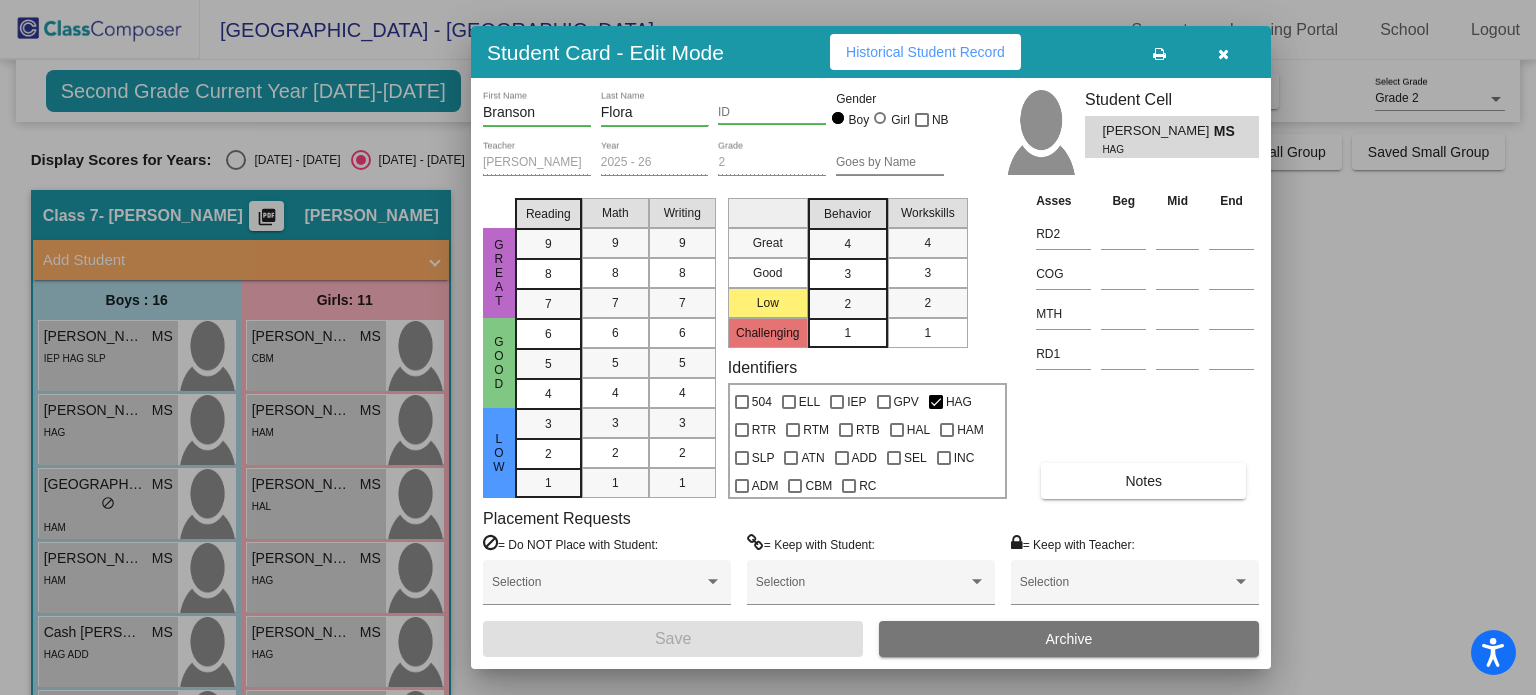 click on "Notes" at bounding box center [1143, 481] 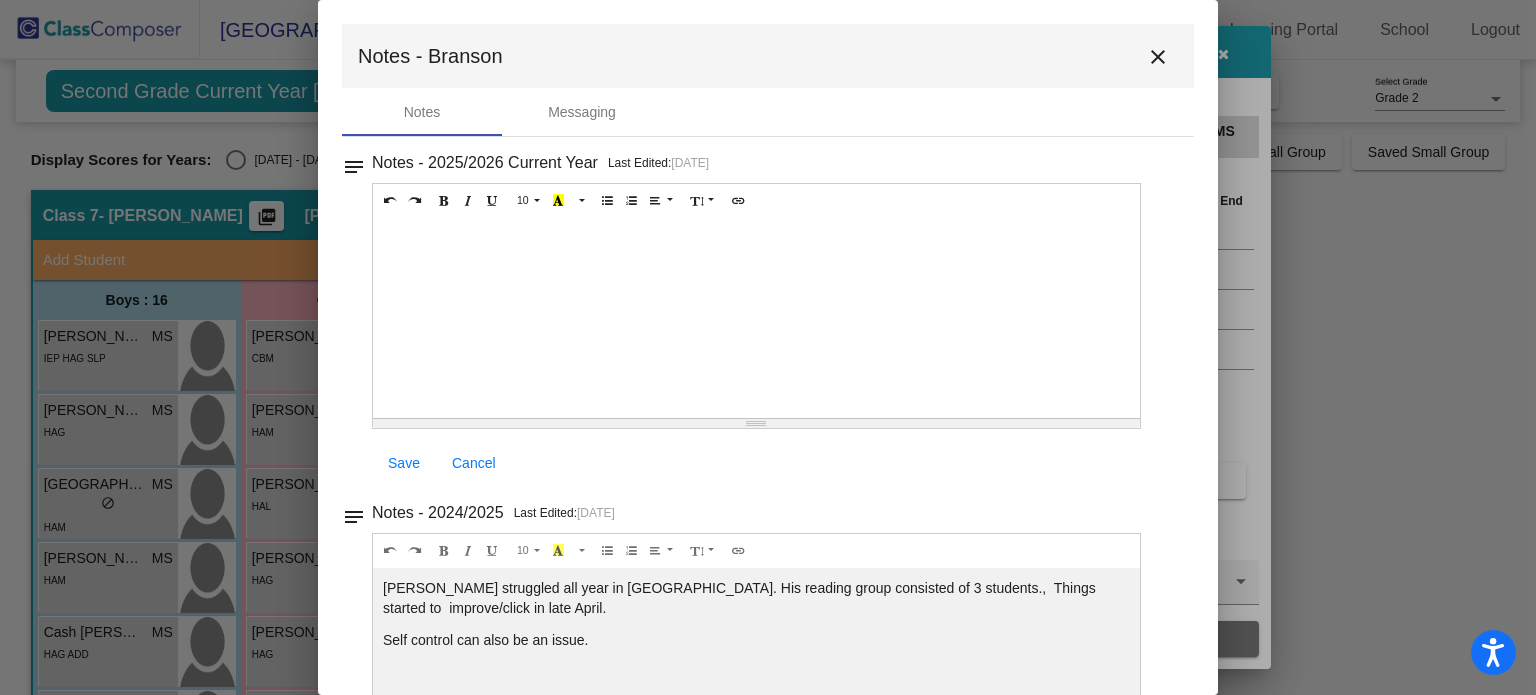 scroll, scrollTop: 0, scrollLeft: 0, axis: both 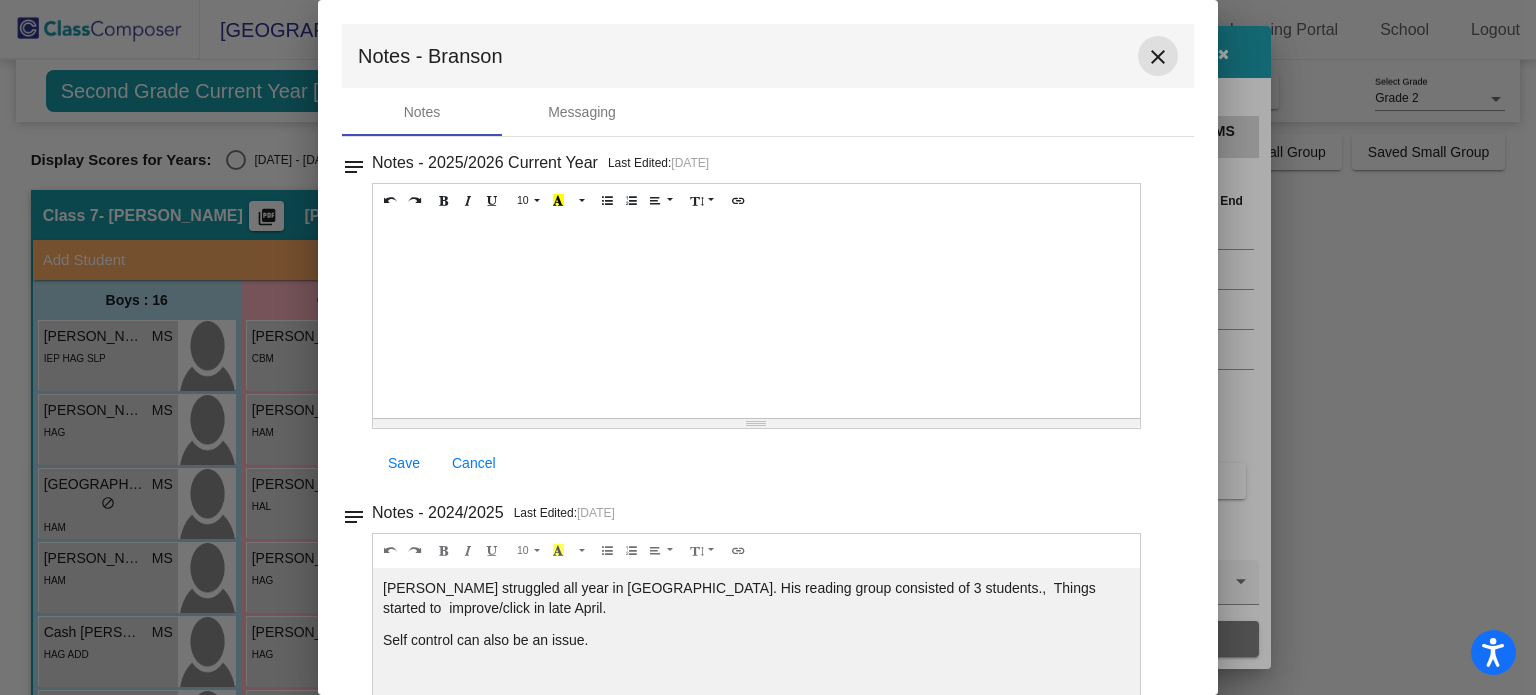 click on "close" at bounding box center [1158, 57] 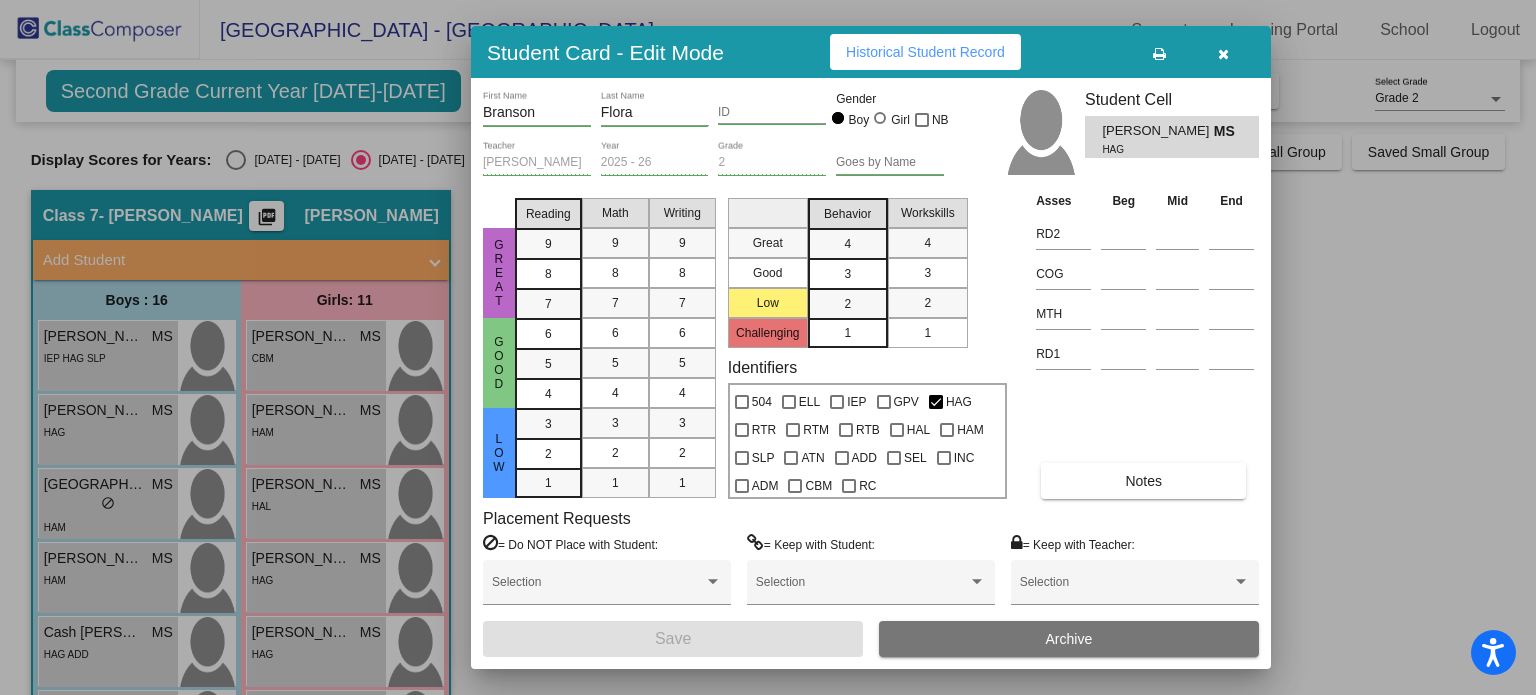 click at bounding box center (768, 347) 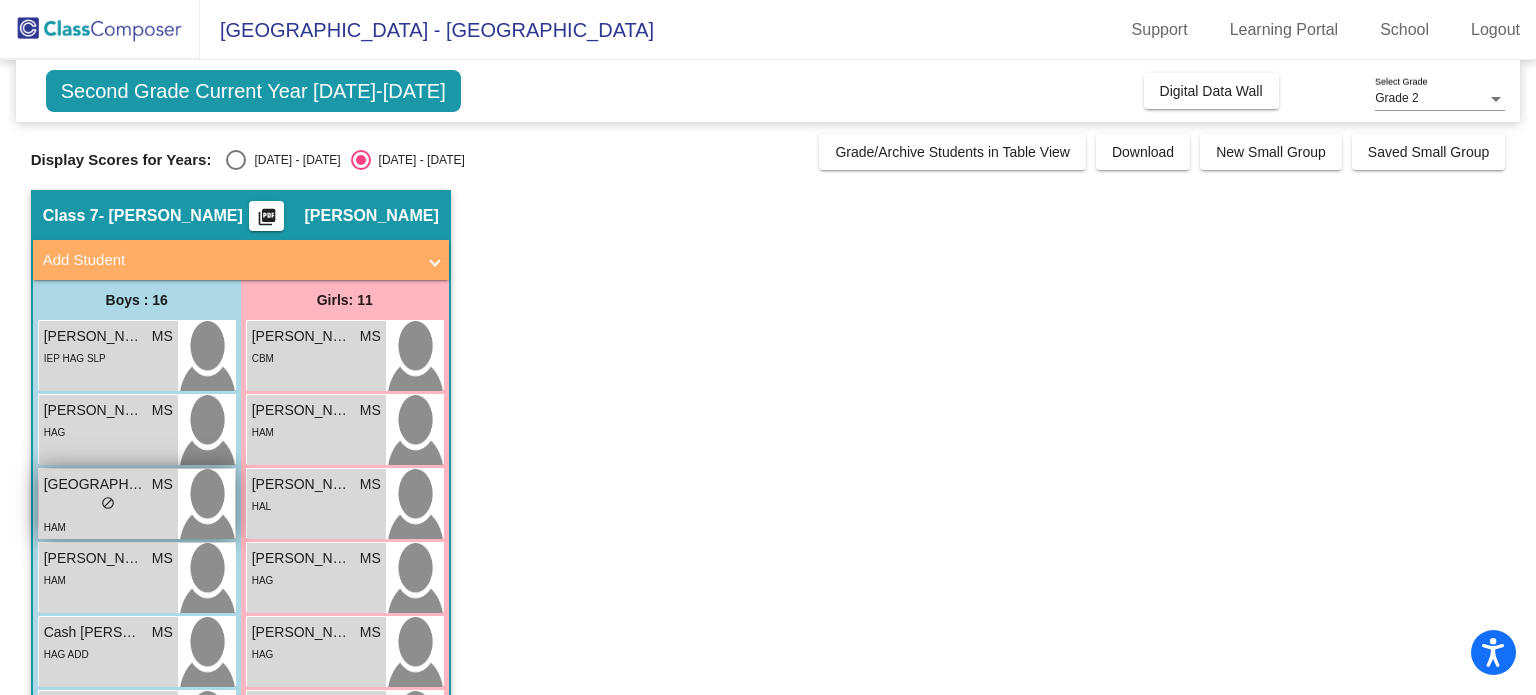 click on "lock do_not_disturb_alt" at bounding box center (108, 505) 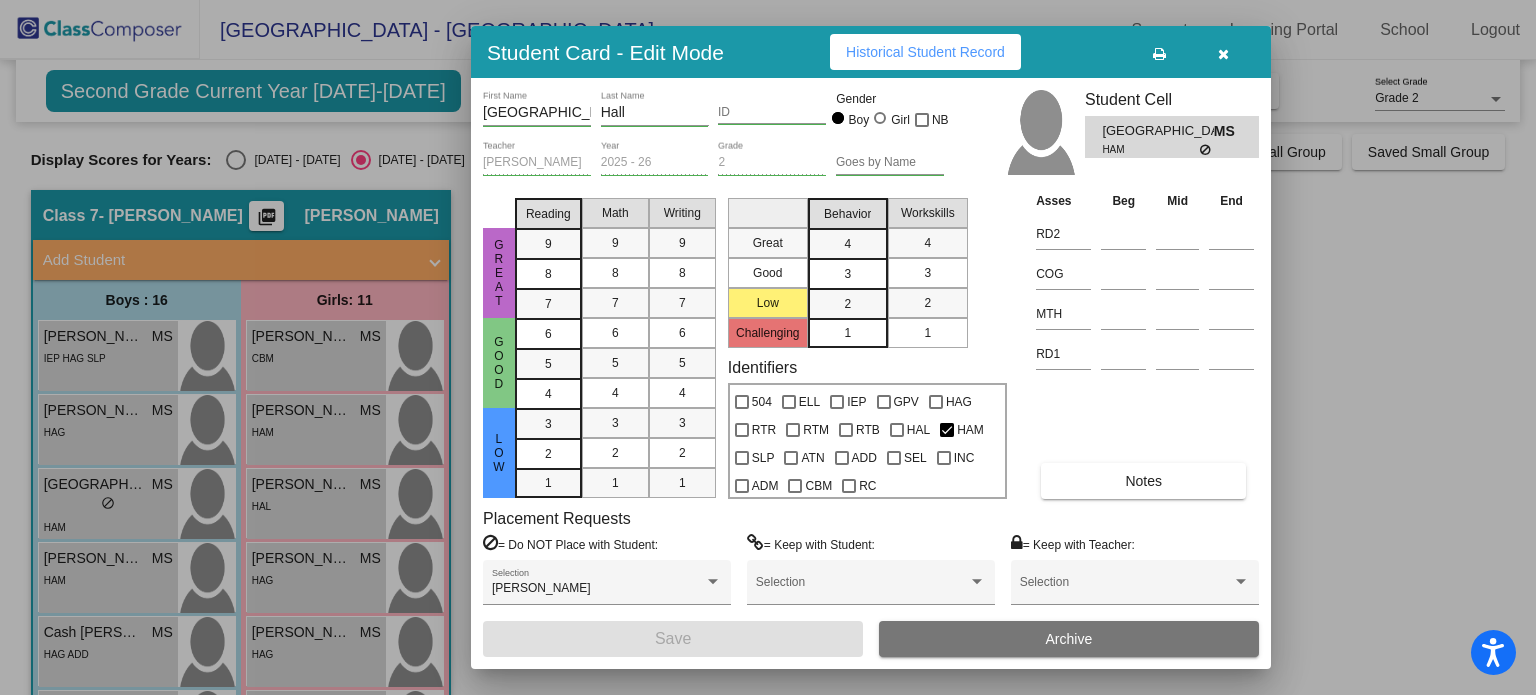 click on "Notes" at bounding box center [1143, 481] 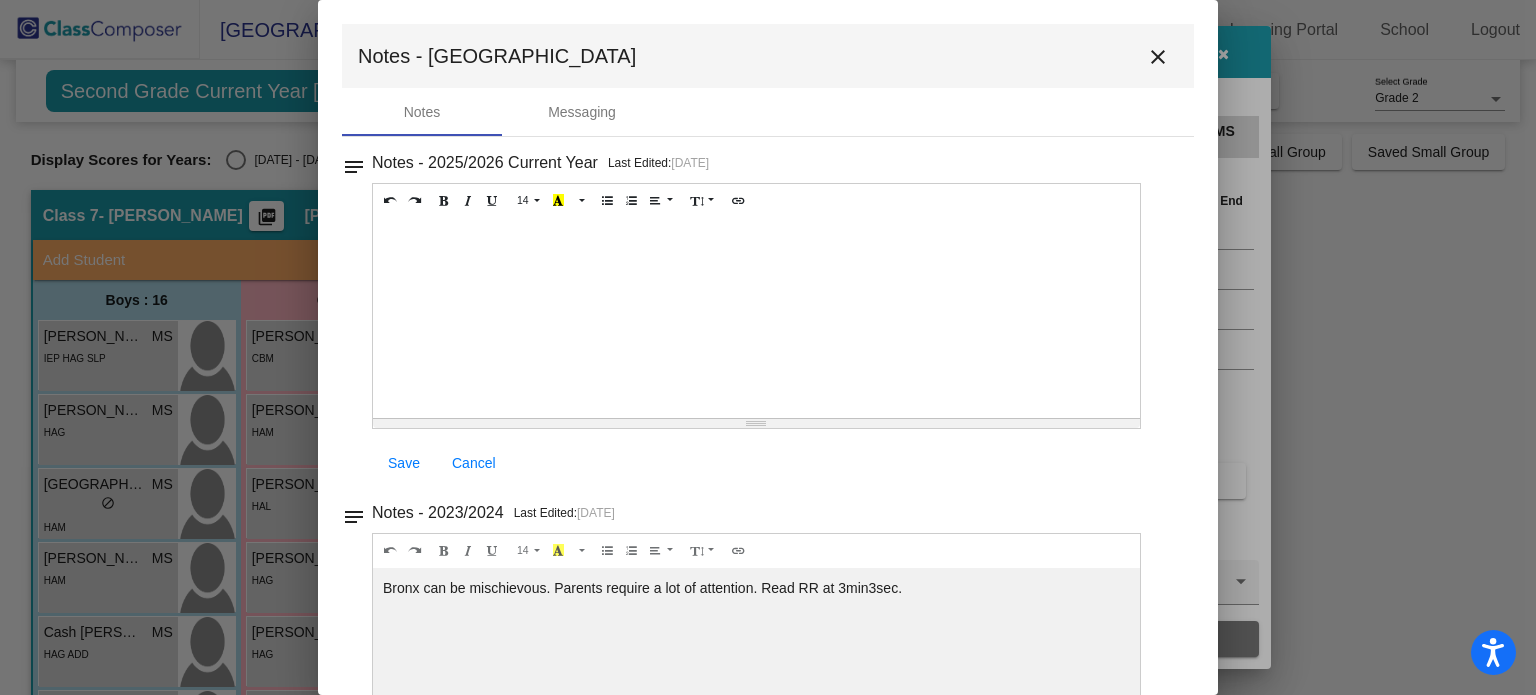 click on "close" at bounding box center (1158, 57) 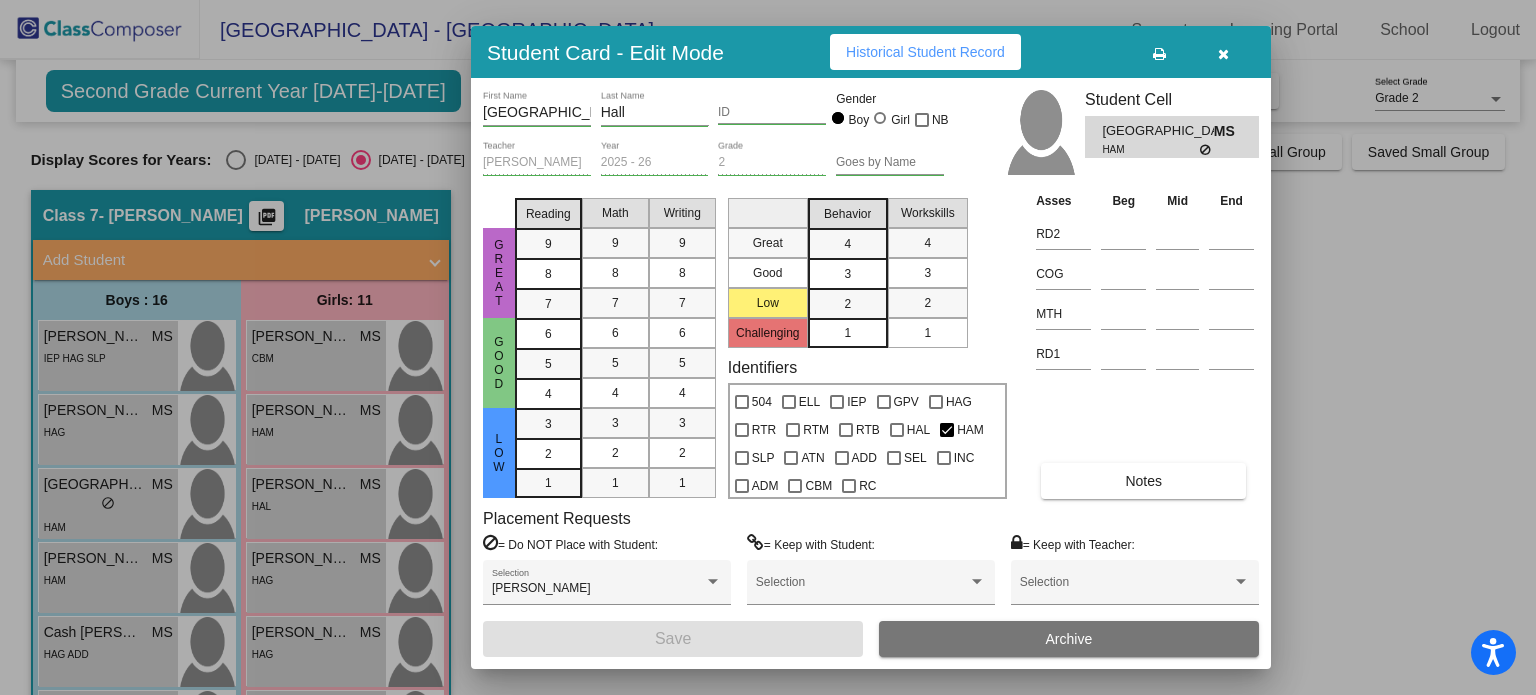 click at bounding box center [768, 347] 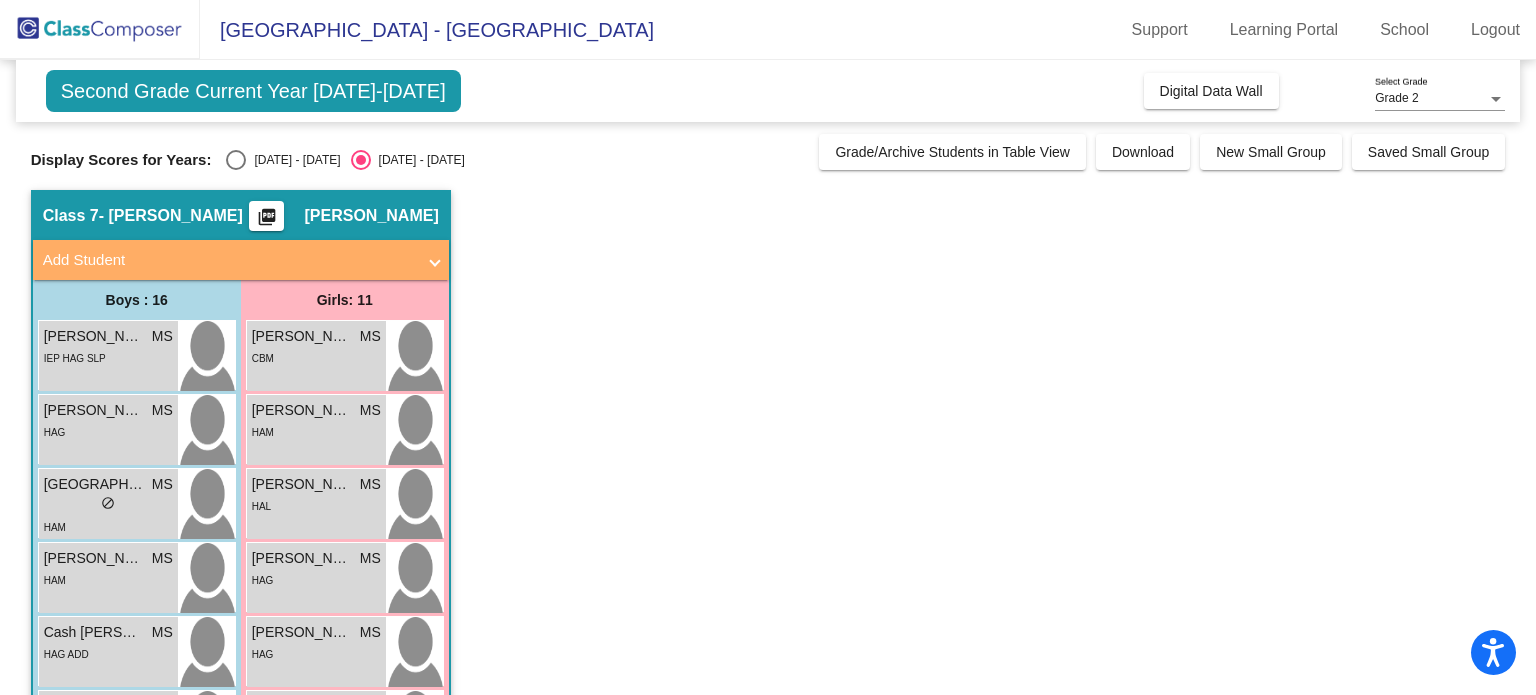 click on "HAM" at bounding box center [108, 579] 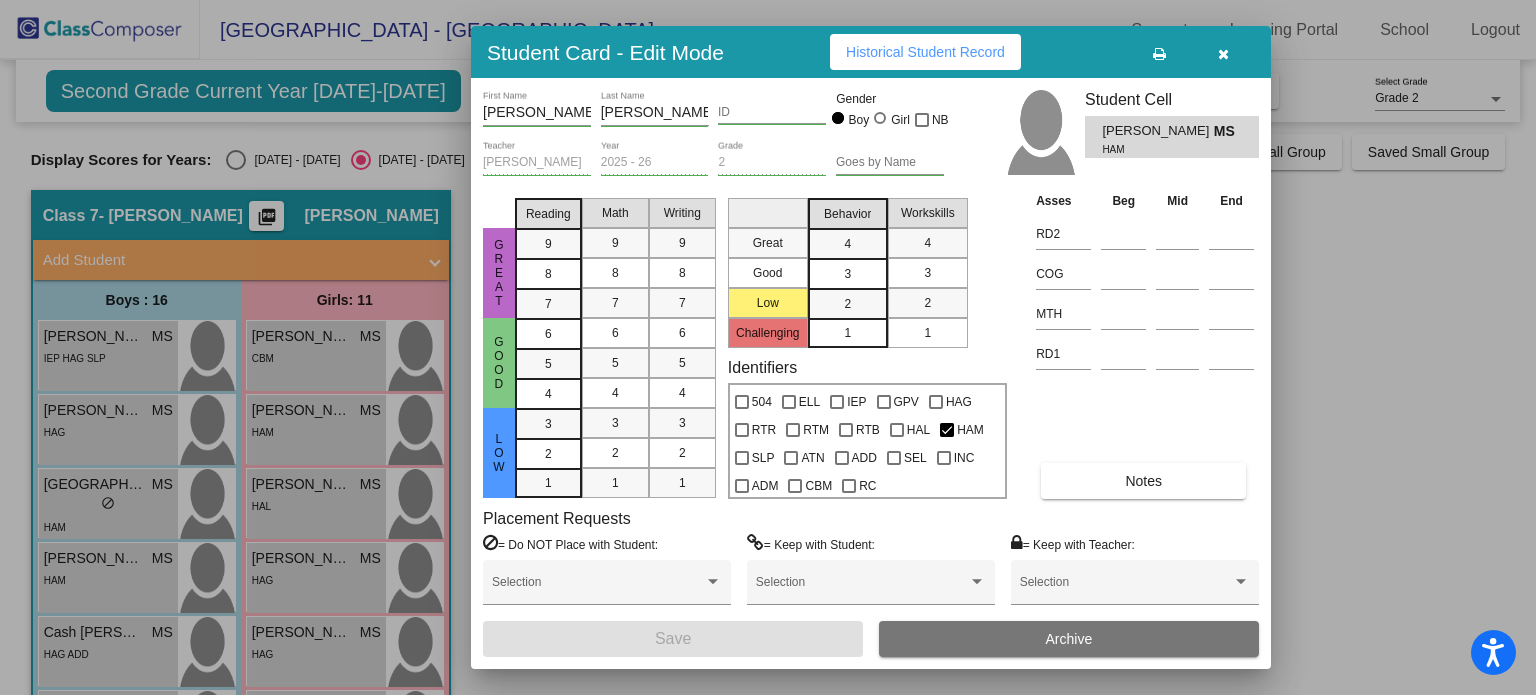 click on "Notes" at bounding box center [1143, 481] 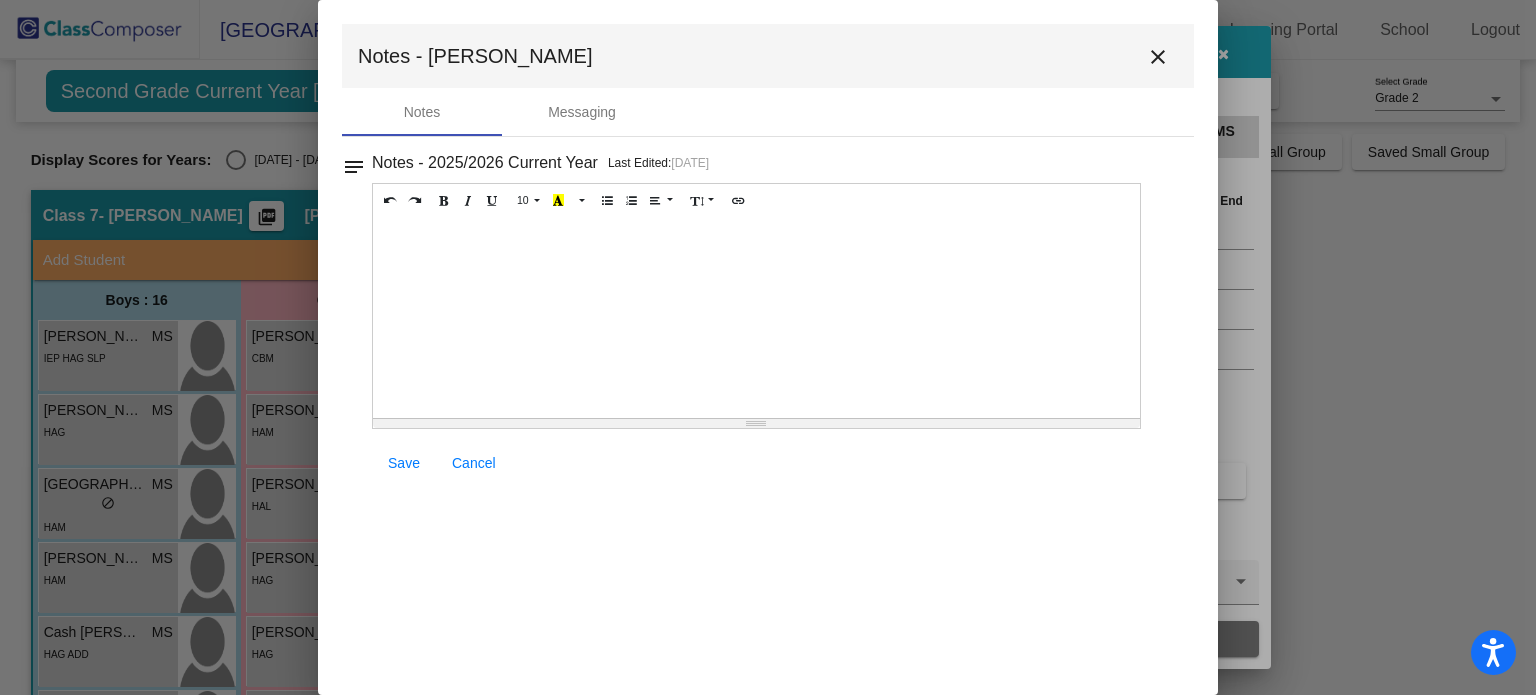 click on "close" at bounding box center (1158, 57) 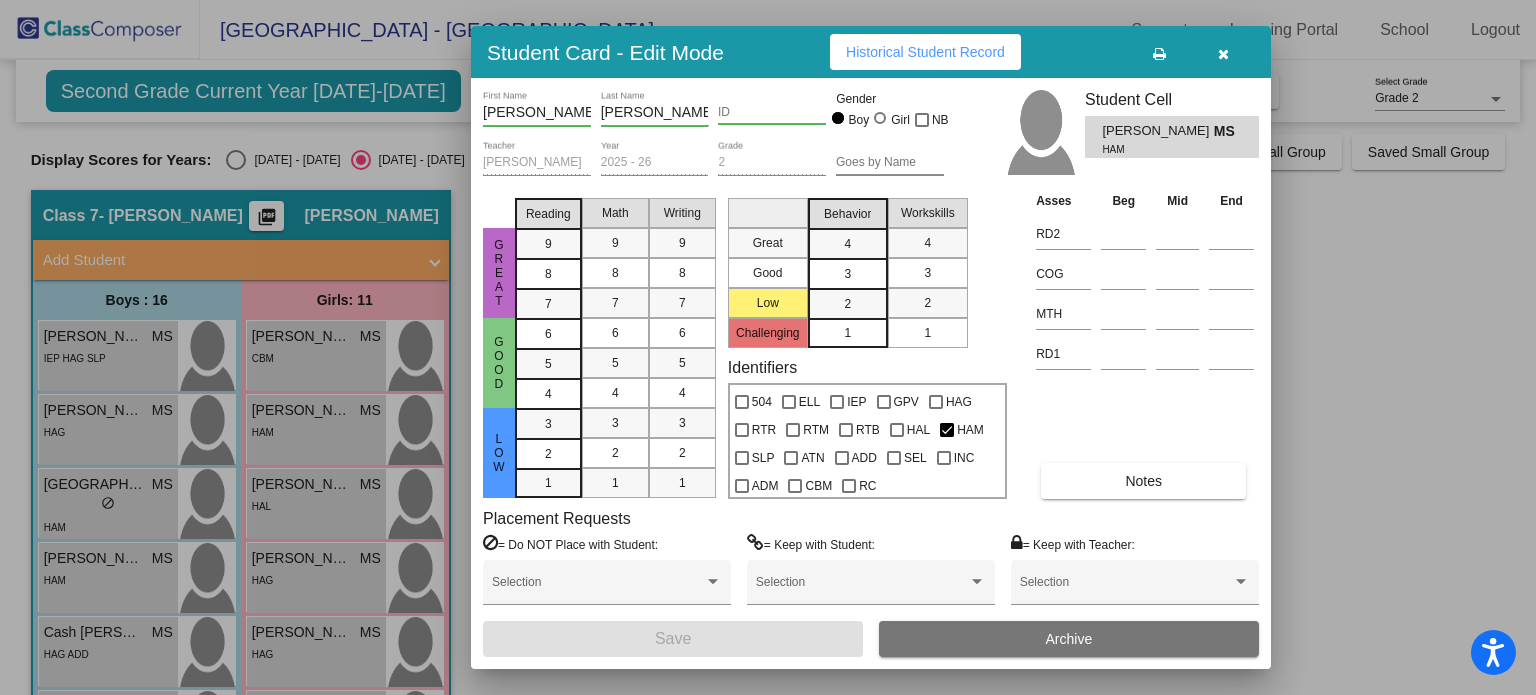 click at bounding box center [768, 347] 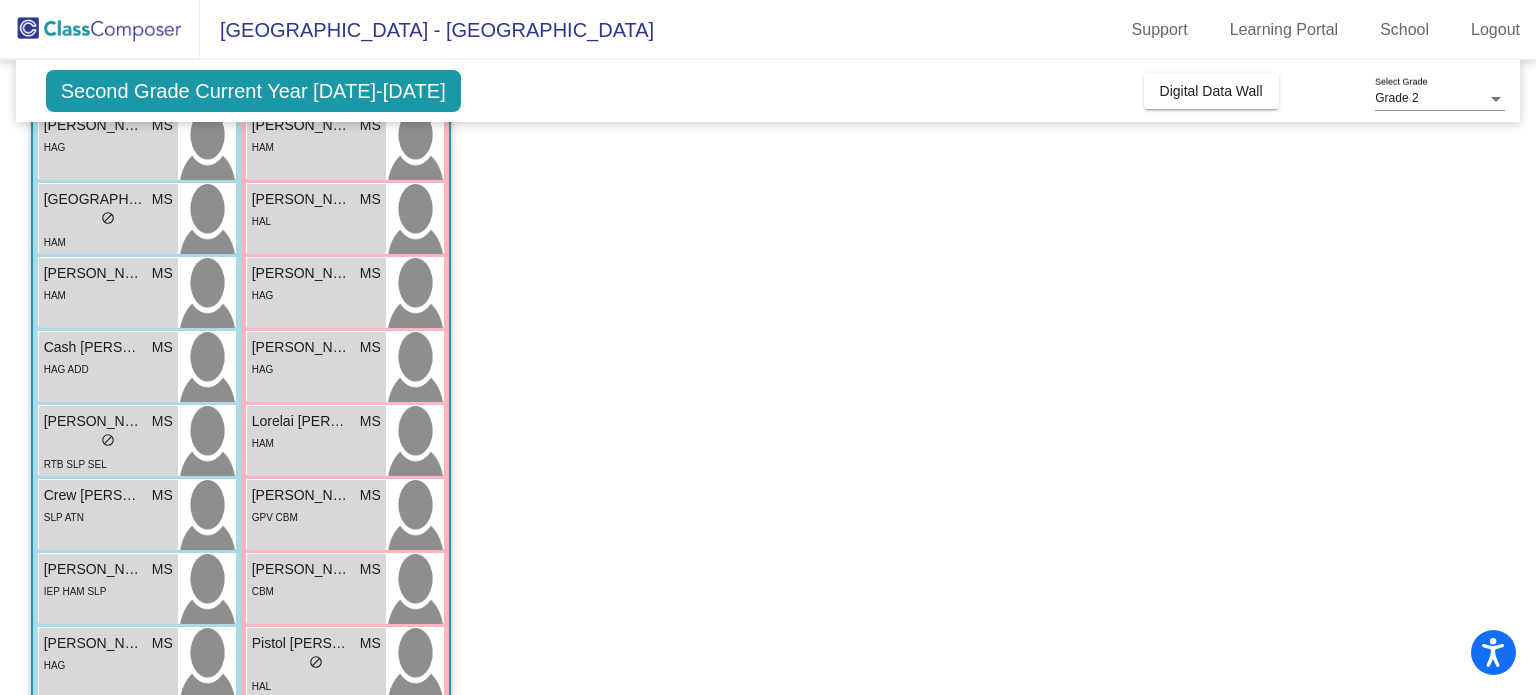 scroll, scrollTop: 282, scrollLeft: 0, axis: vertical 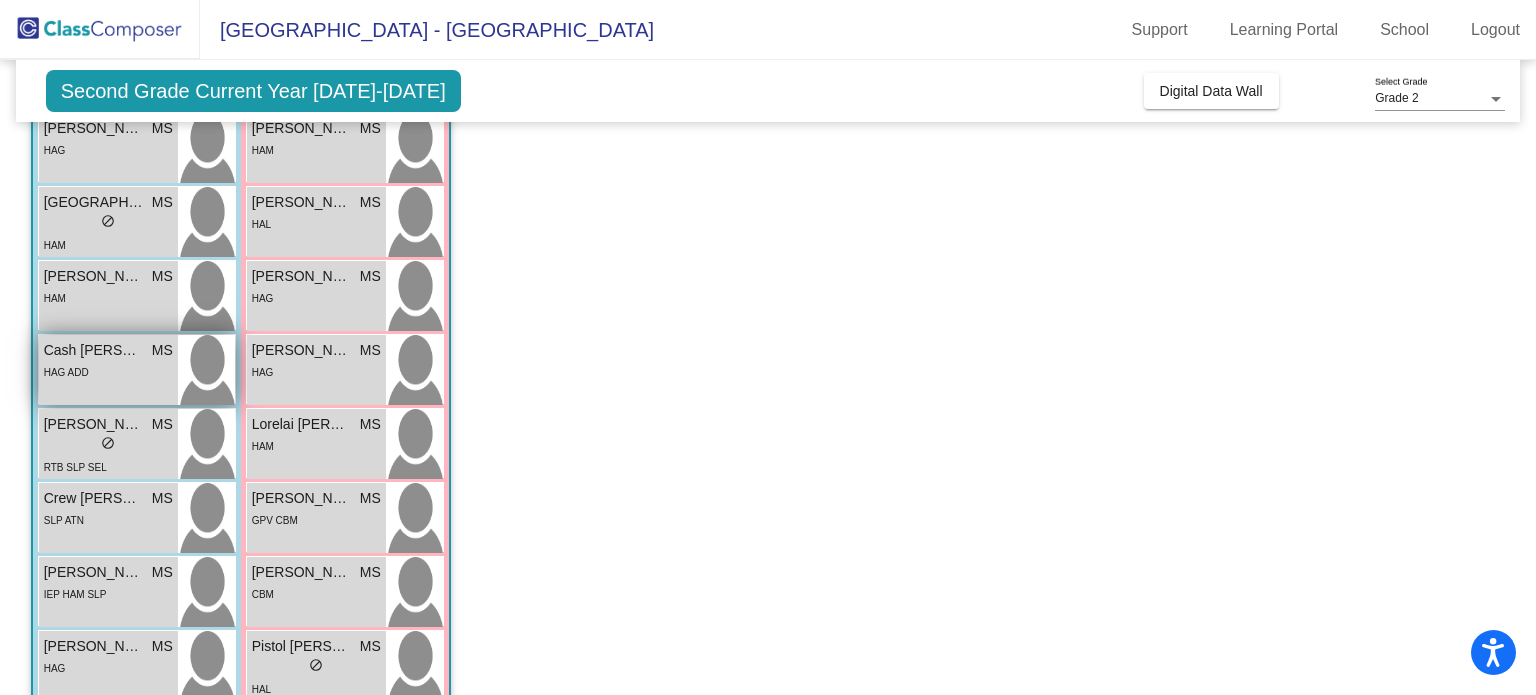 click on "HAG ADD" at bounding box center (108, 371) 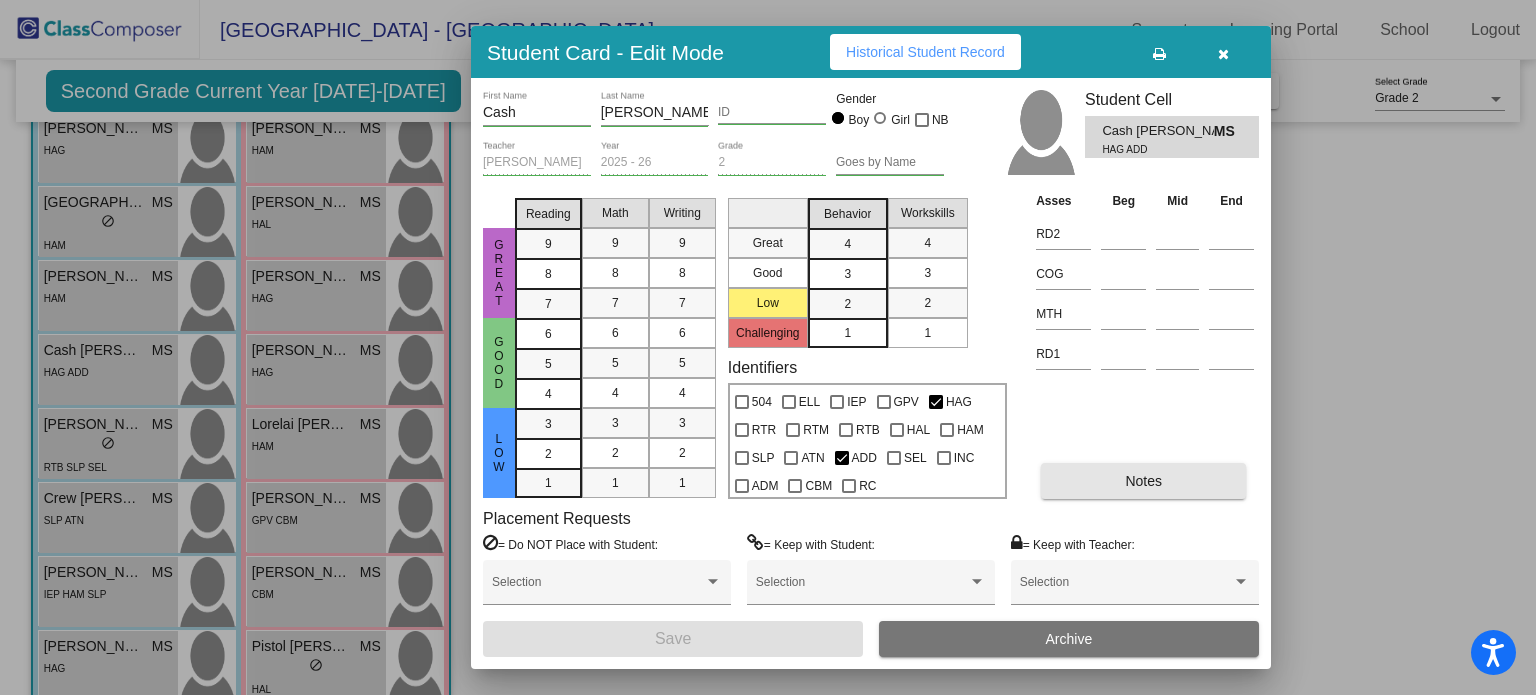 click on "Notes" at bounding box center [1143, 481] 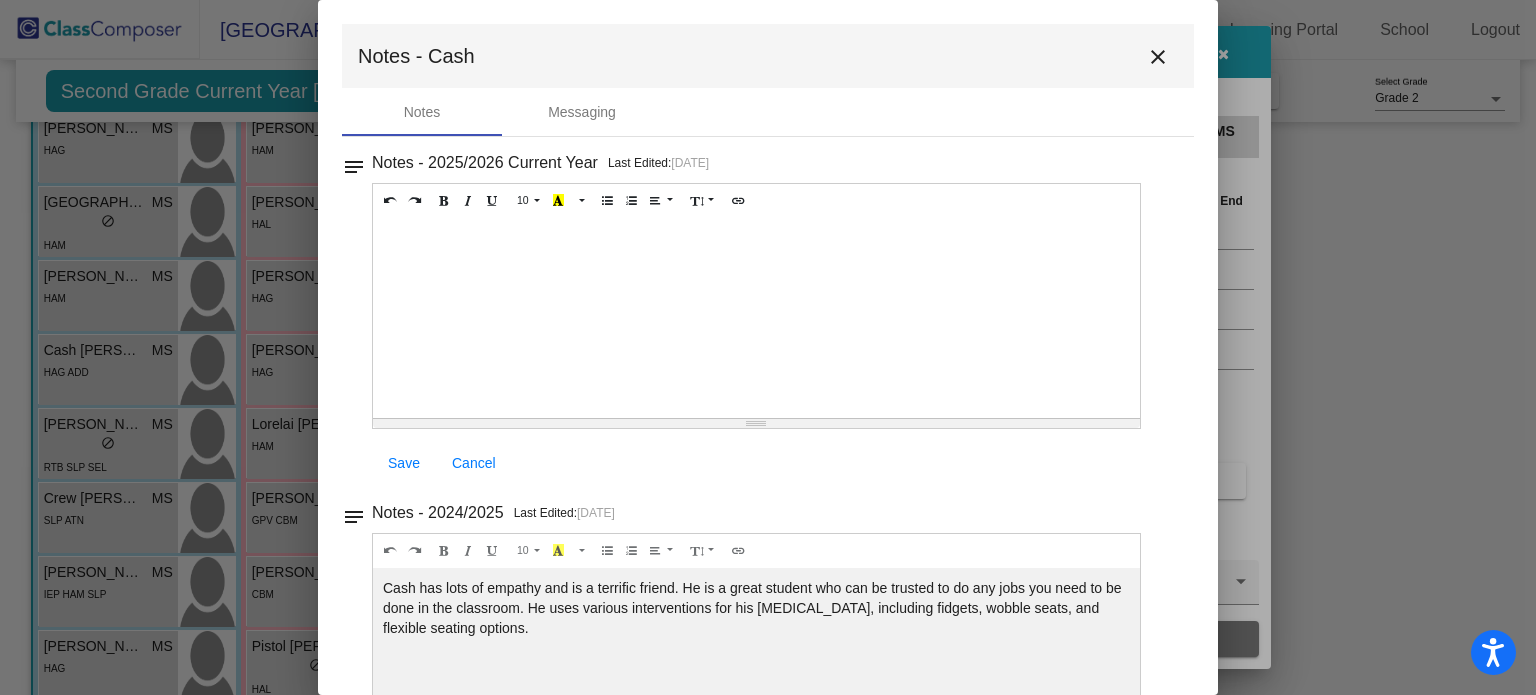 click at bounding box center (768, 347) 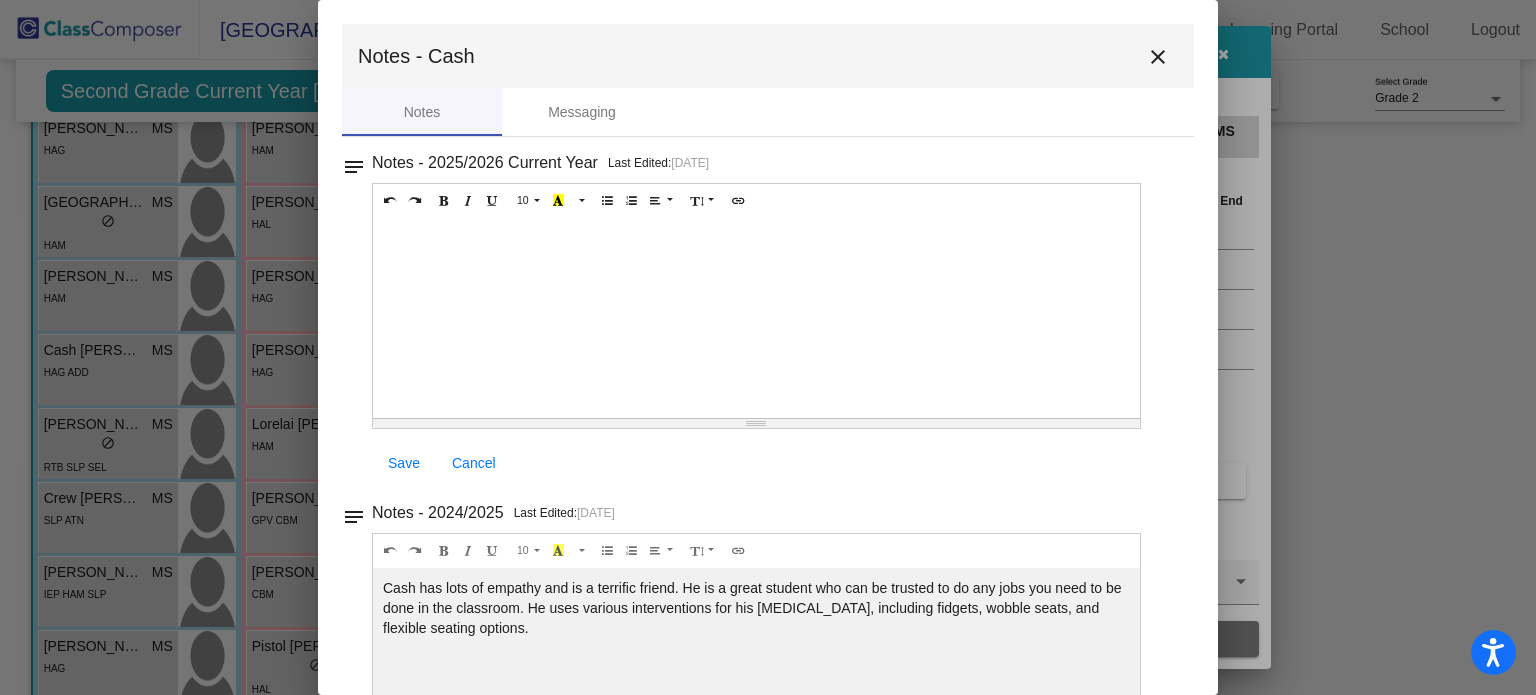 click on "close" at bounding box center [1158, 57] 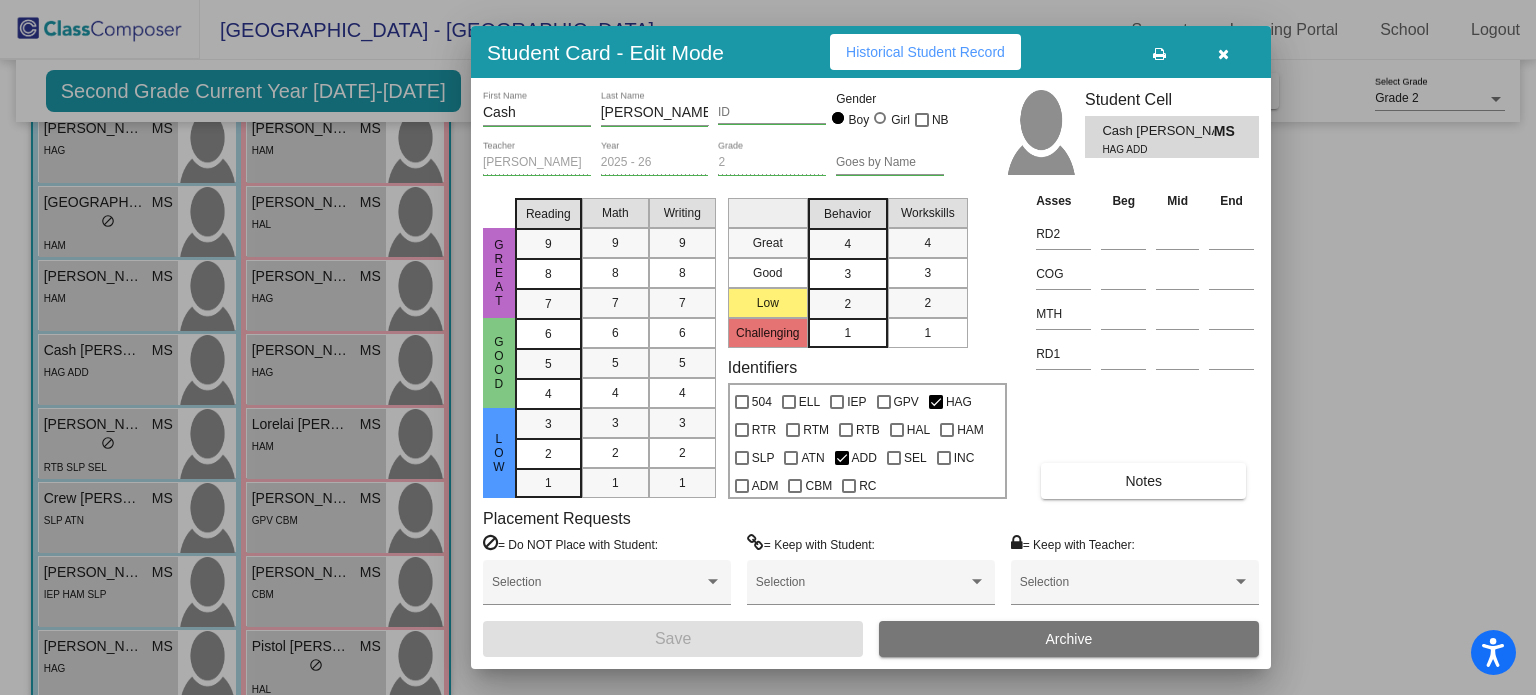 click at bounding box center (768, 347) 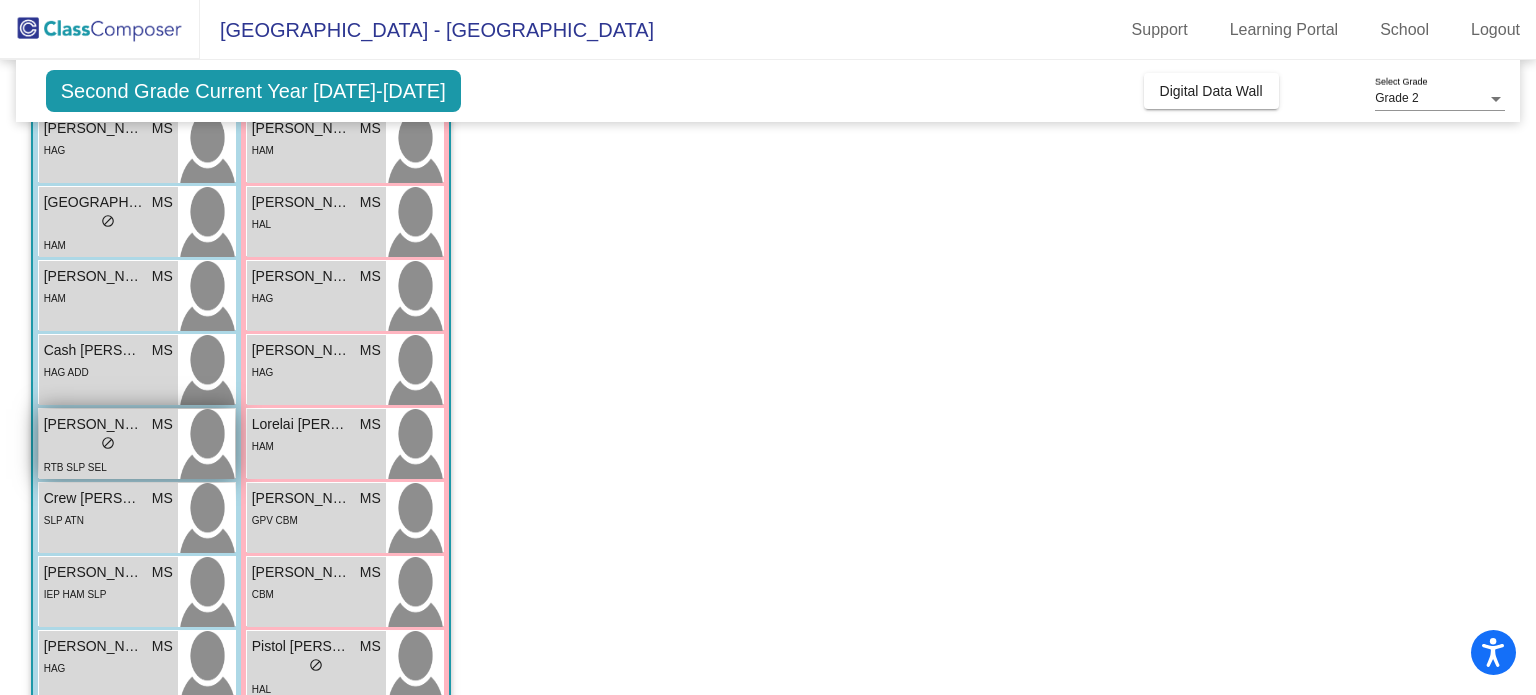 click on "lock do_not_disturb_alt" at bounding box center (108, 445) 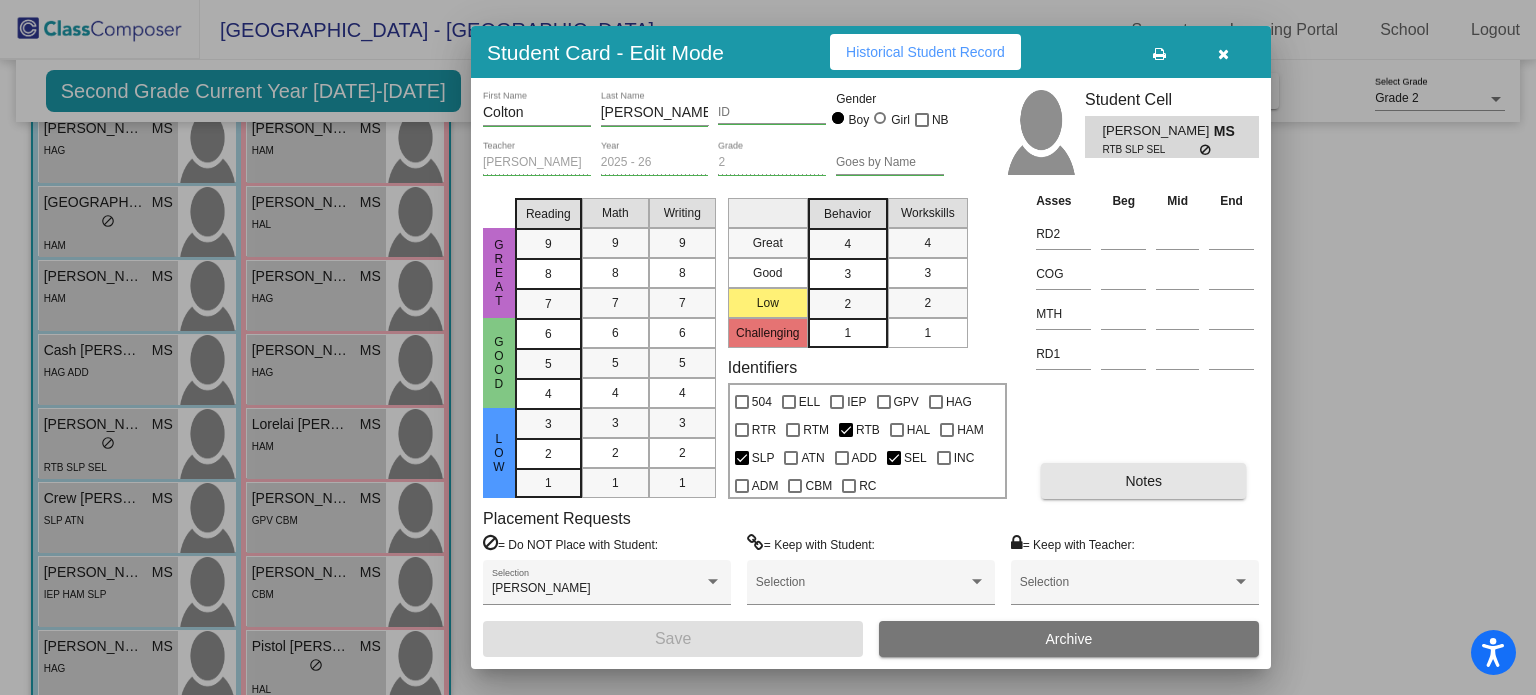 click on "Notes" at bounding box center (1143, 481) 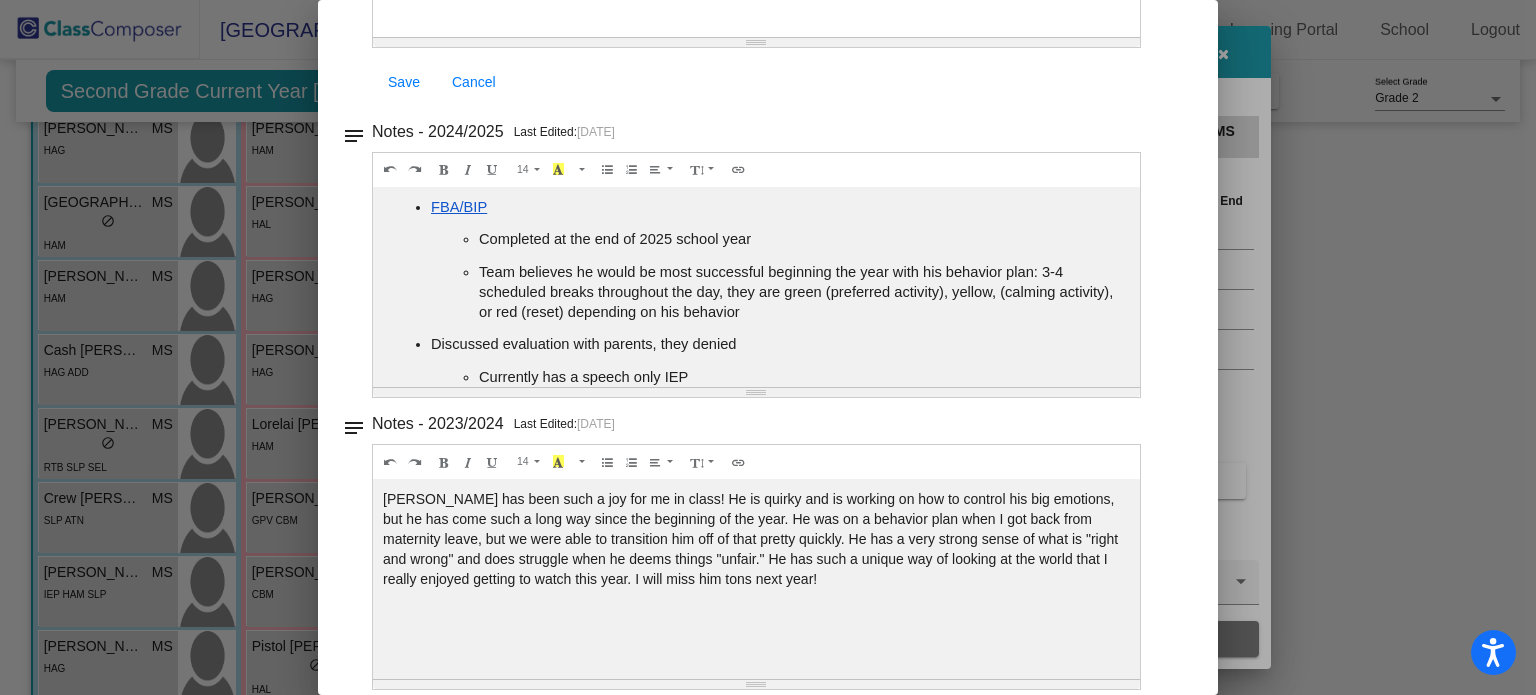 scroll, scrollTop: 384, scrollLeft: 0, axis: vertical 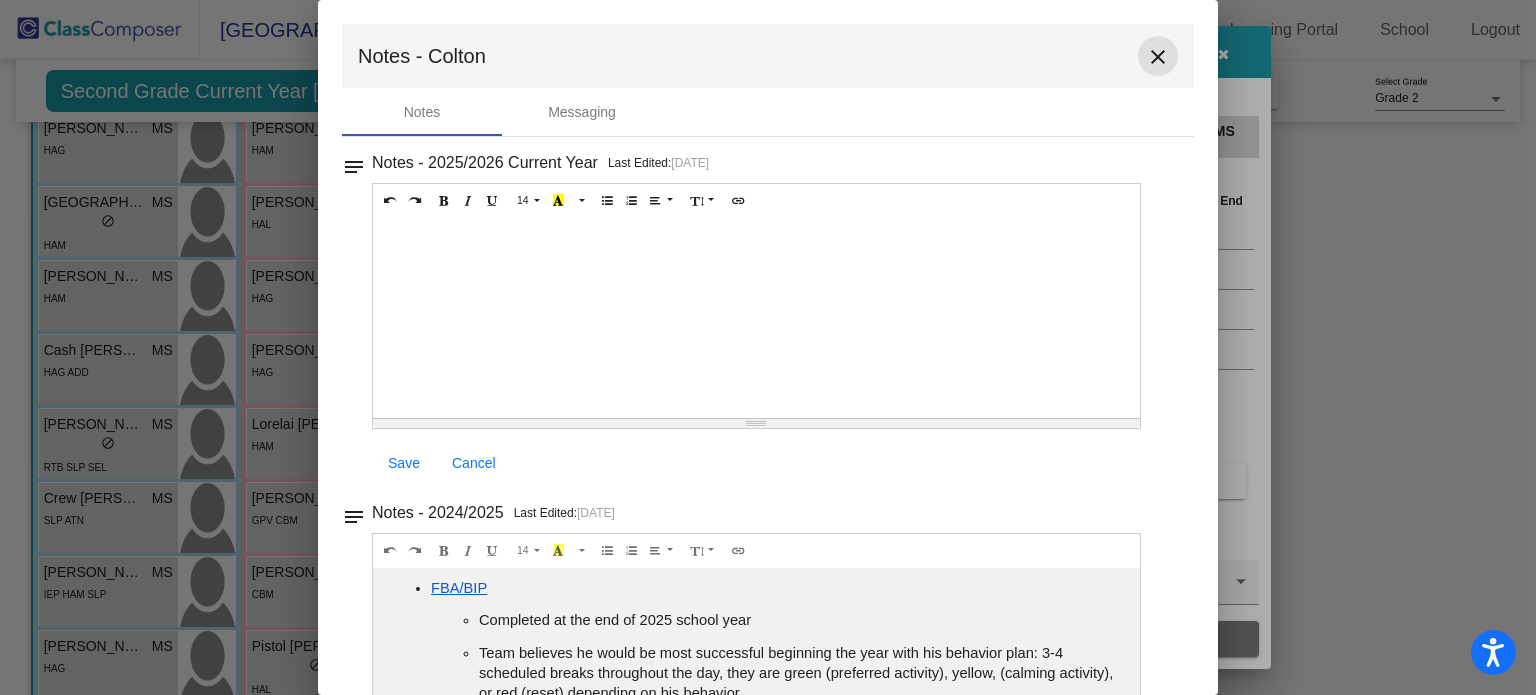 click on "close" at bounding box center (1158, 57) 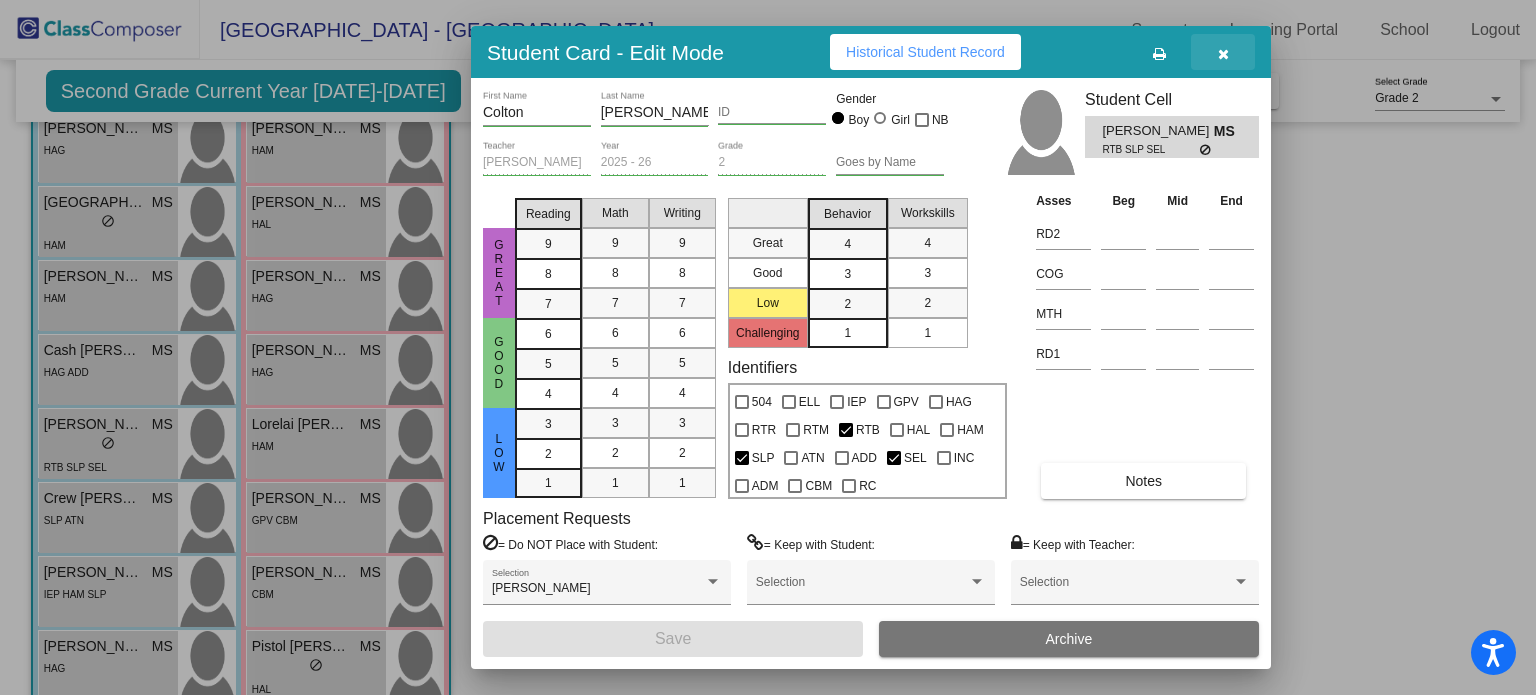 click at bounding box center (1223, 54) 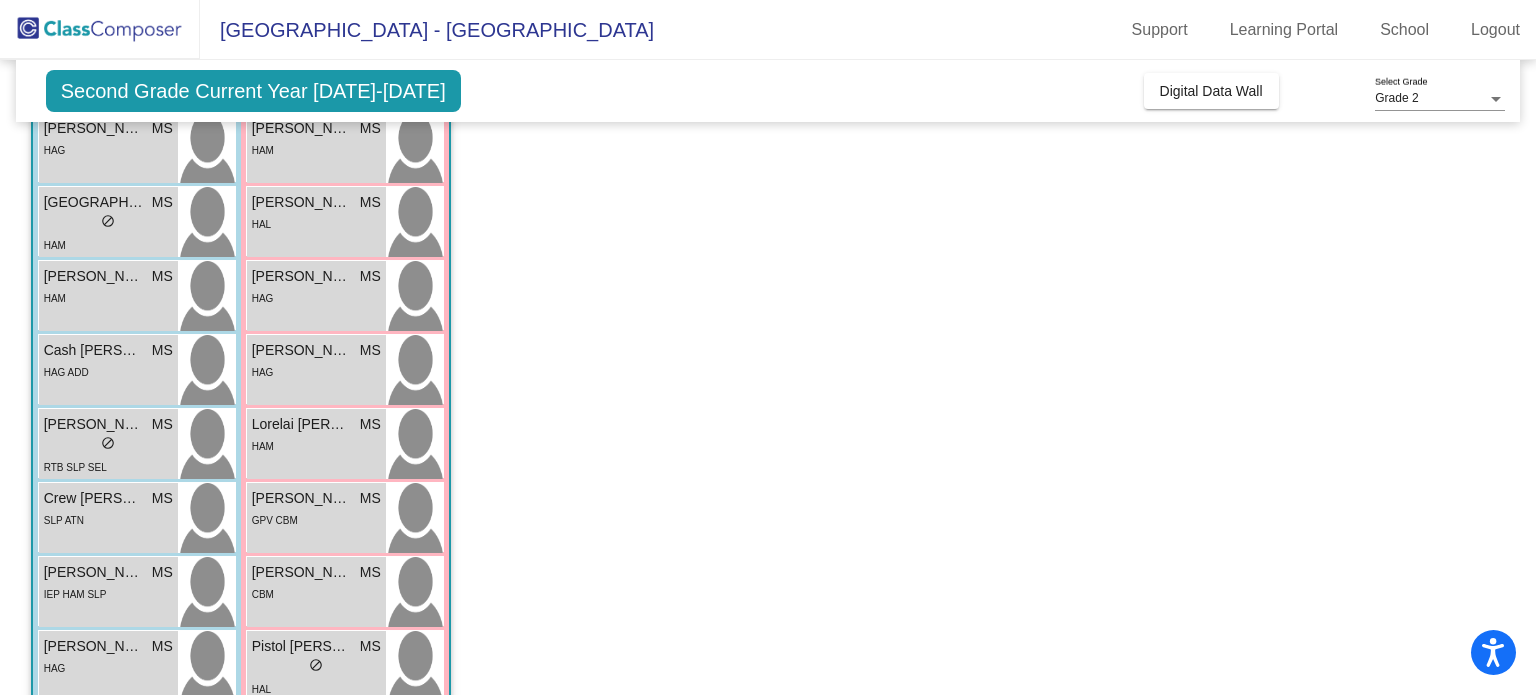 scroll, scrollTop: 0, scrollLeft: 0, axis: both 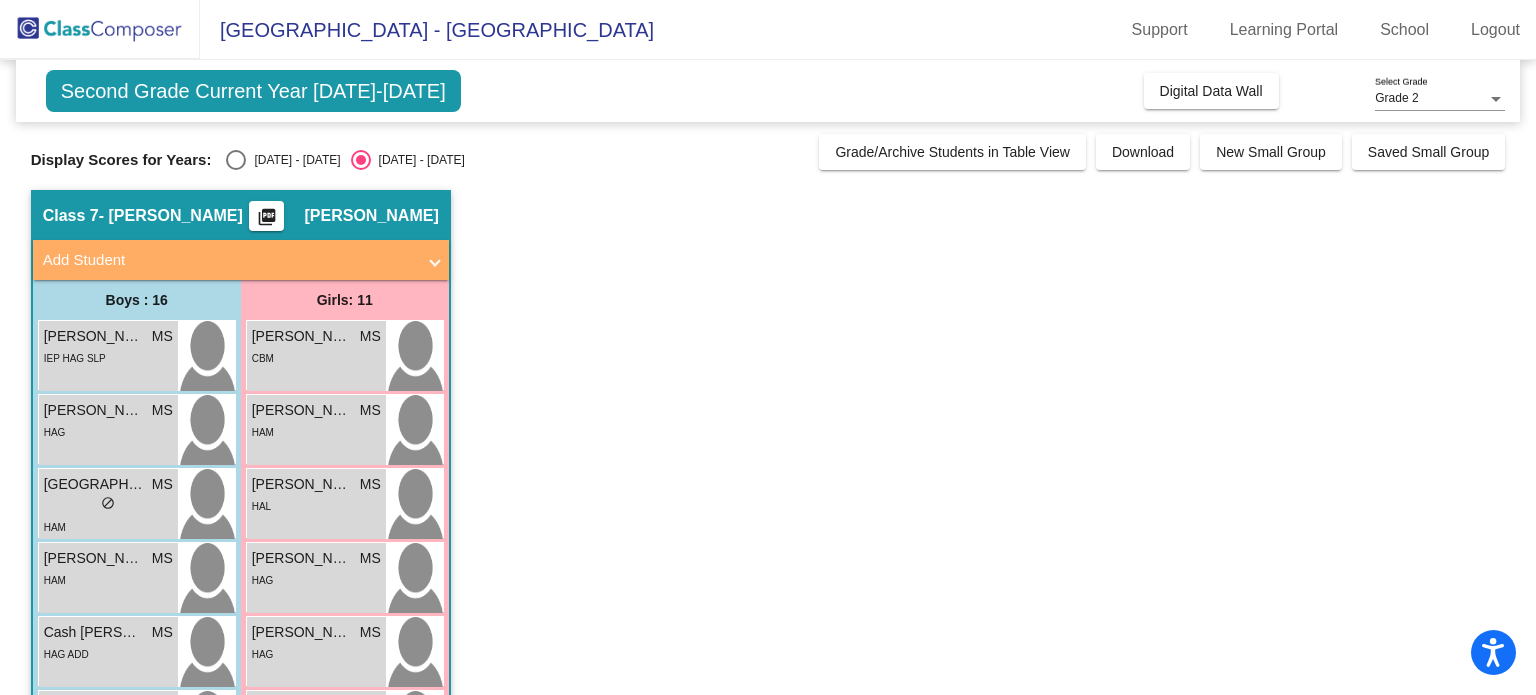 click at bounding box center [236, 160] 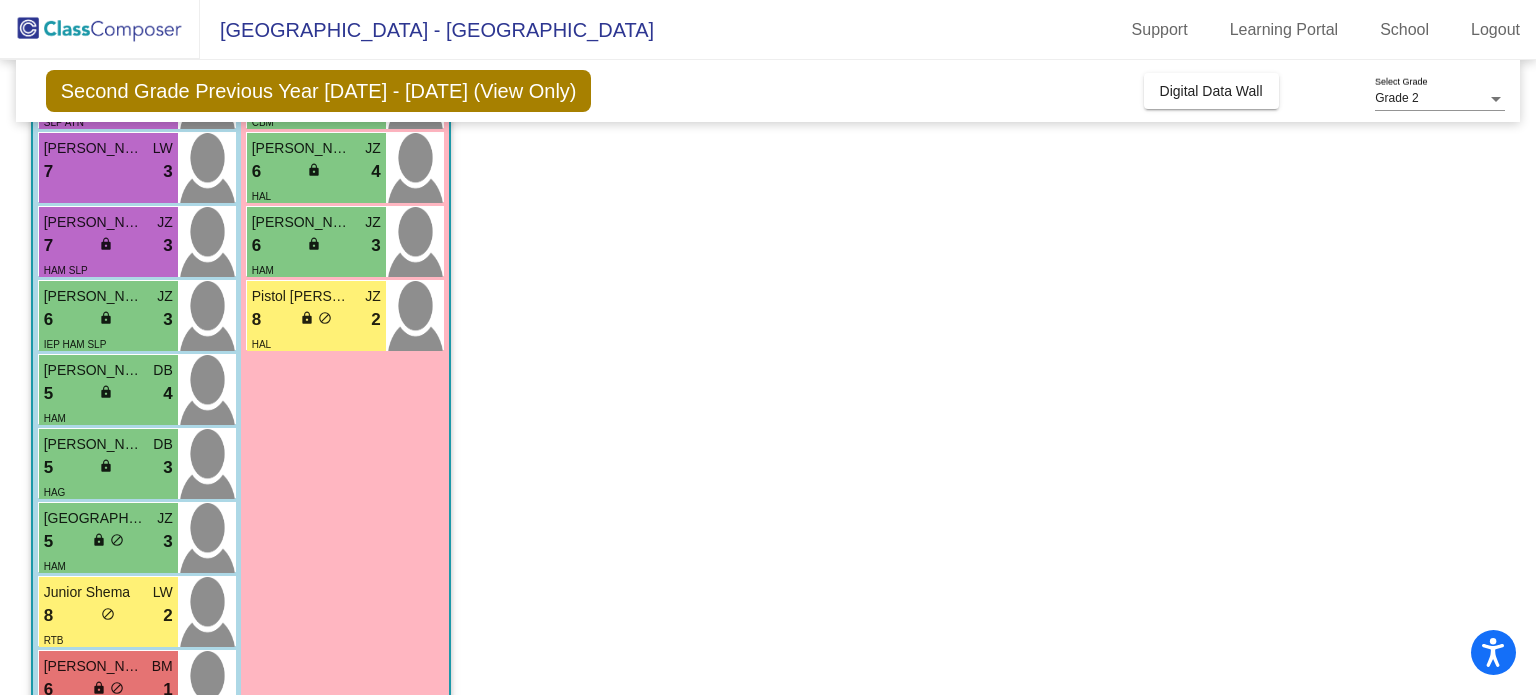 scroll, scrollTop: 840, scrollLeft: 0, axis: vertical 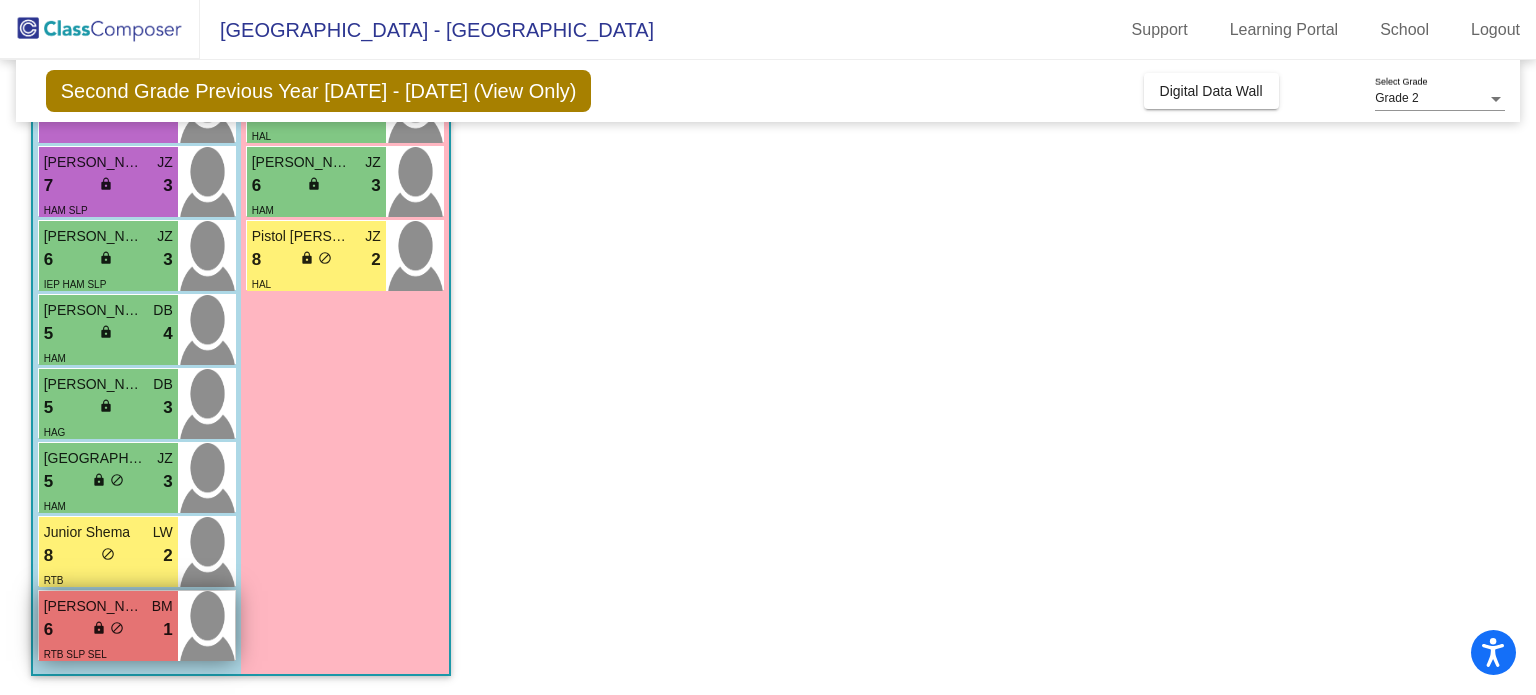 click on "6 lock do_not_disturb_alt 1" at bounding box center (108, 630) 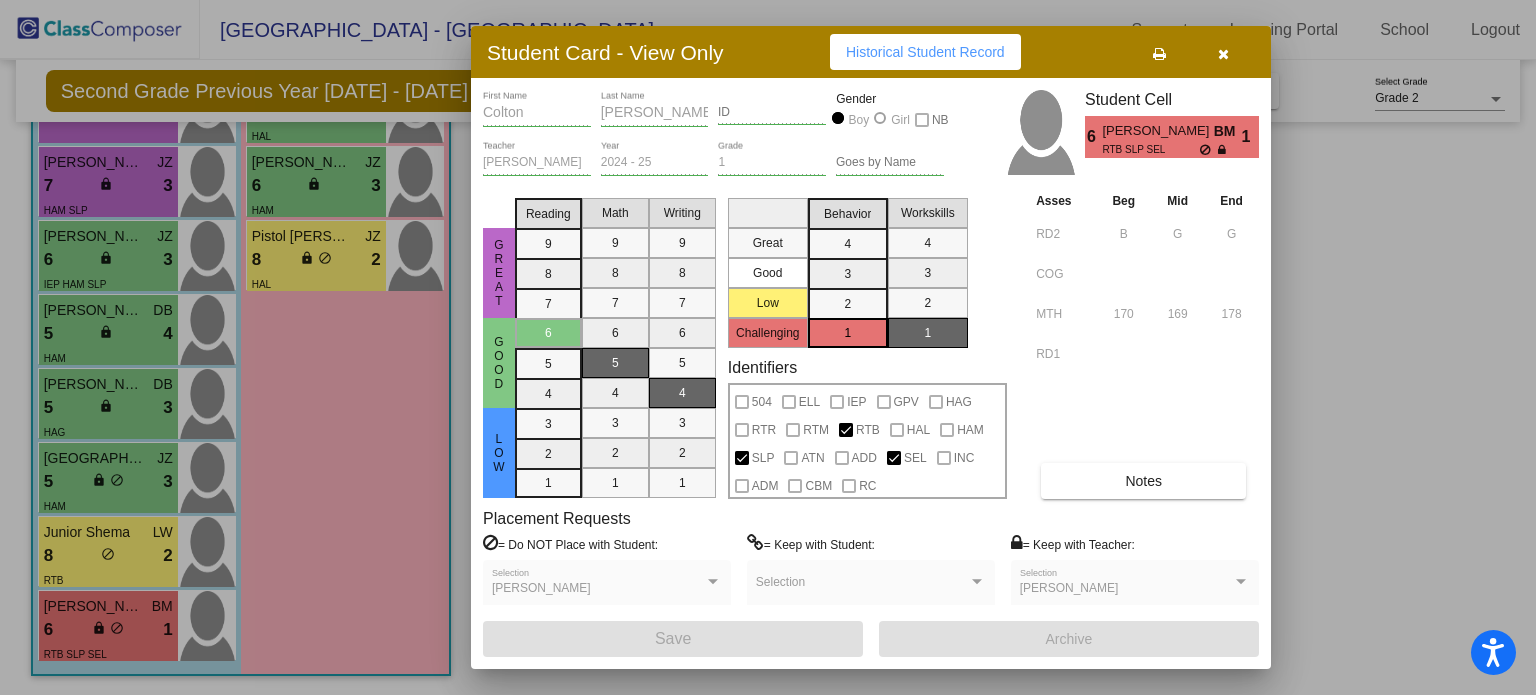 click at bounding box center [768, 347] 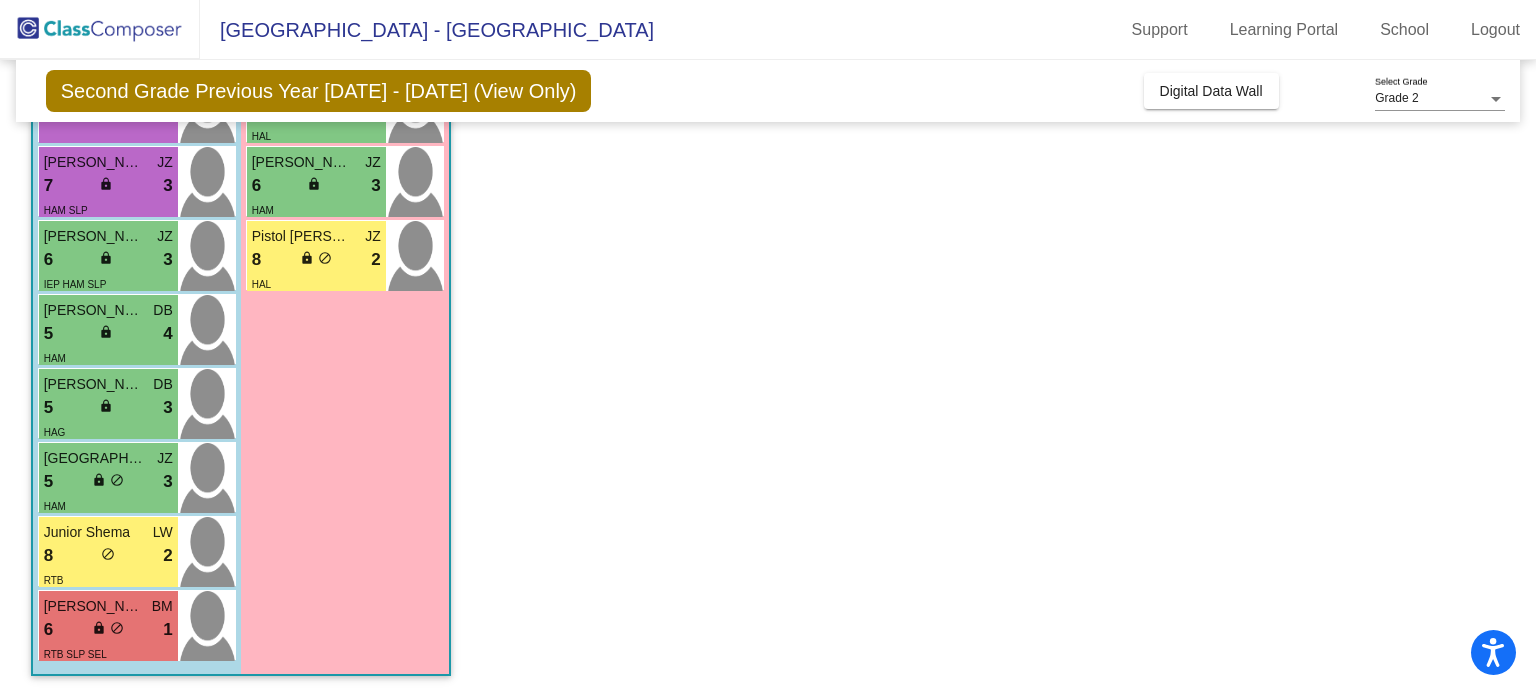 click on "8 lock do_not_disturb_alt 2" at bounding box center (108, 556) 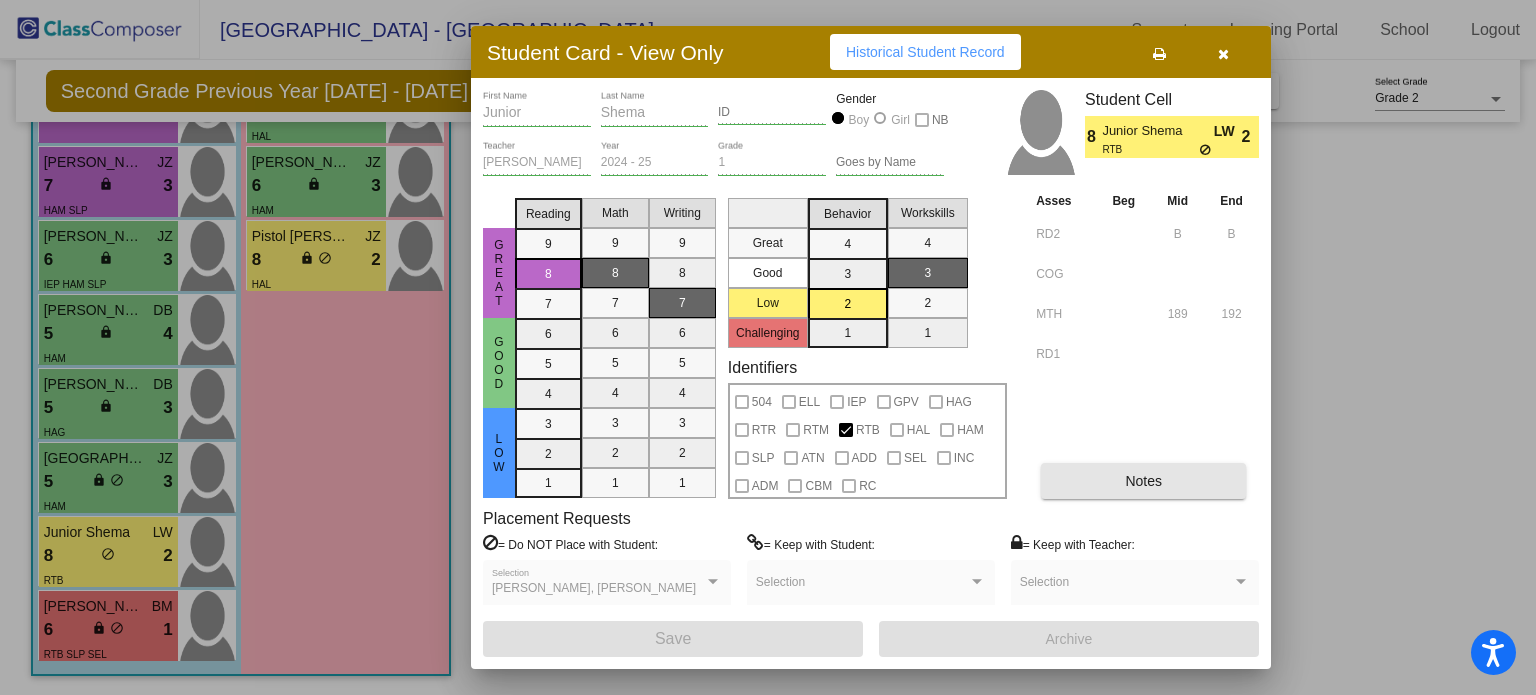 click on "Notes" at bounding box center [1143, 481] 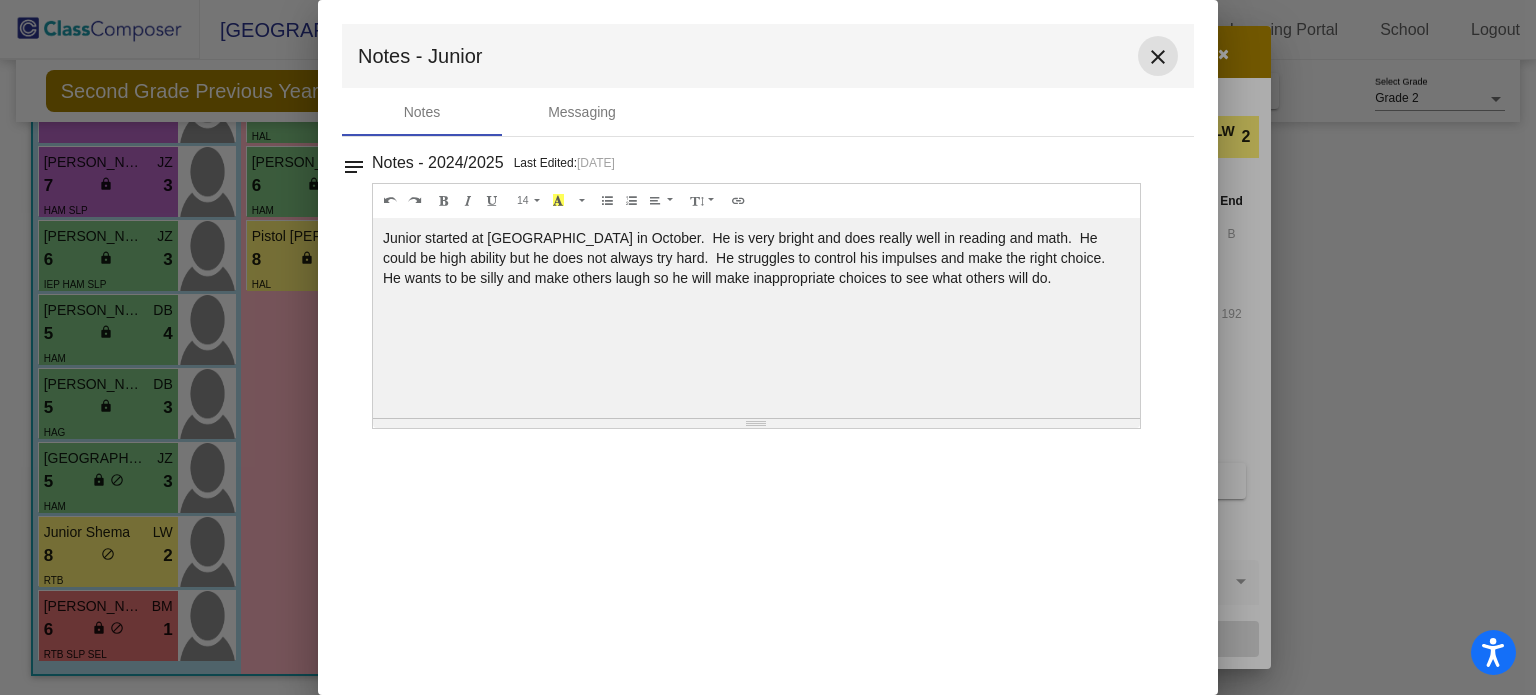 click on "close" at bounding box center [1158, 57] 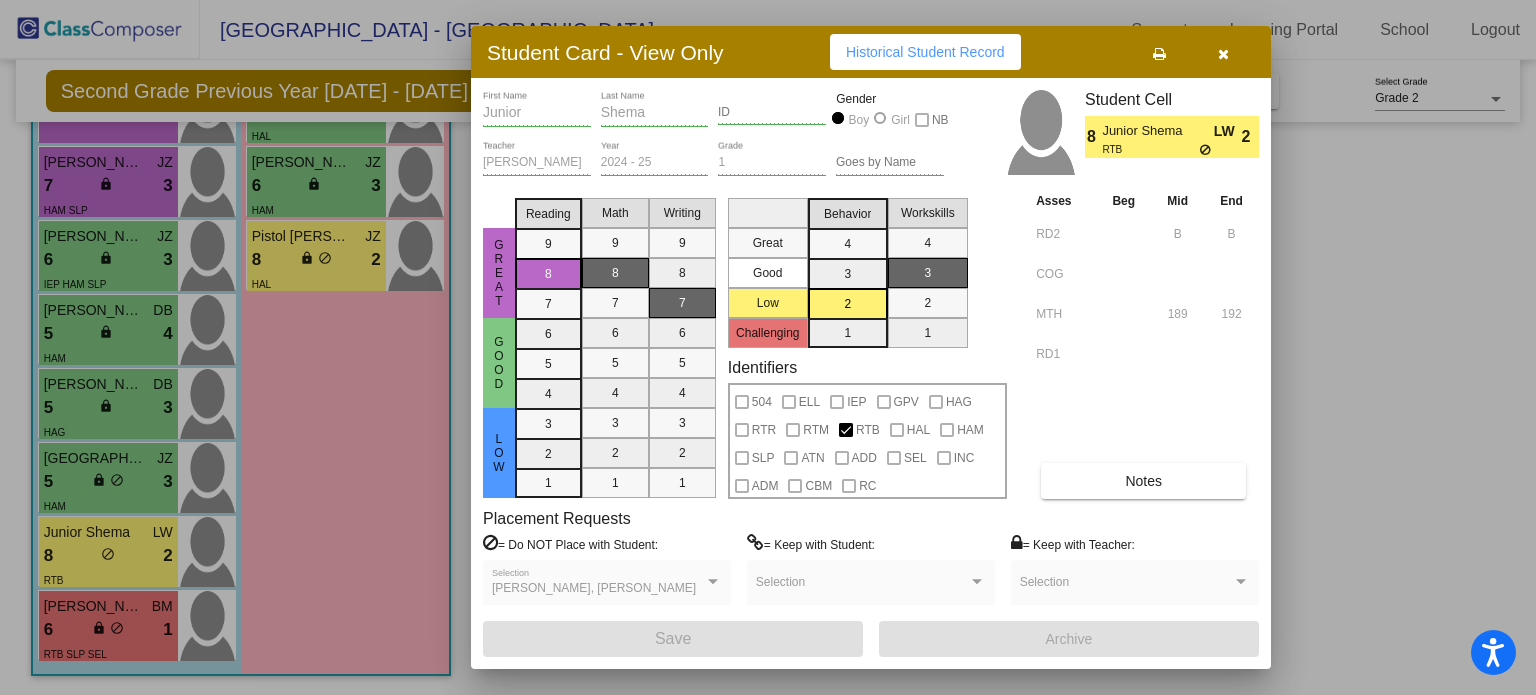 click at bounding box center (768, 347) 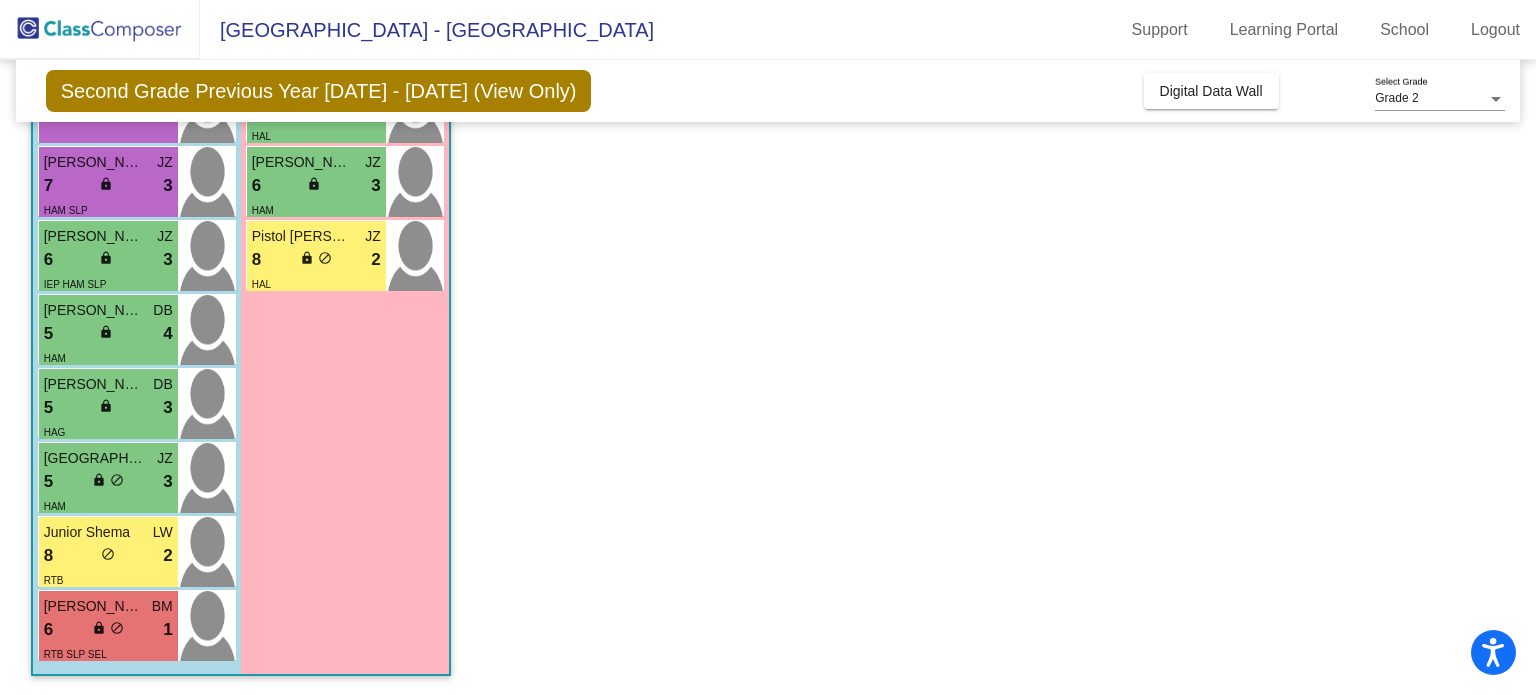 click on "8 lock do_not_disturb_alt 2" at bounding box center (316, 260) 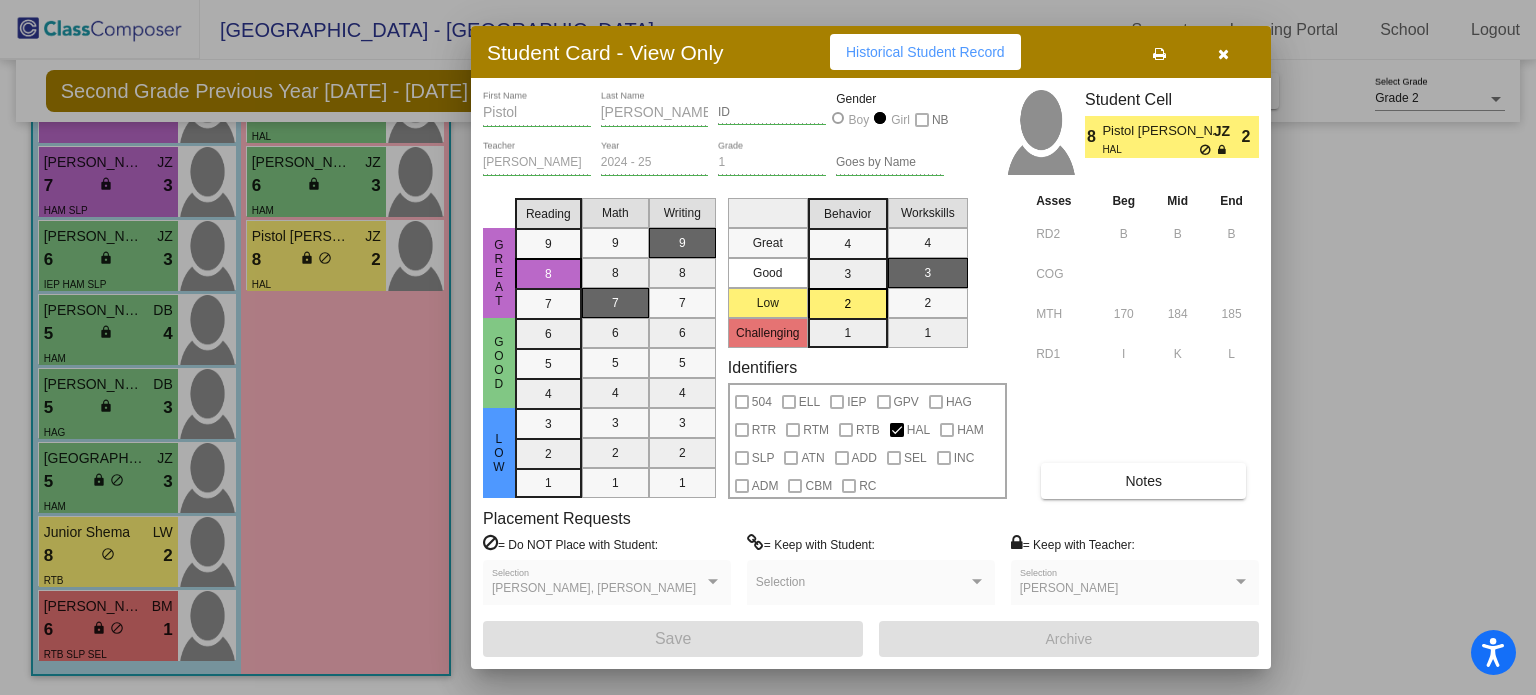 click on "Notes" at bounding box center (1143, 481) 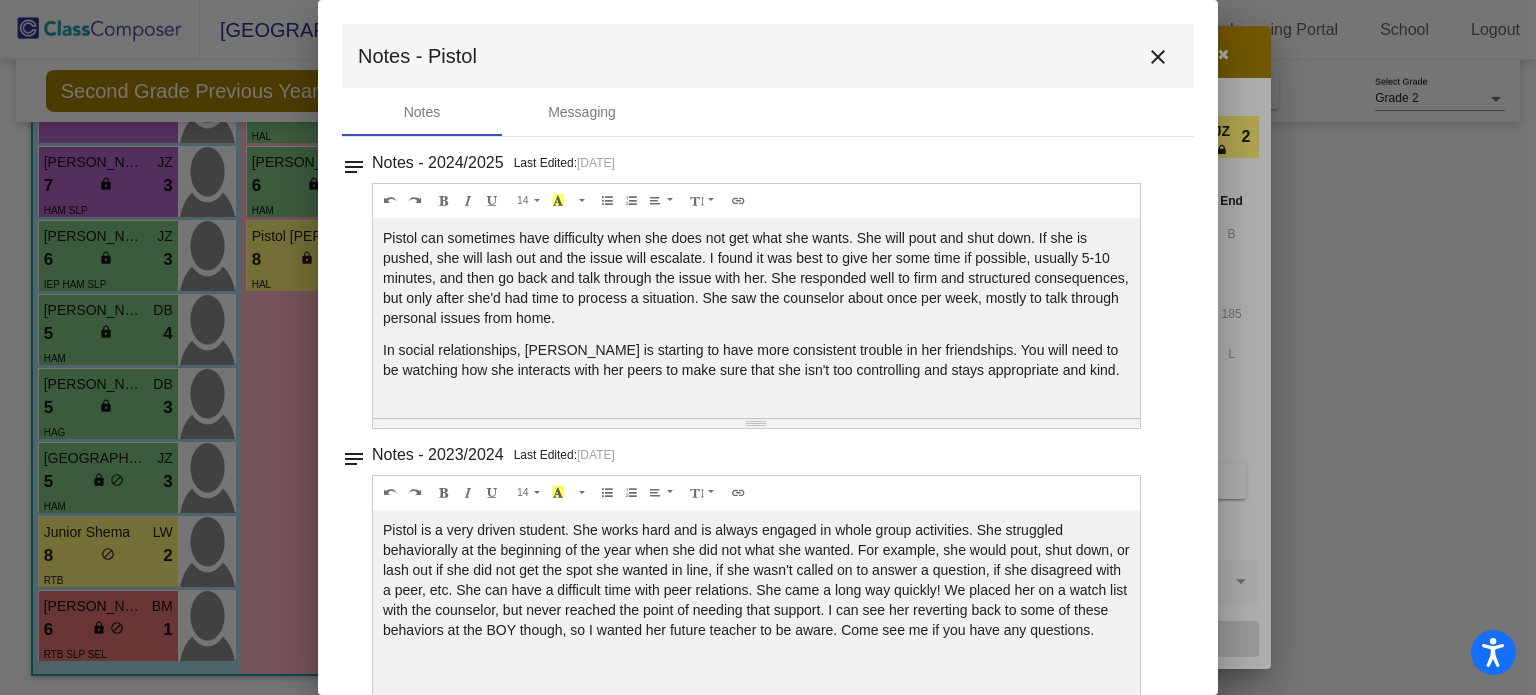 click on "close" at bounding box center (1158, 57) 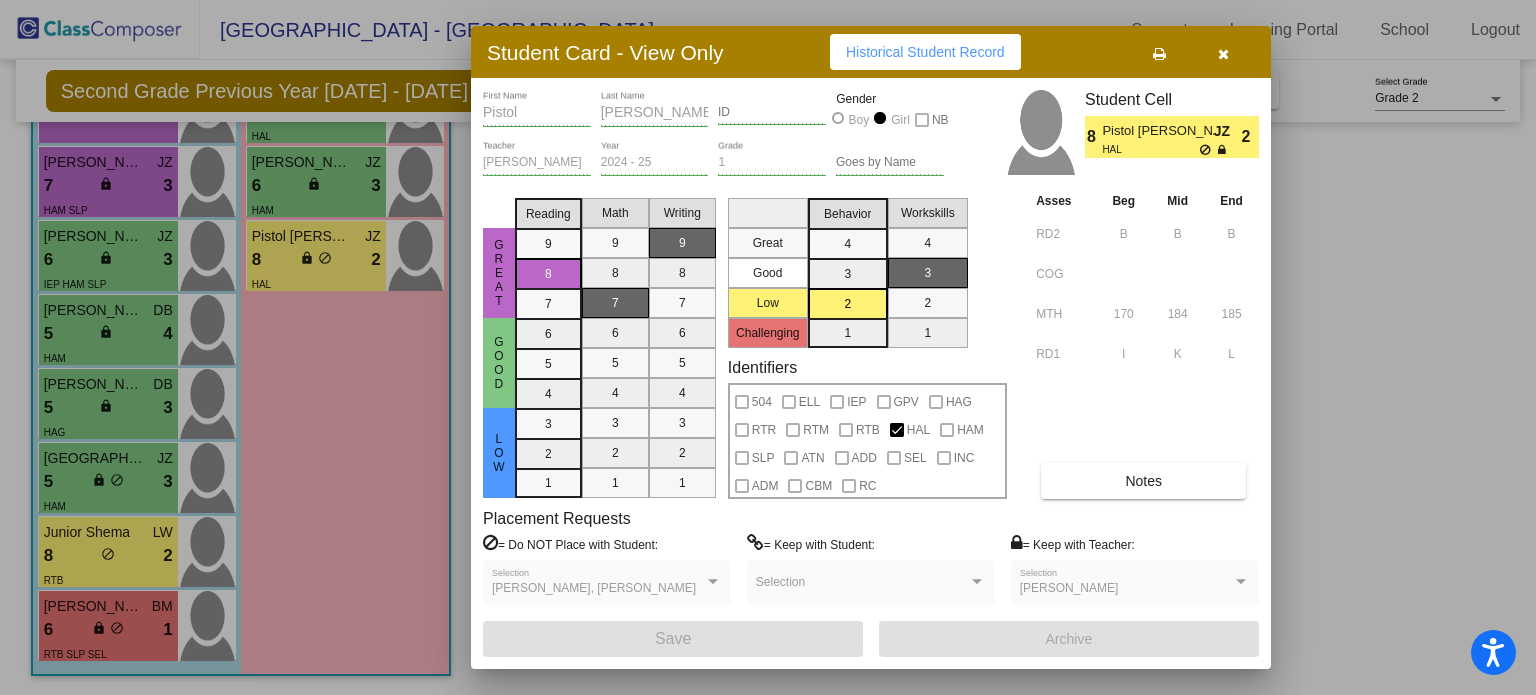 click at bounding box center (768, 347) 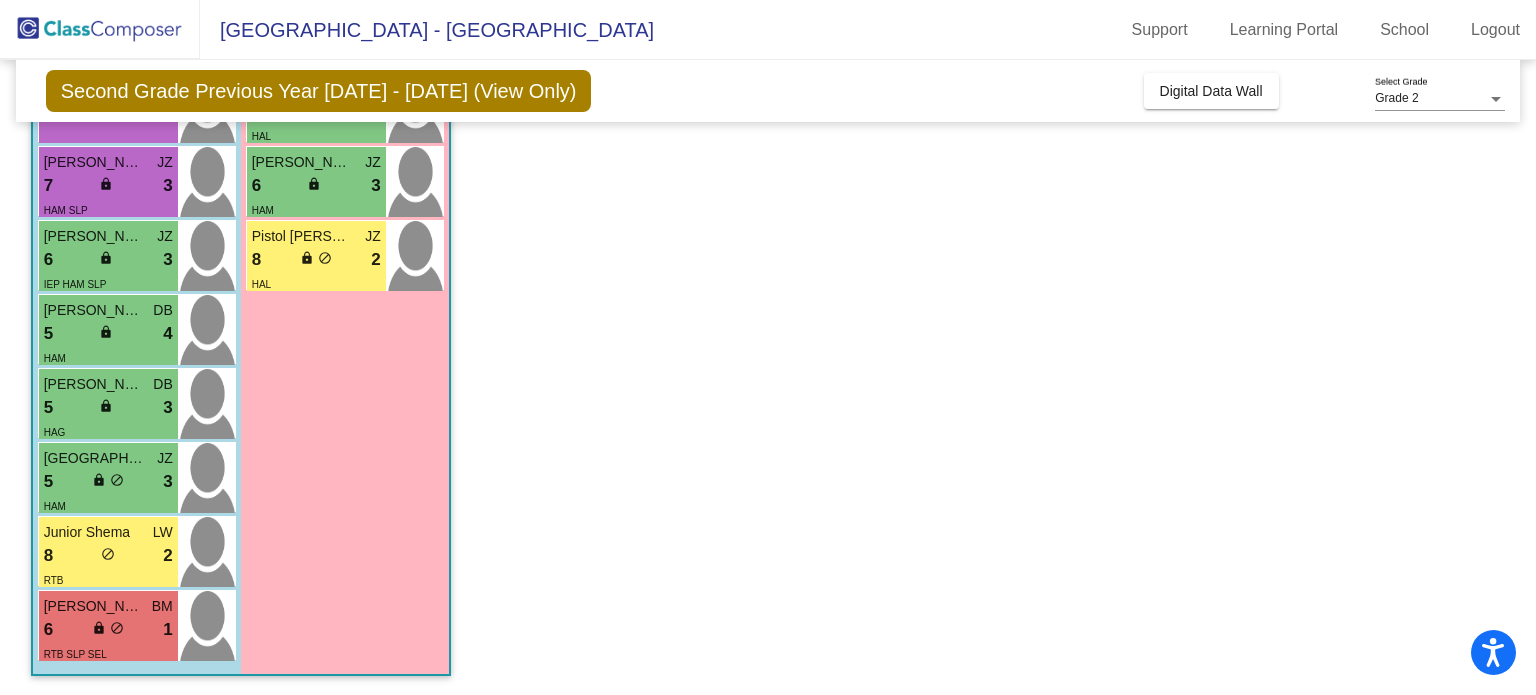 click on "6 lock do_not_disturb_alt 3" at bounding box center (316, 186) 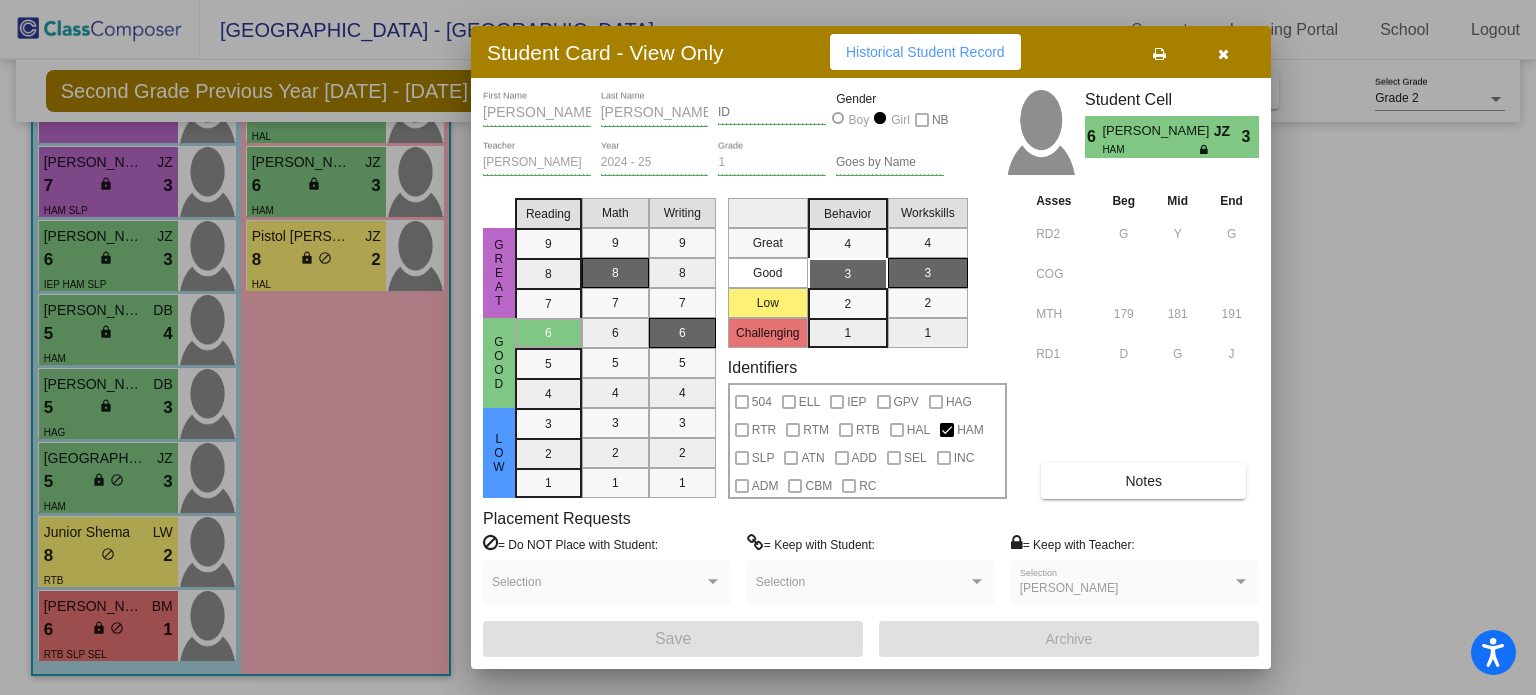 click on "Notes" at bounding box center [1143, 481] 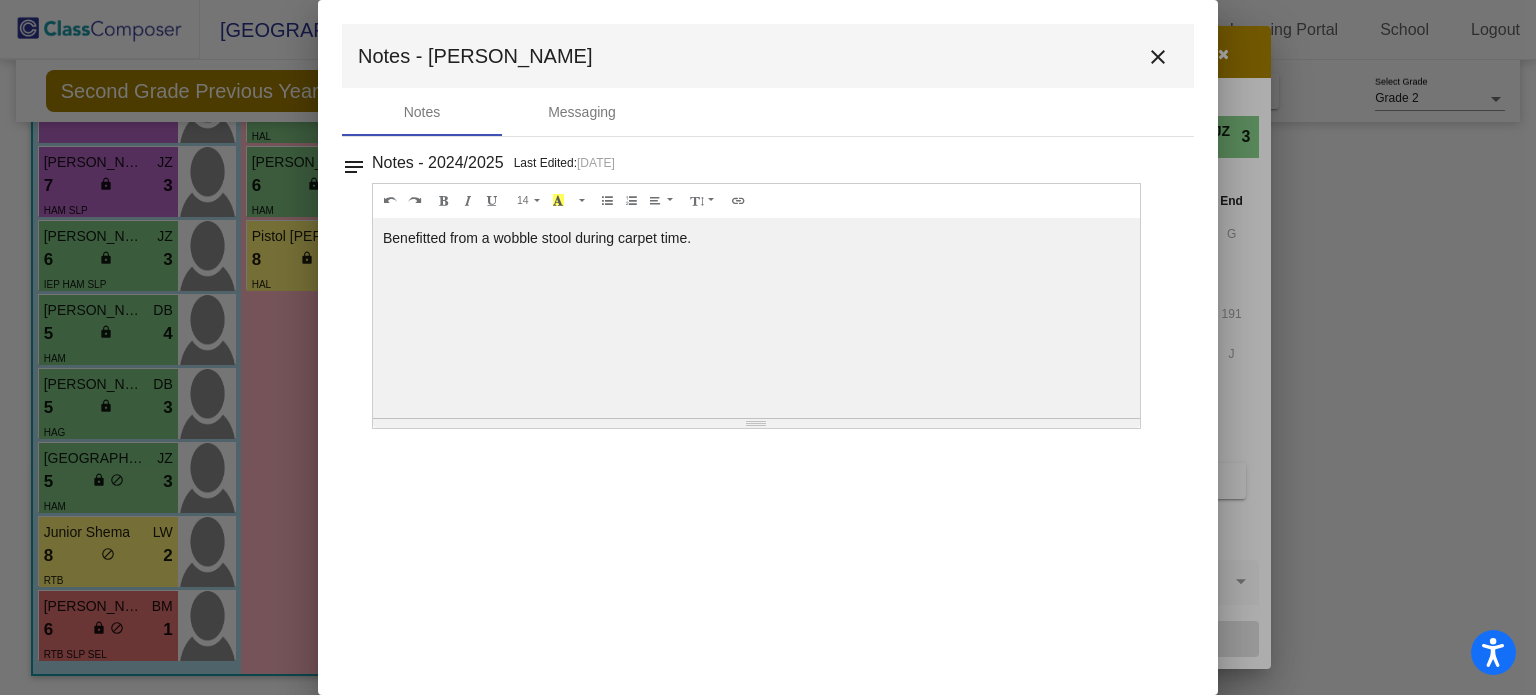 click on "close" at bounding box center [1158, 57] 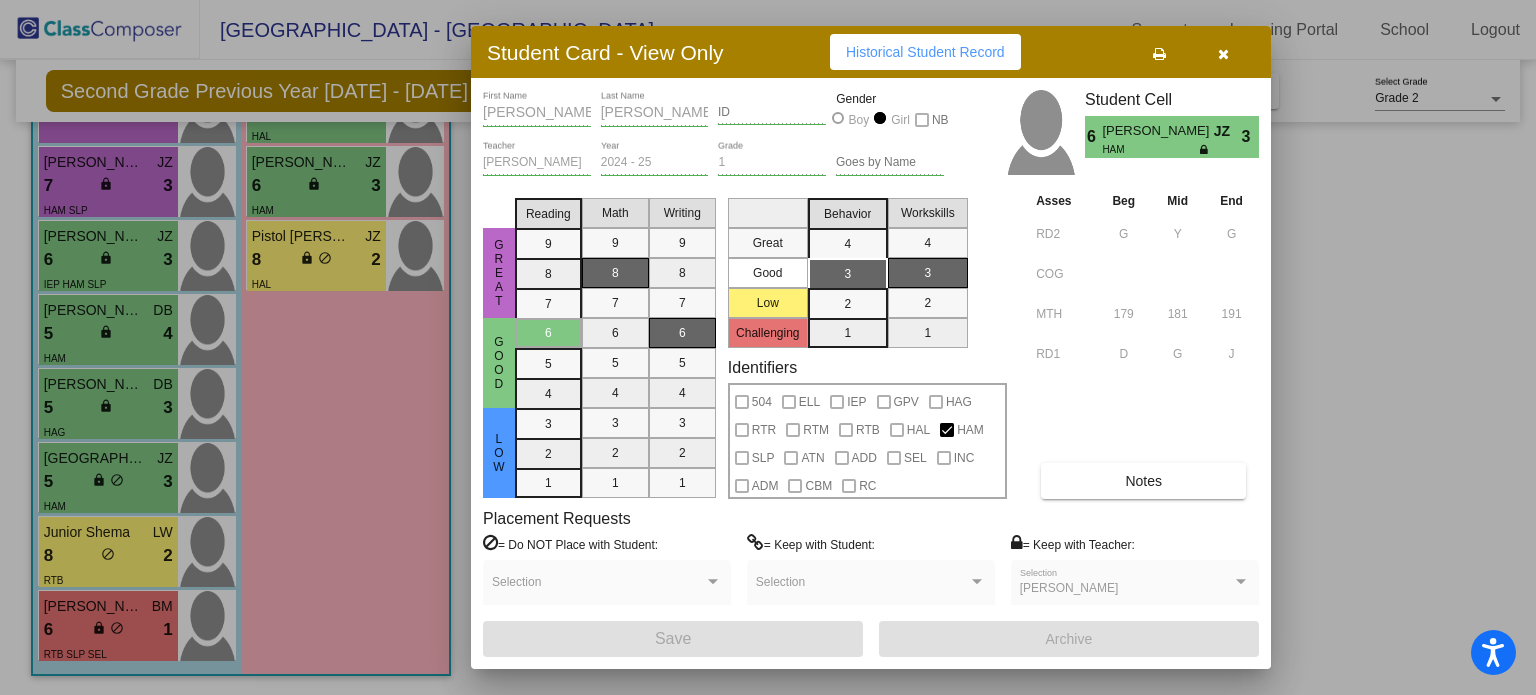 click at bounding box center (768, 347) 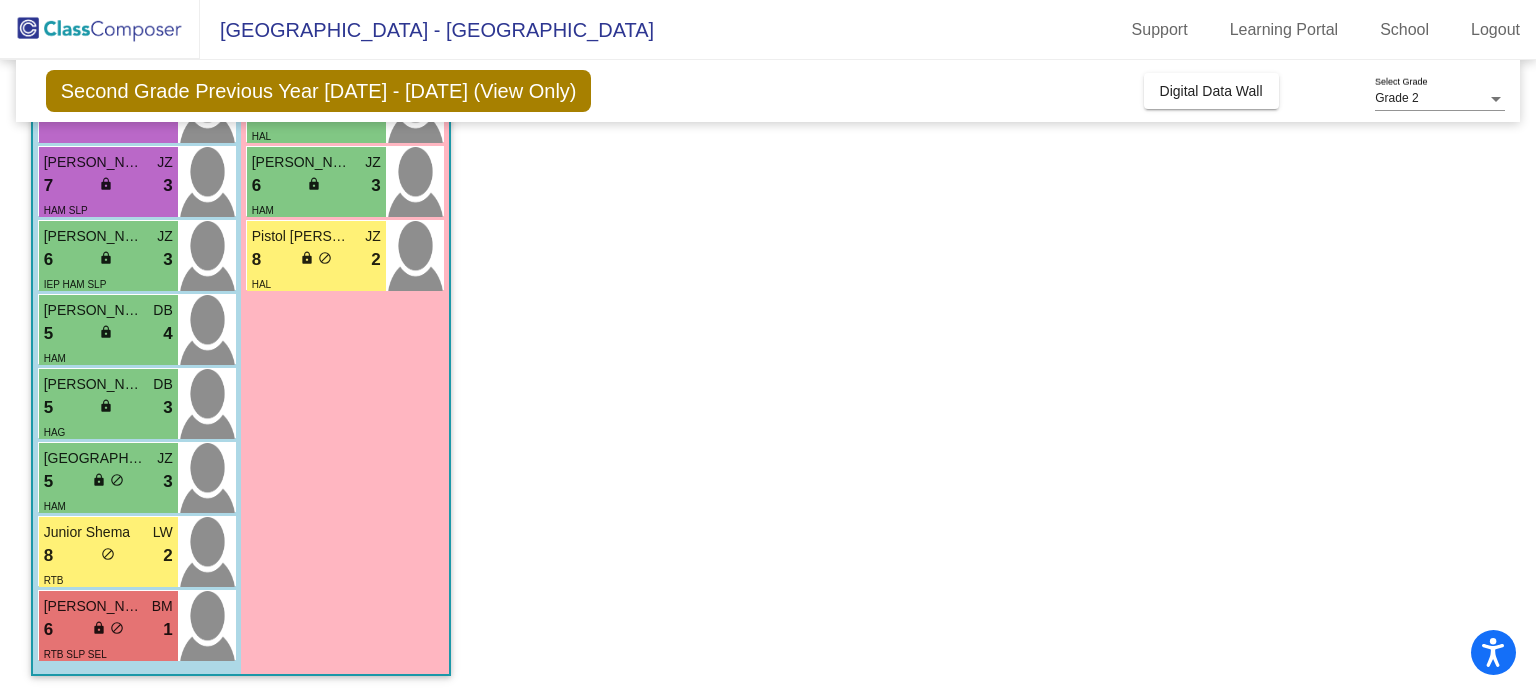 click on "8 lock do_not_disturb_alt 2" at bounding box center [316, 260] 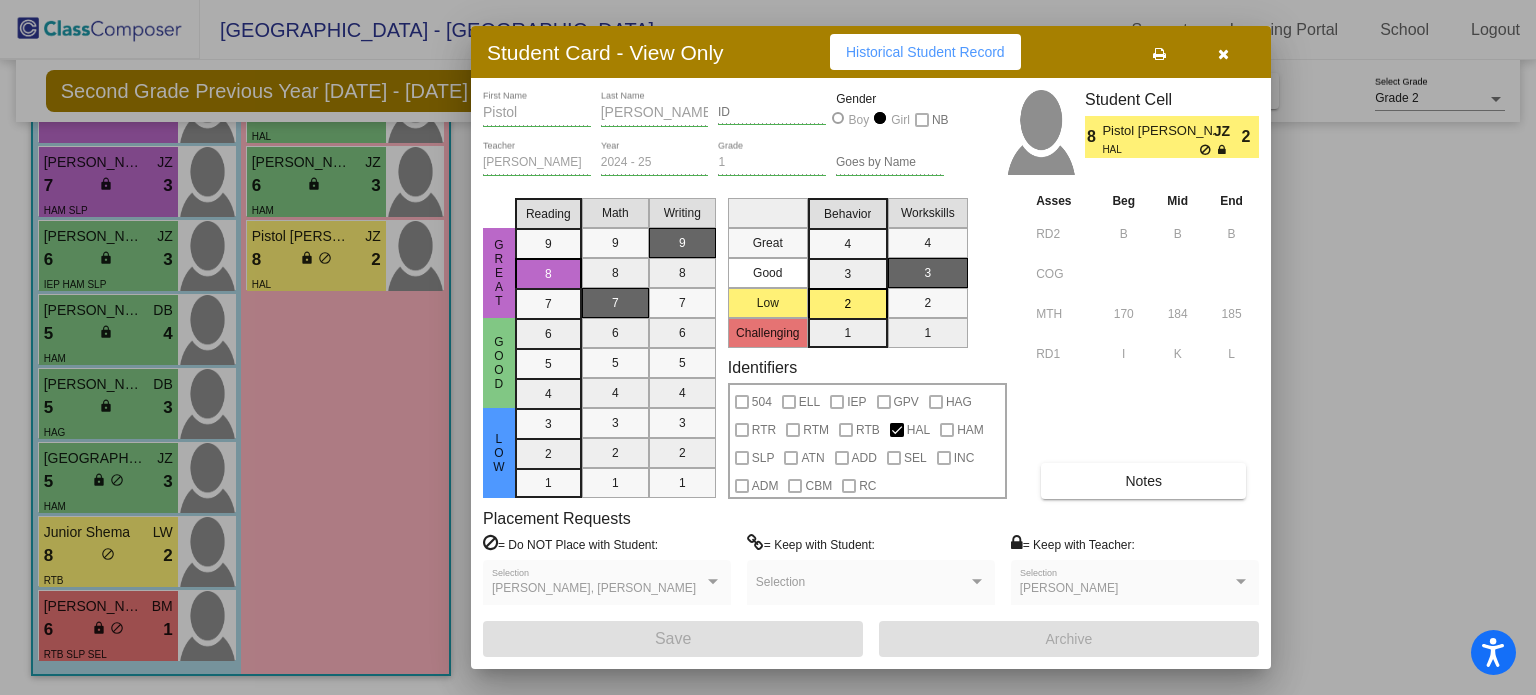 click at bounding box center (1223, 54) 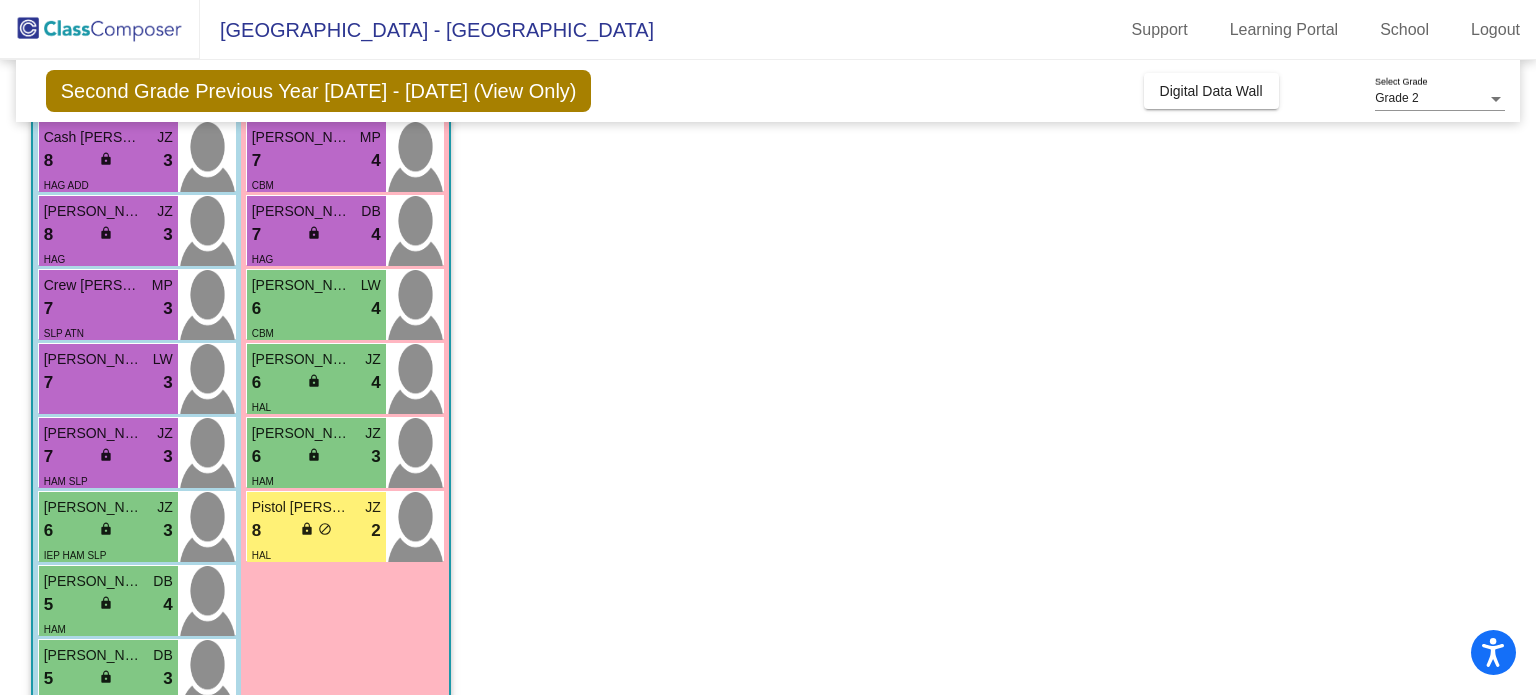 scroll, scrollTop: 571, scrollLeft: 0, axis: vertical 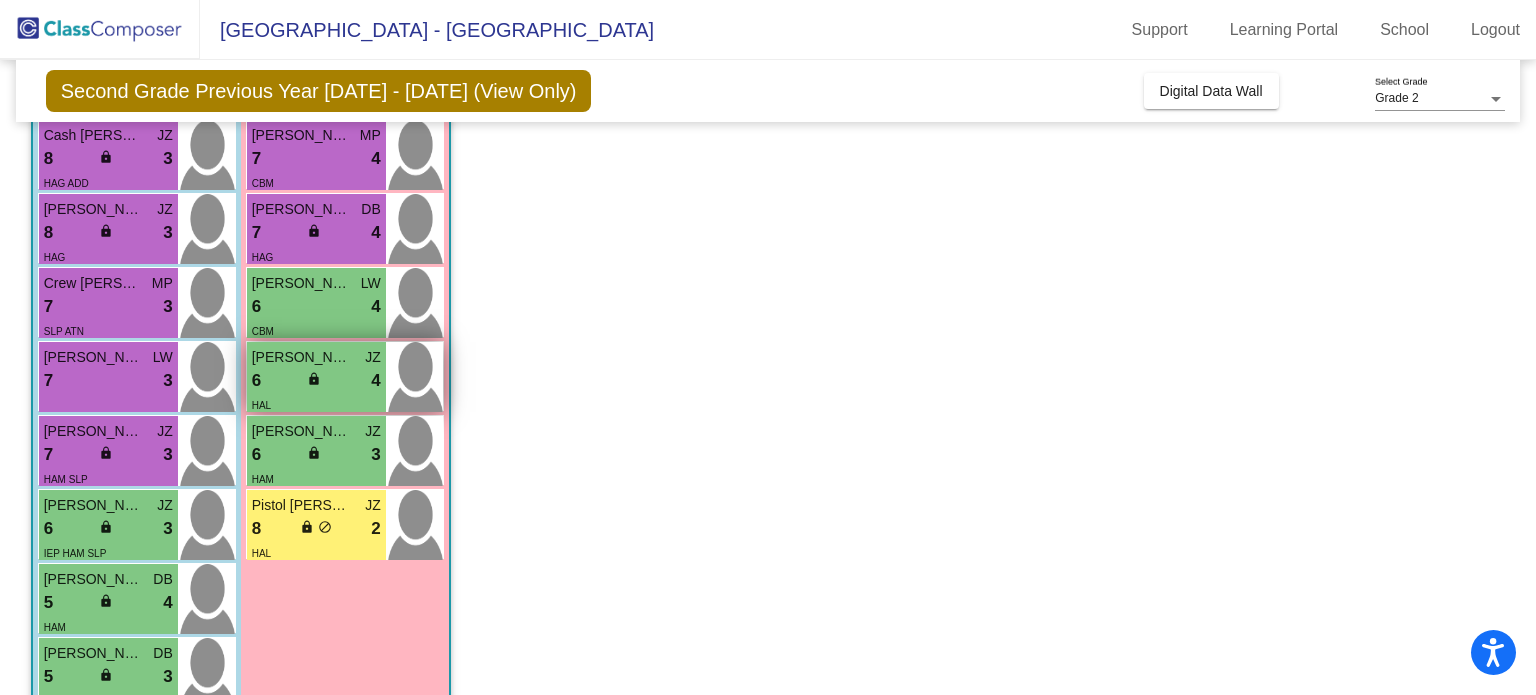 click on "6 lock do_not_disturb_alt 4" at bounding box center (316, 381) 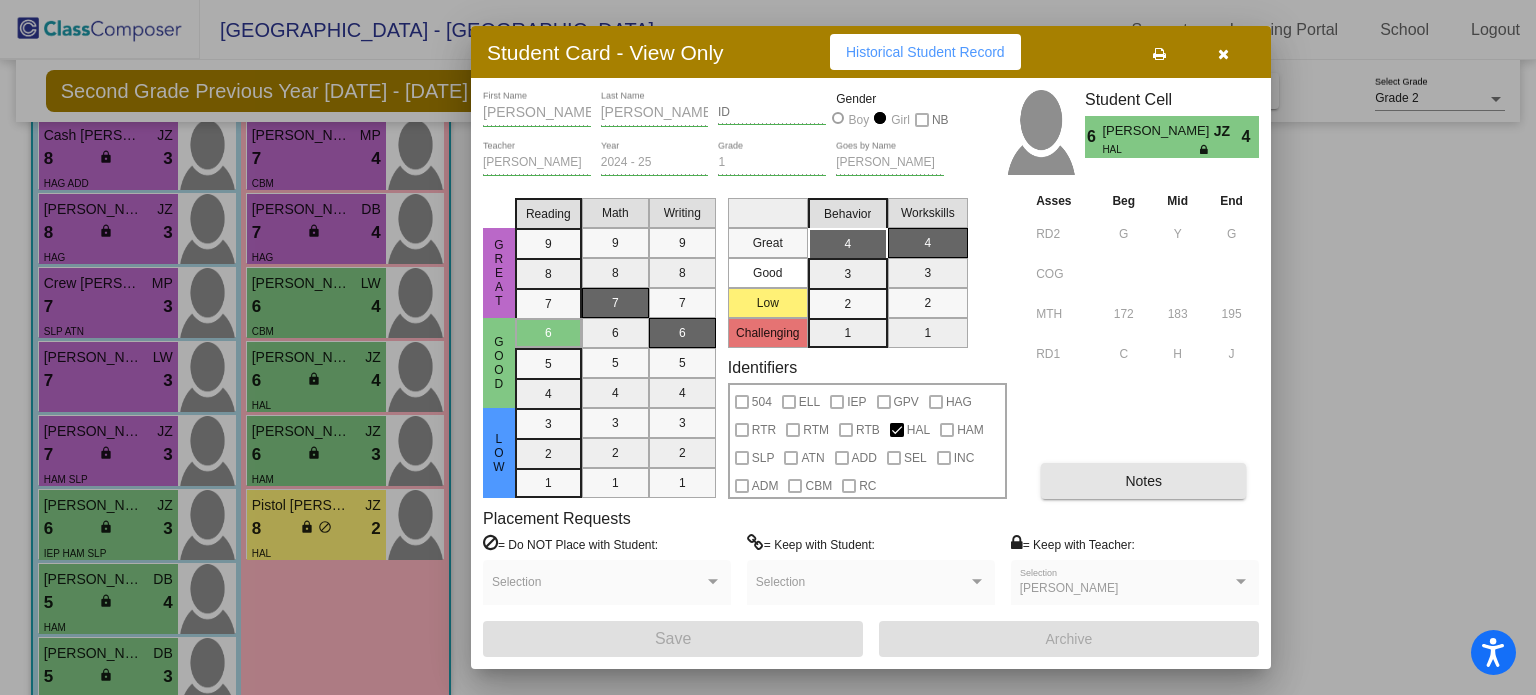 click on "Notes" at bounding box center [1143, 481] 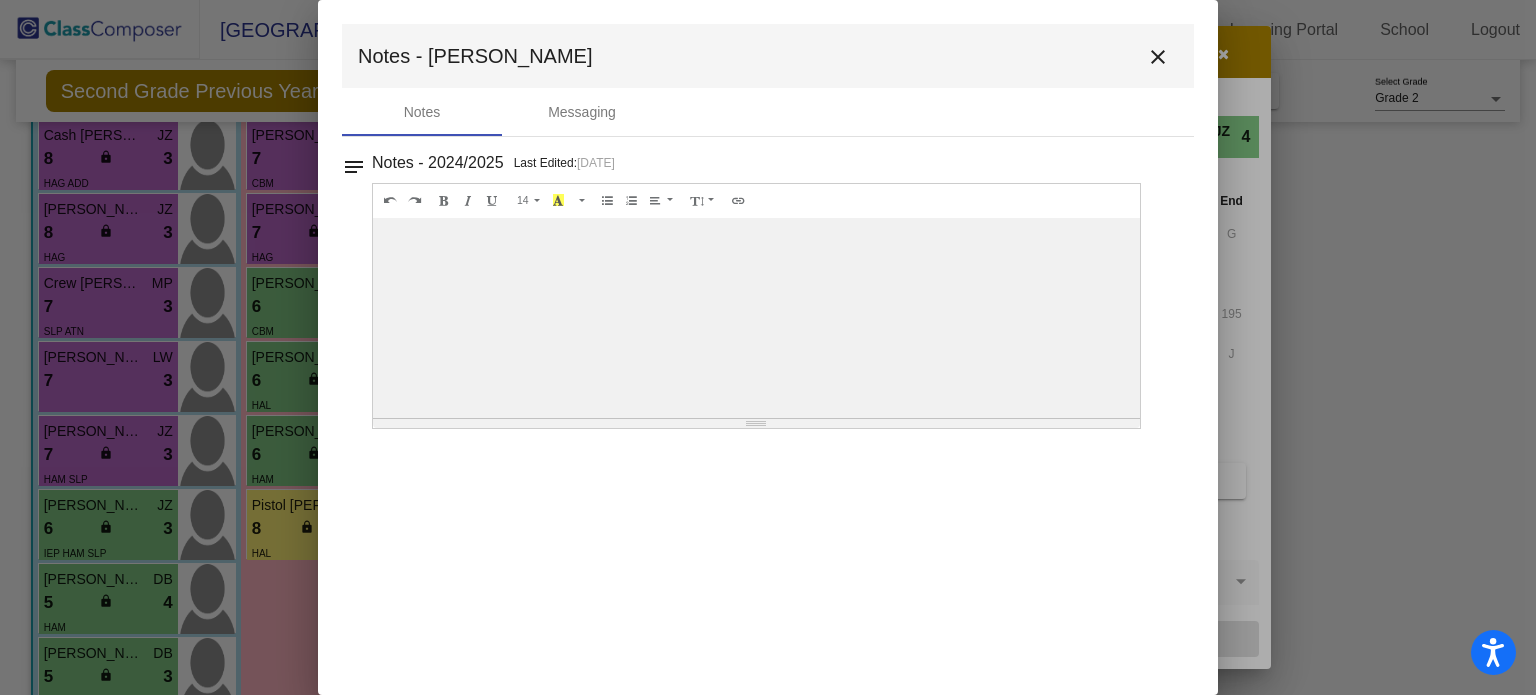 click on "close" at bounding box center [1158, 57] 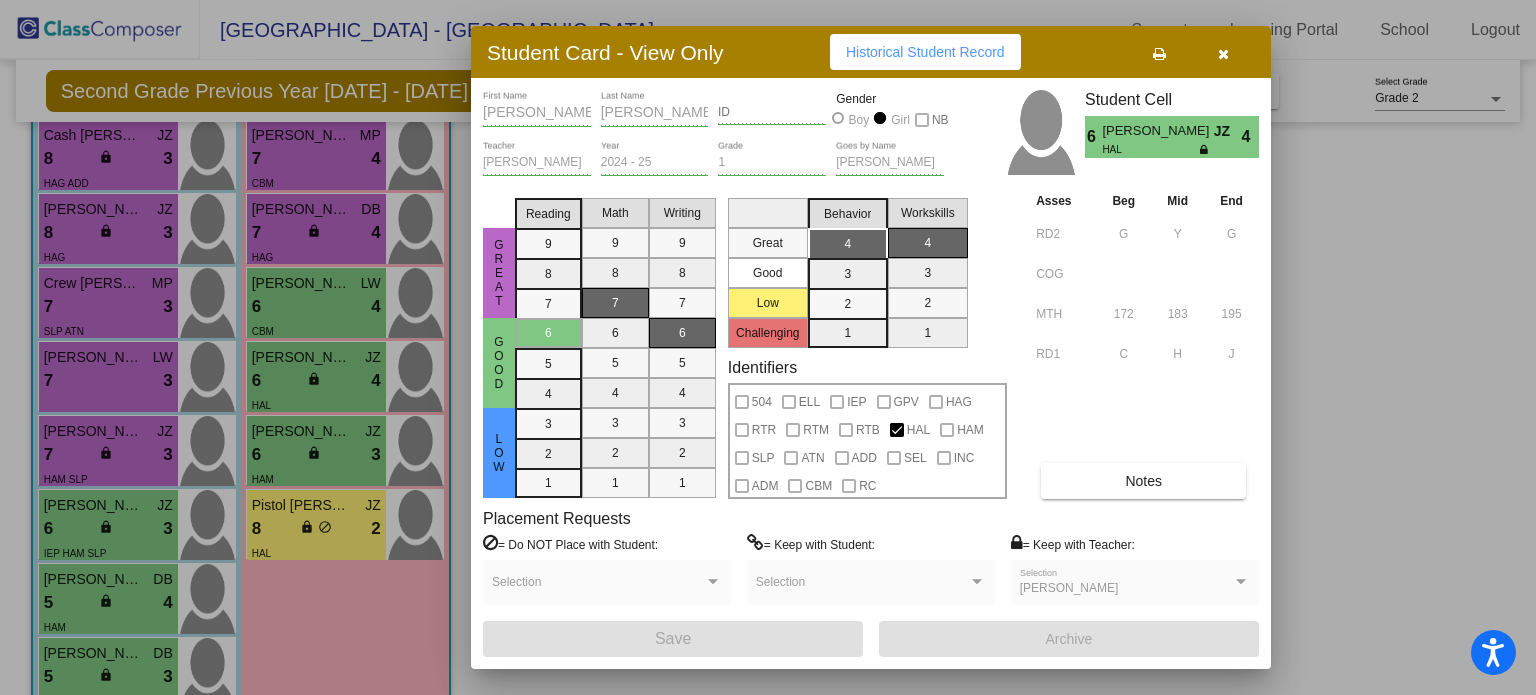 click at bounding box center [1223, 54] 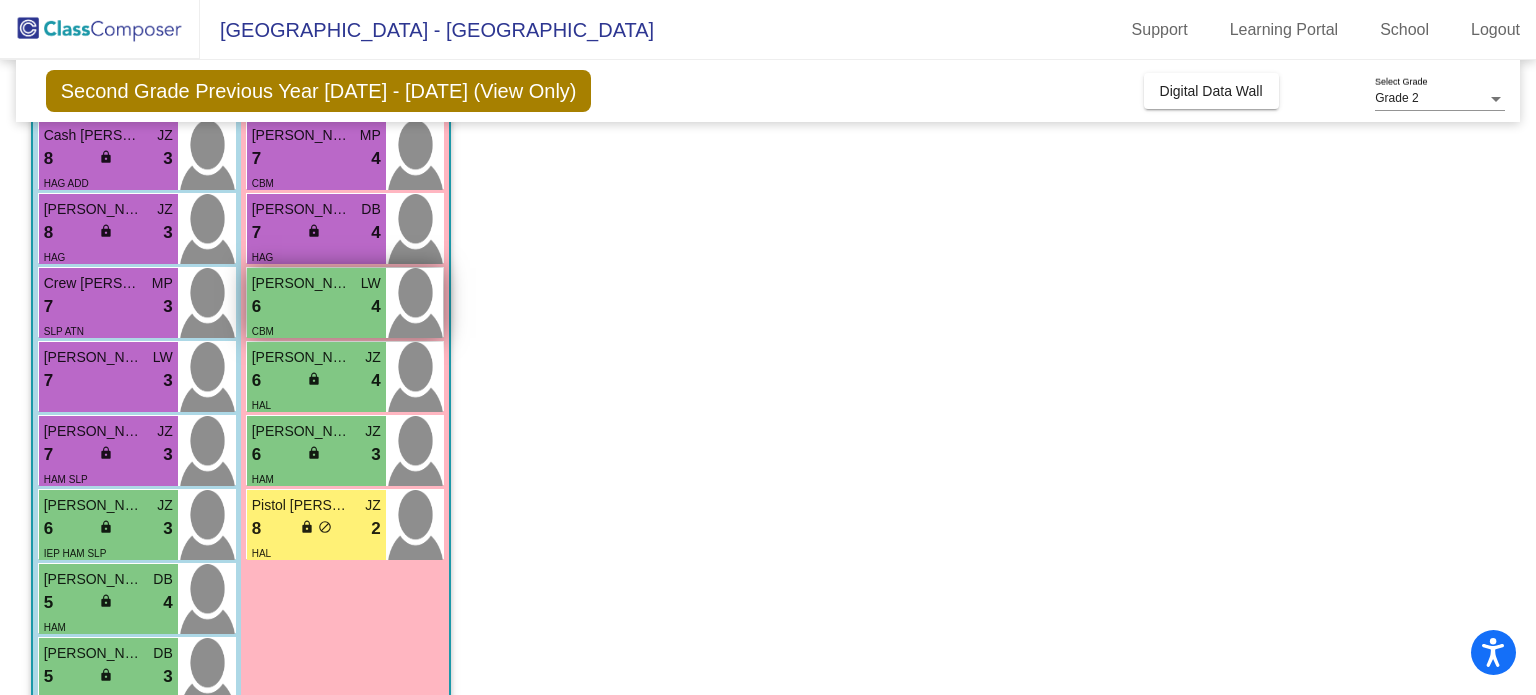click on "6 lock do_not_disturb_alt 4" at bounding box center (316, 307) 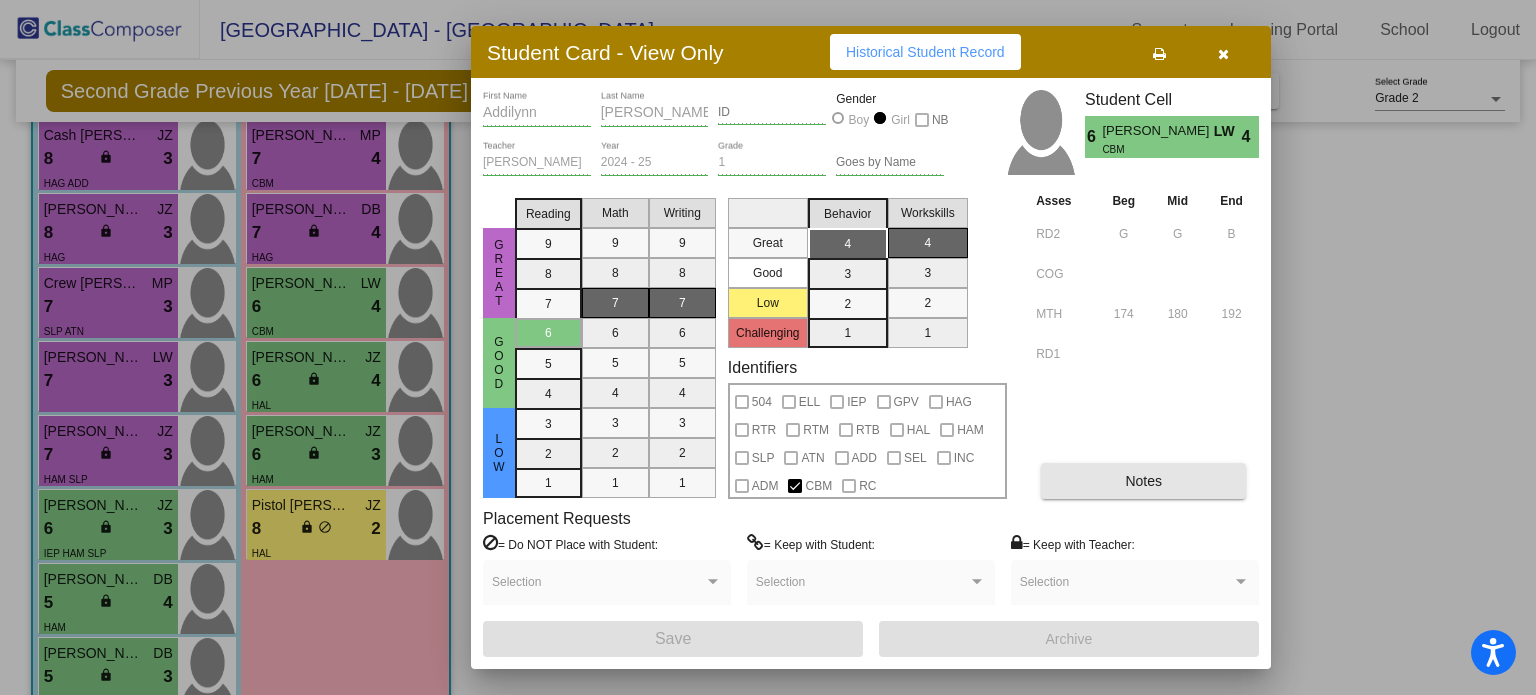 click on "Notes" at bounding box center (1143, 481) 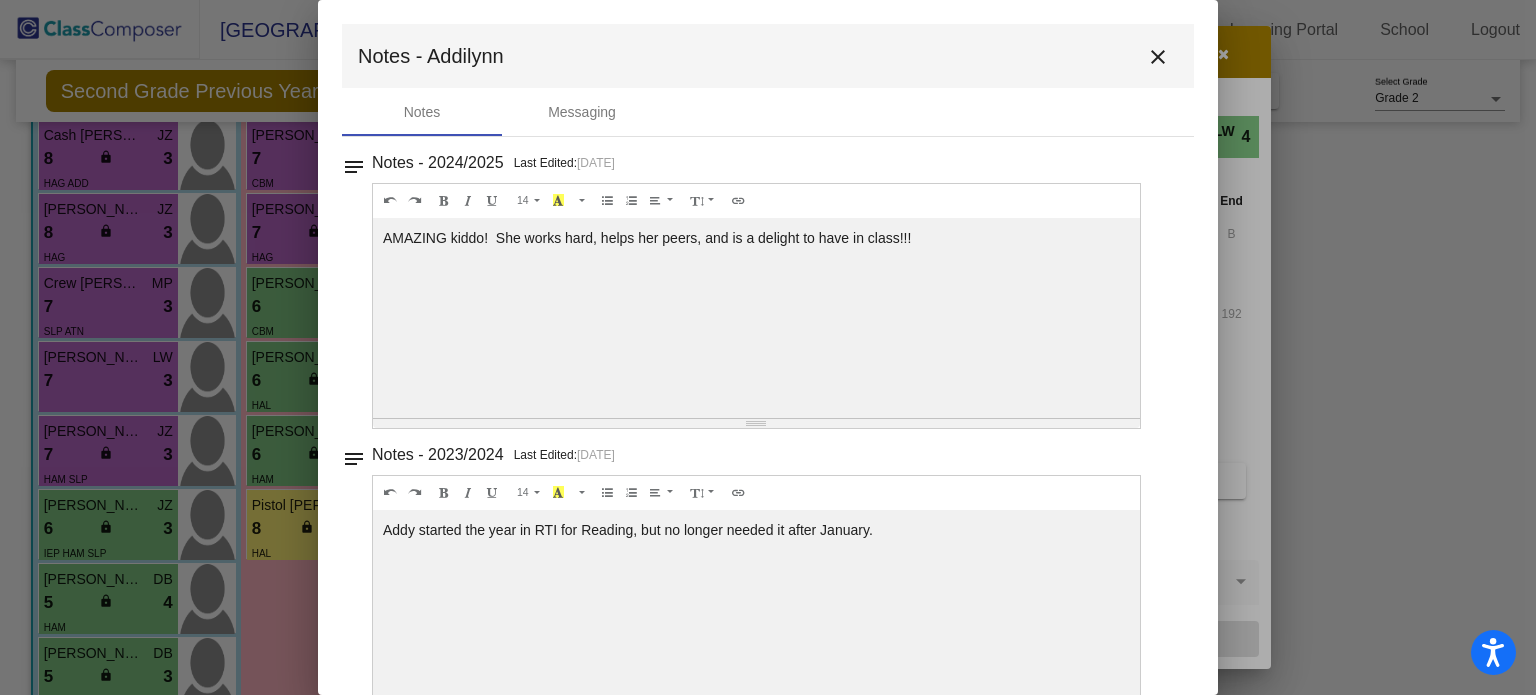 click on "close" at bounding box center [1158, 57] 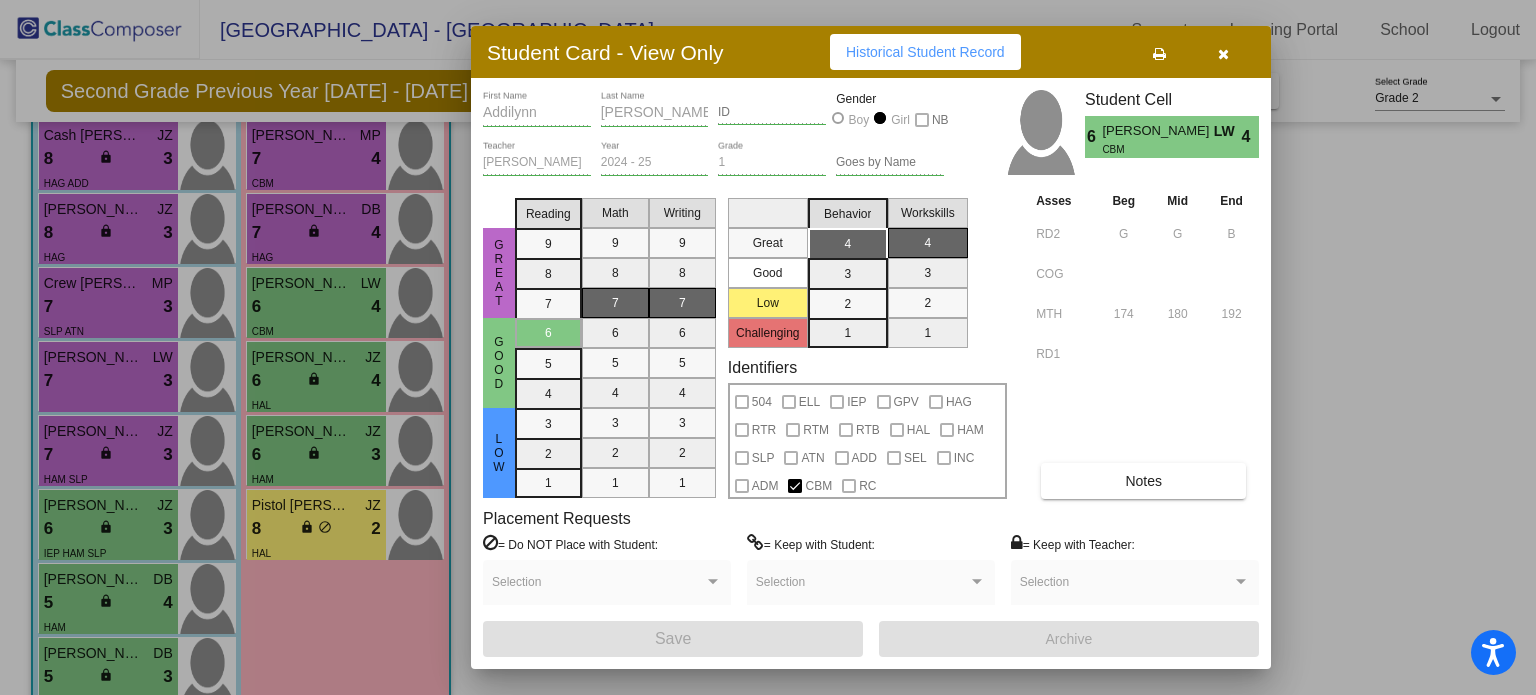 click at bounding box center (768, 347) 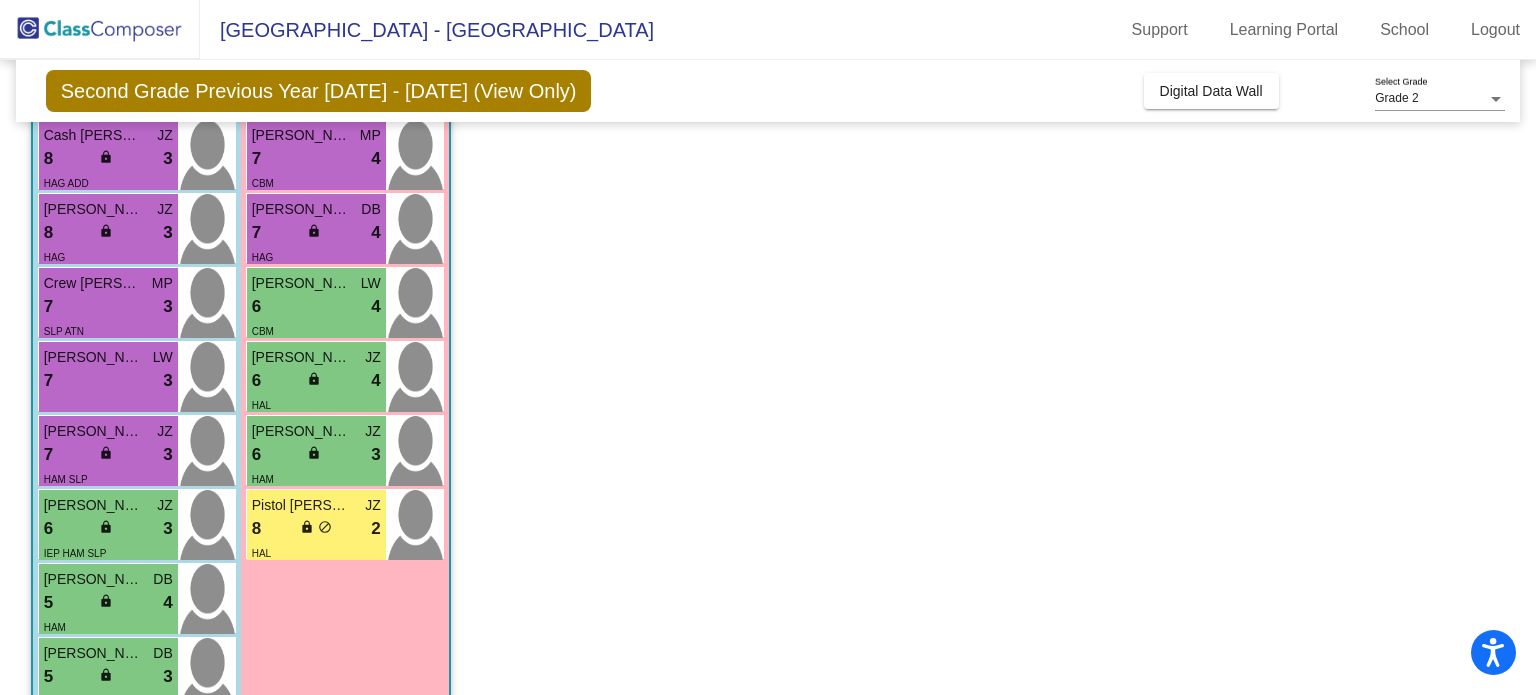 click on "HAG" at bounding box center [316, 256] 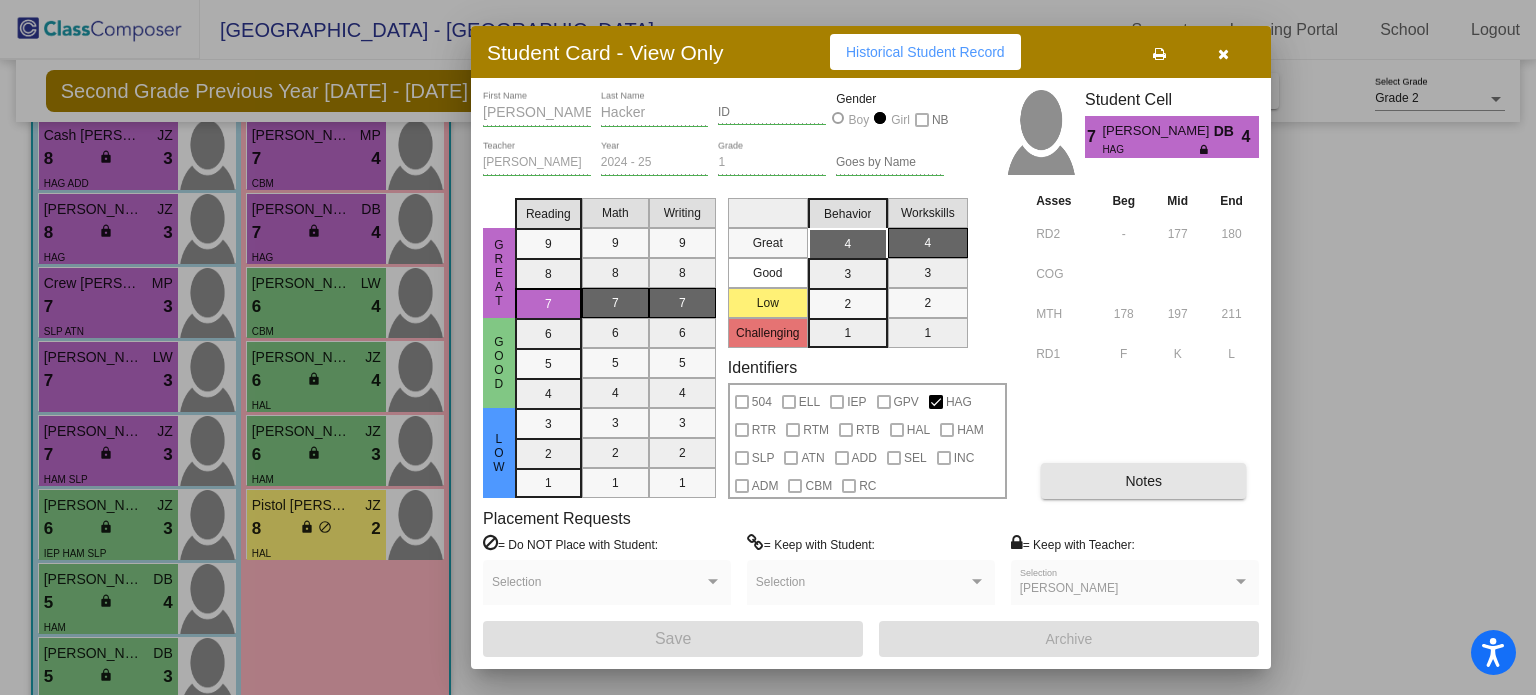 click on "Notes" at bounding box center (1143, 481) 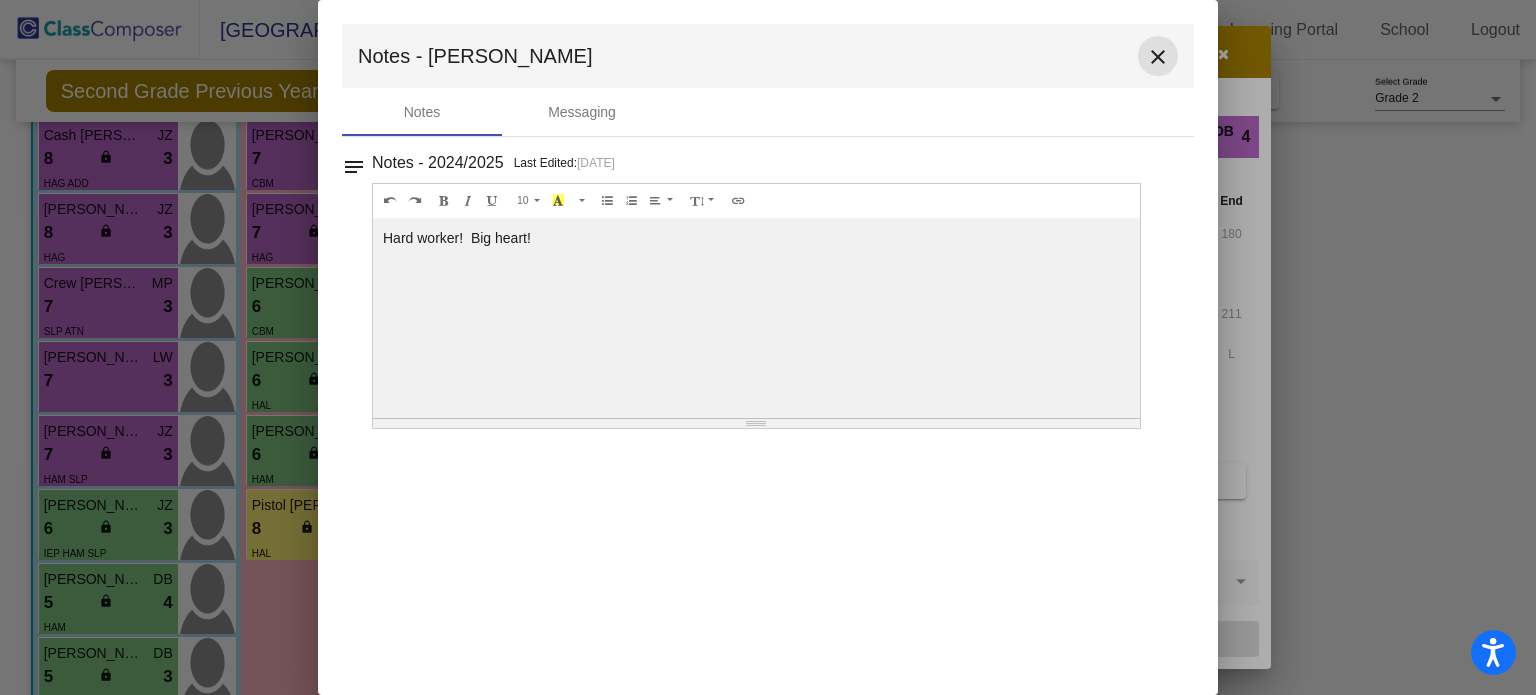 click on "close" at bounding box center (1158, 57) 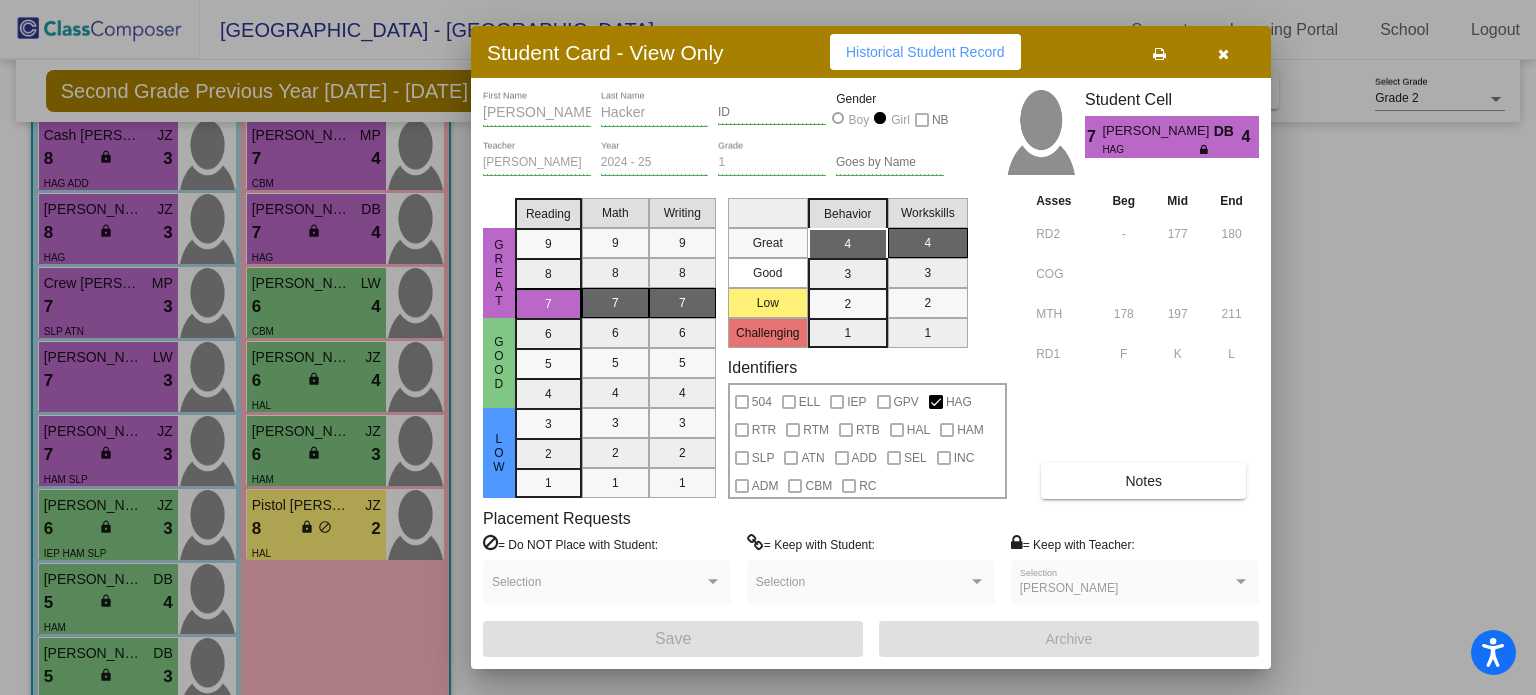 click at bounding box center (768, 347) 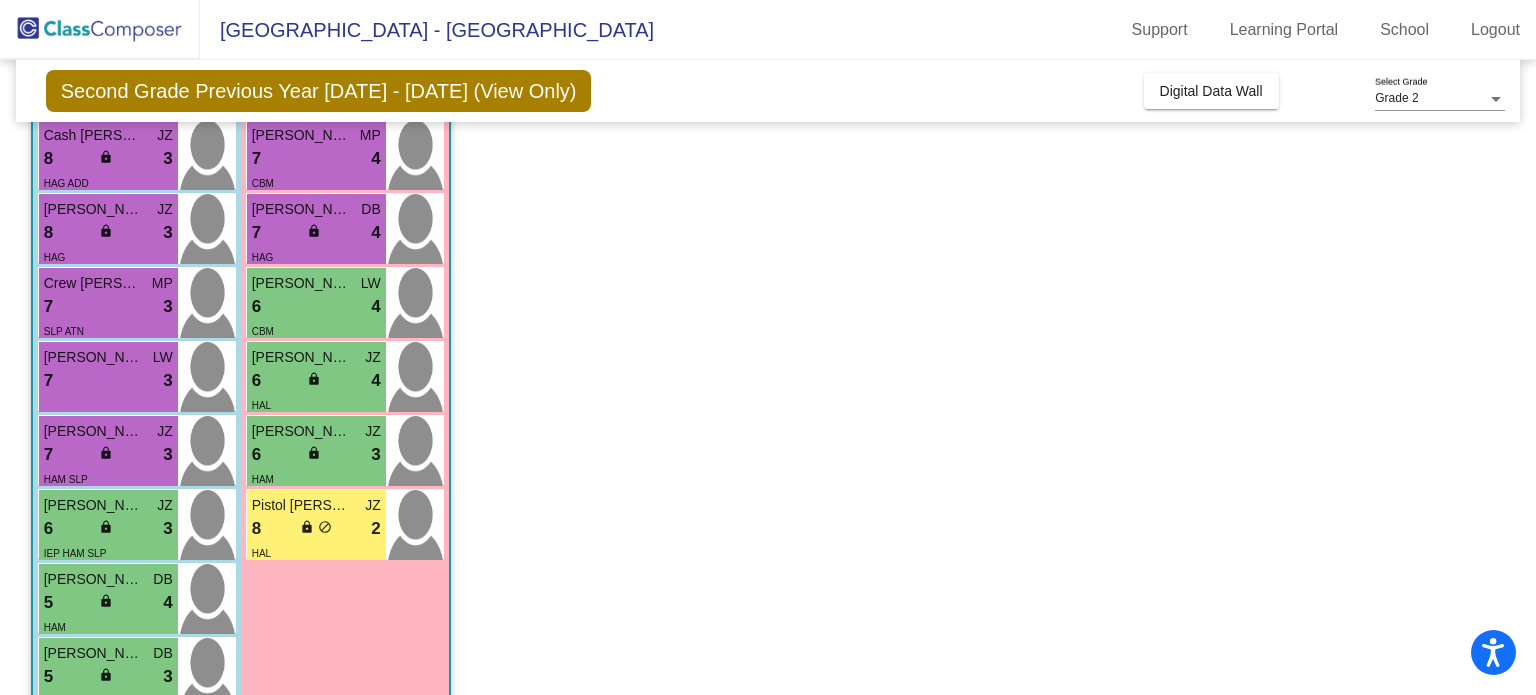 click on "7 lock do_not_disturb_alt 4" at bounding box center (316, 159) 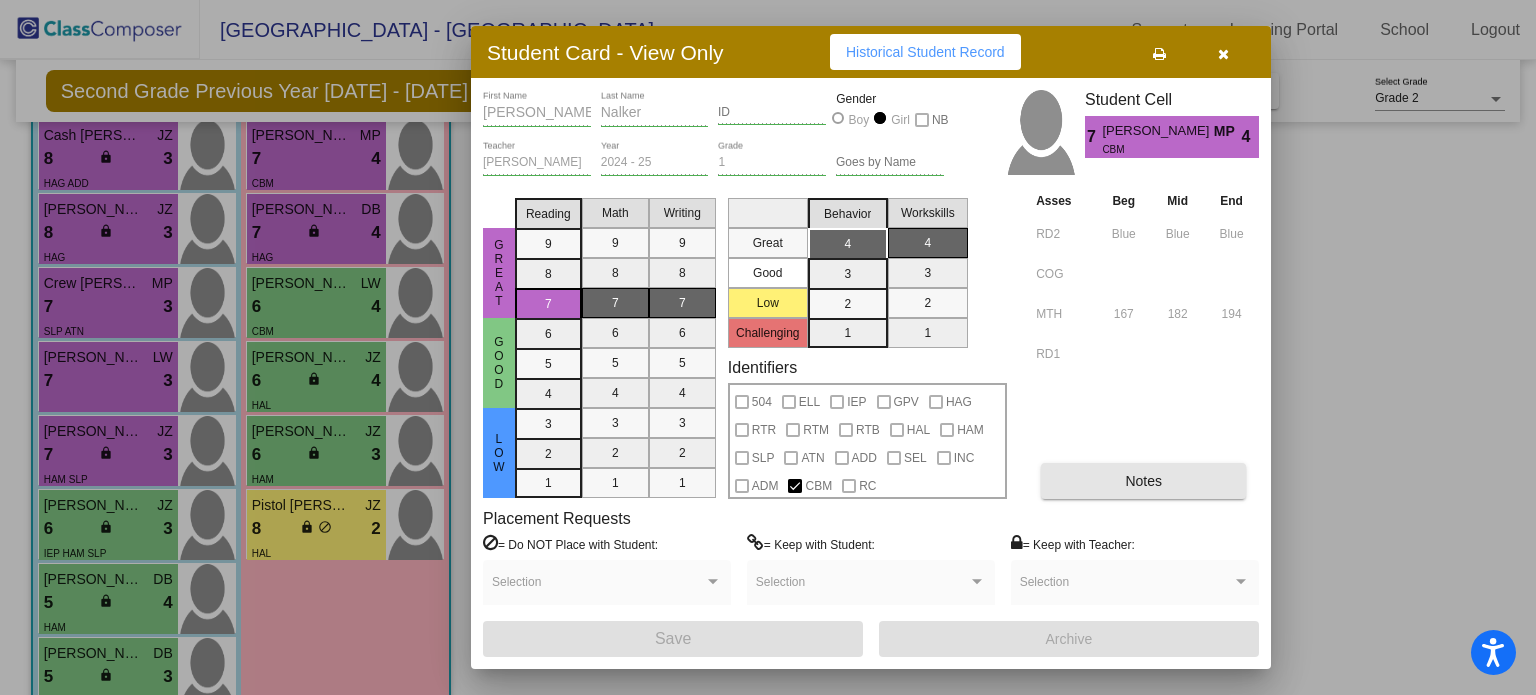 click on "Notes" at bounding box center (1143, 481) 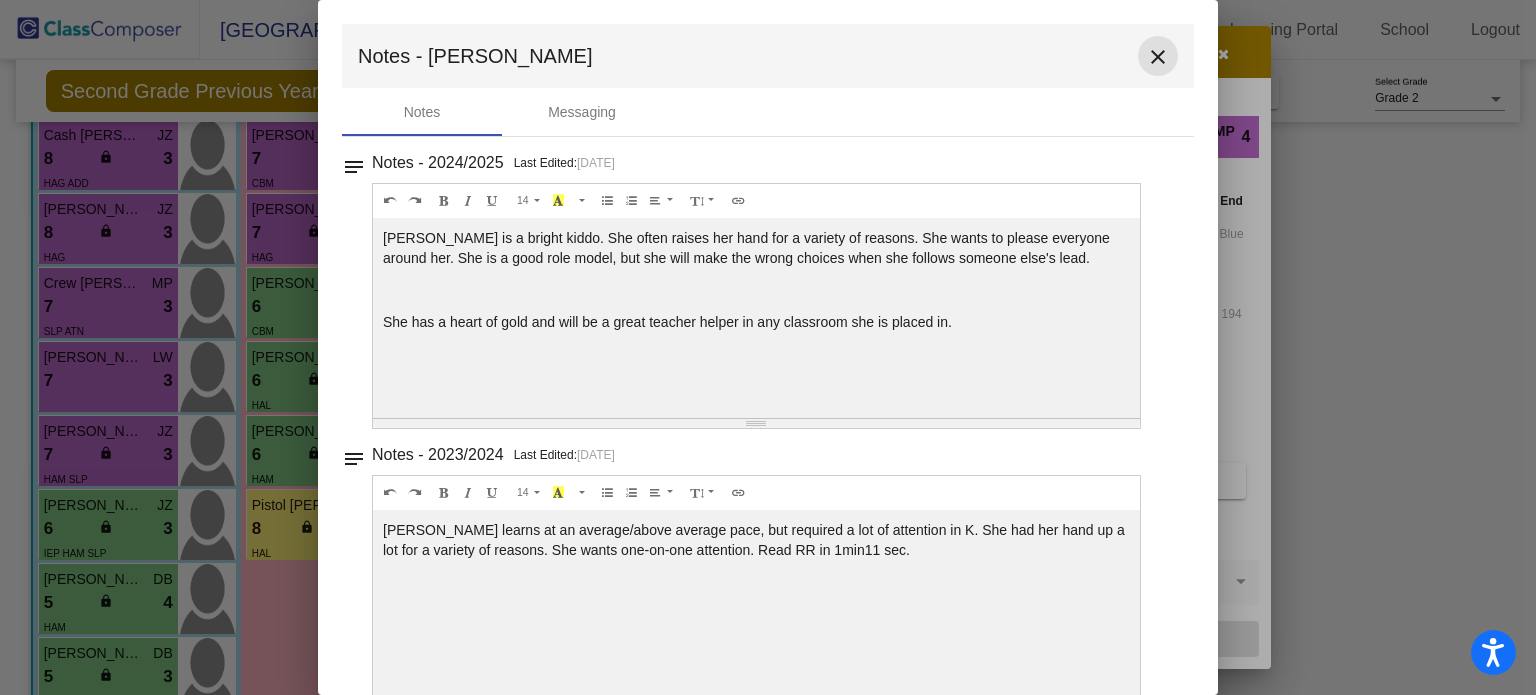 click on "close" at bounding box center [1158, 56] 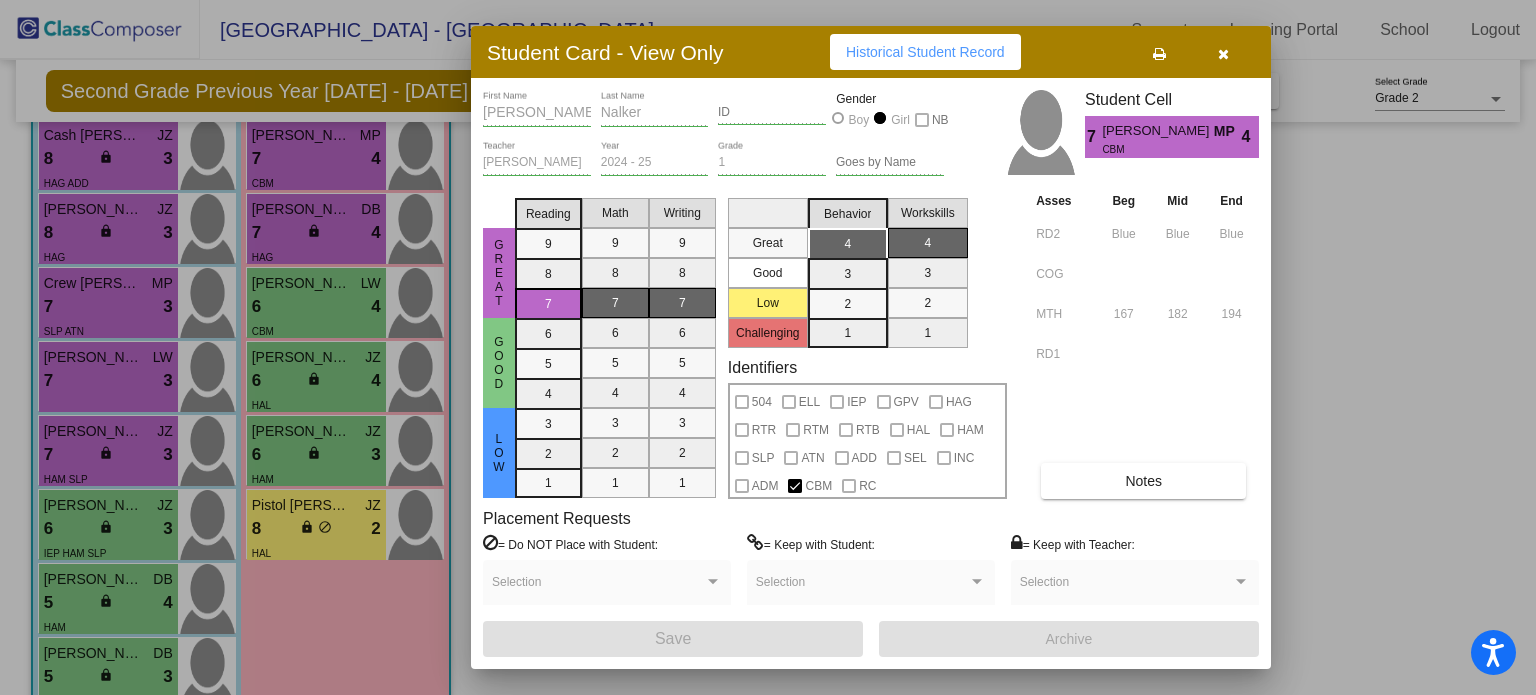 click at bounding box center [1223, 54] 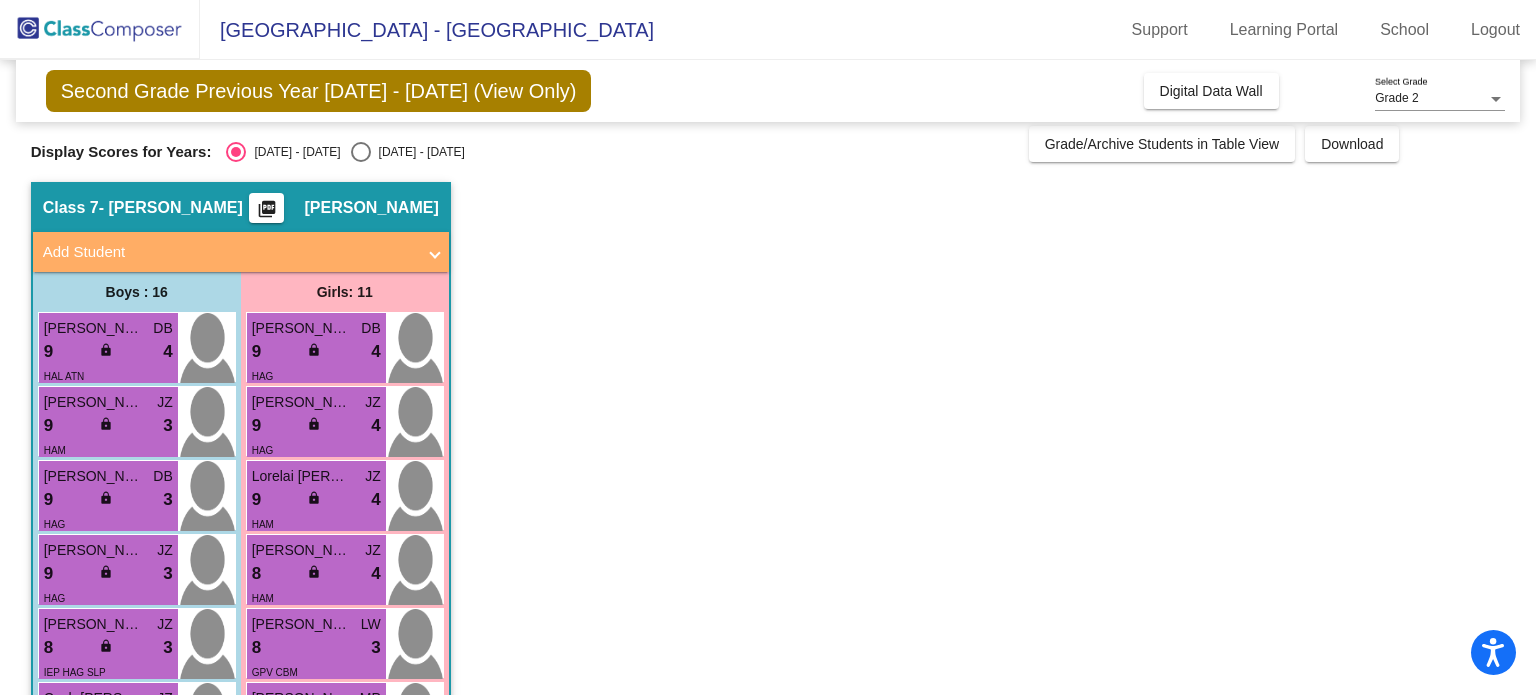 scroll, scrollTop: 8, scrollLeft: 0, axis: vertical 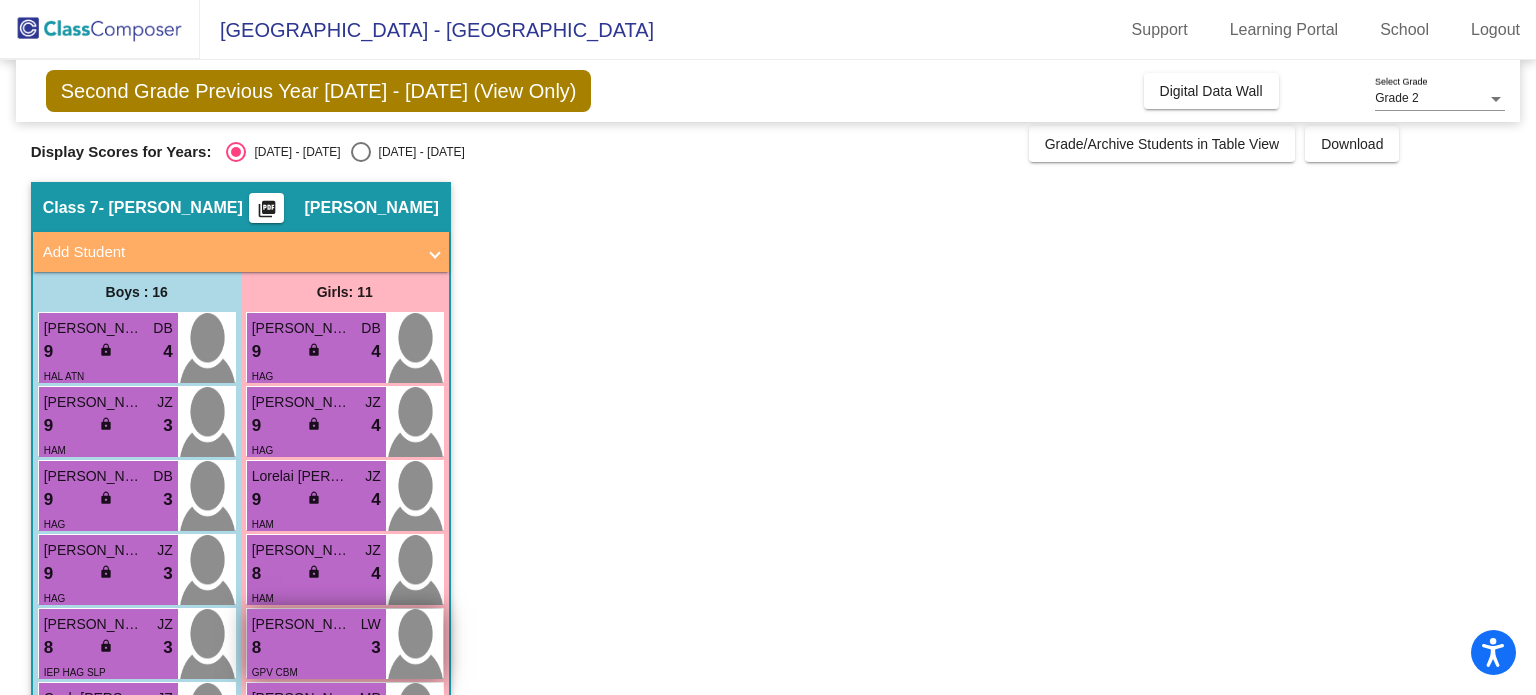 click on "8 lock do_not_disturb_alt 3" at bounding box center (316, 648) 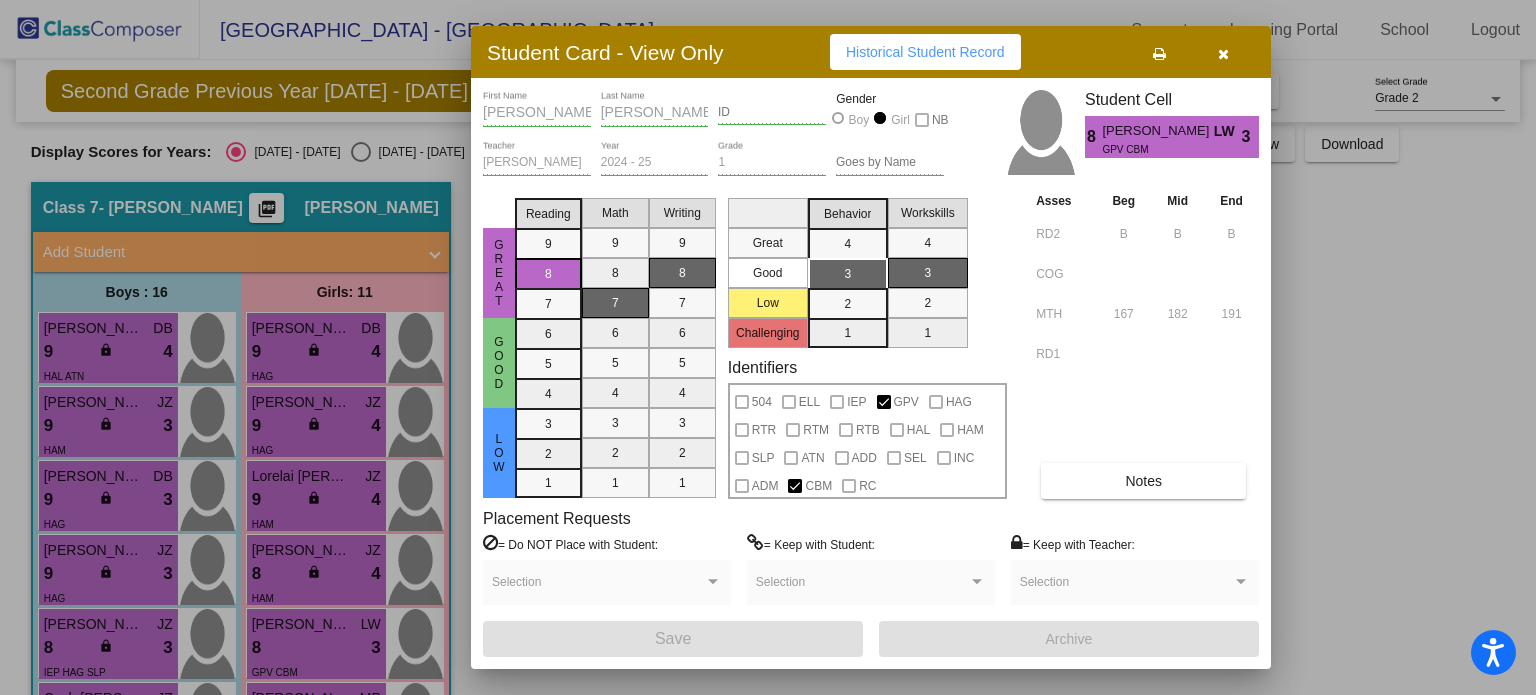 click on "Notes" at bounding box center [1143, 481] 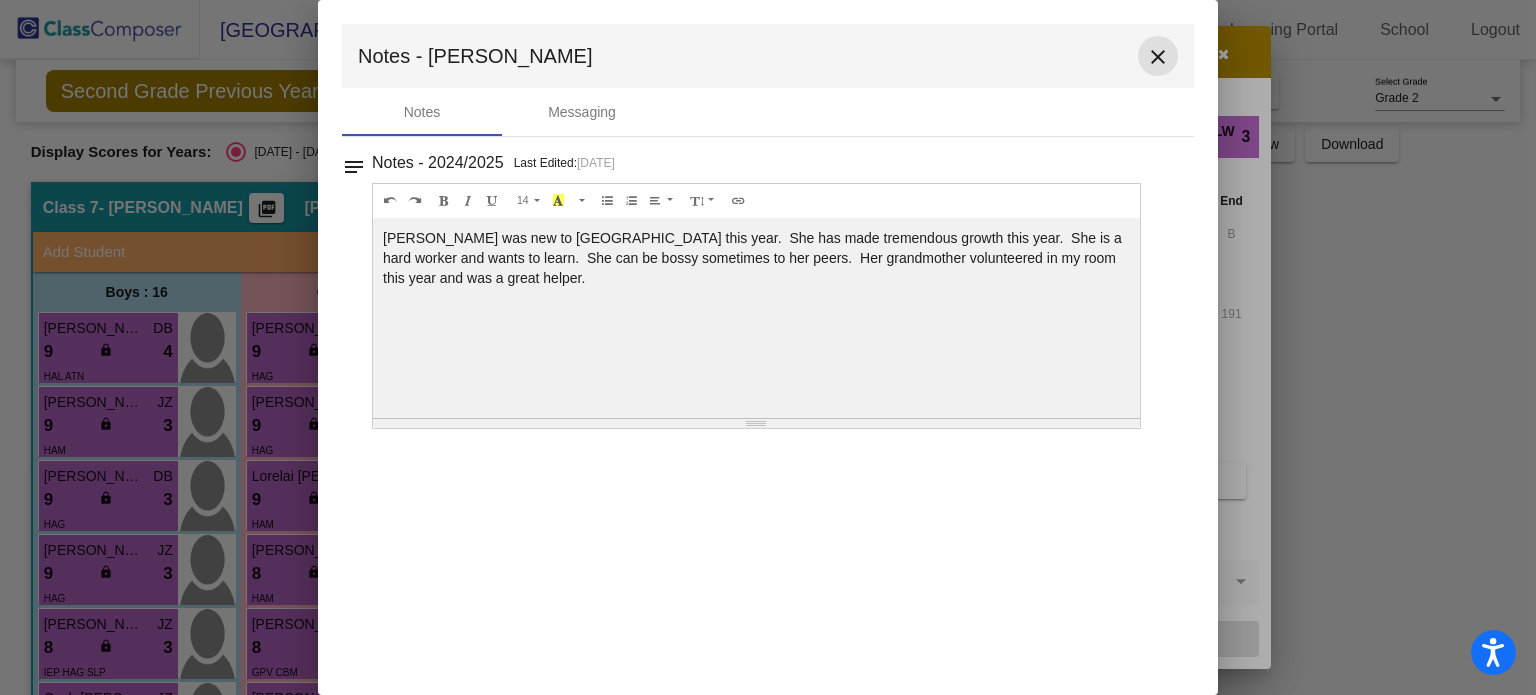 click on "close" at bounding box center [1158, 57] 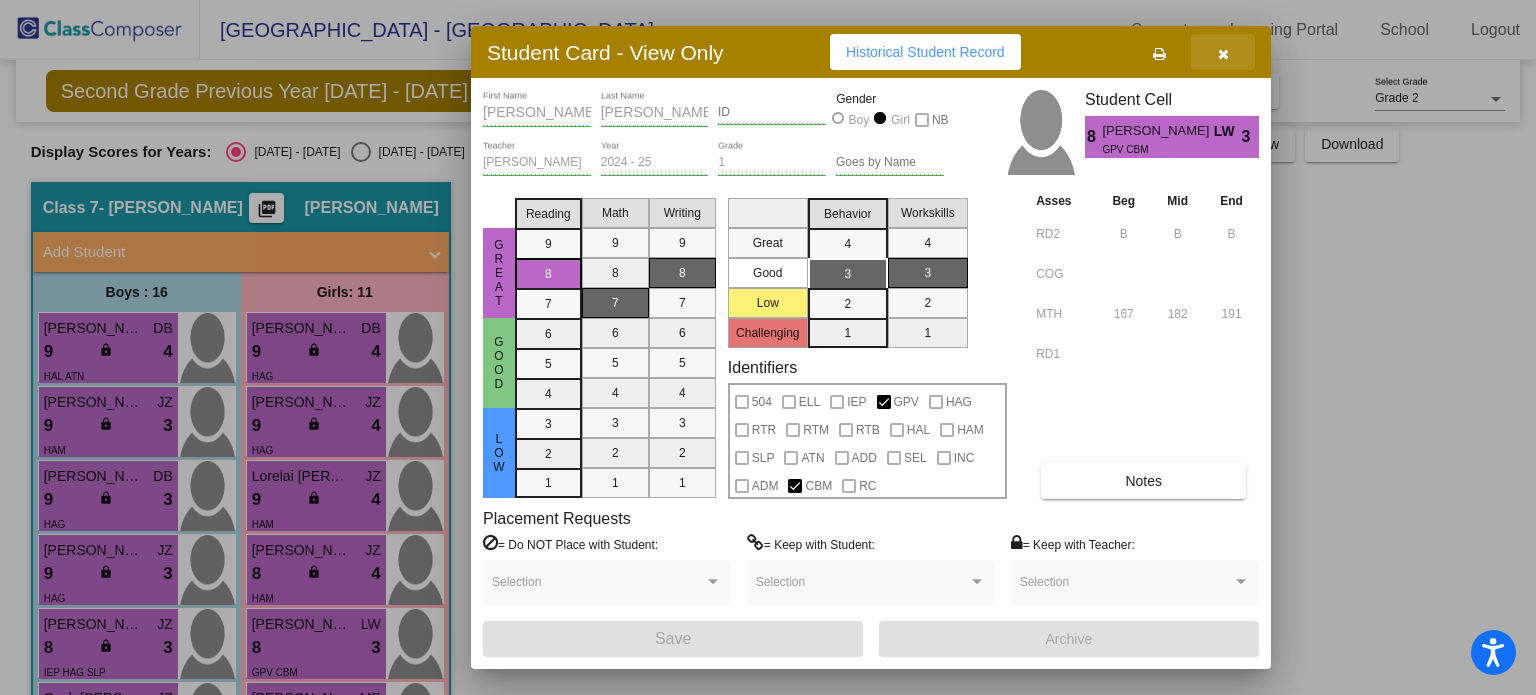 click at bounding box center [1223, 54] 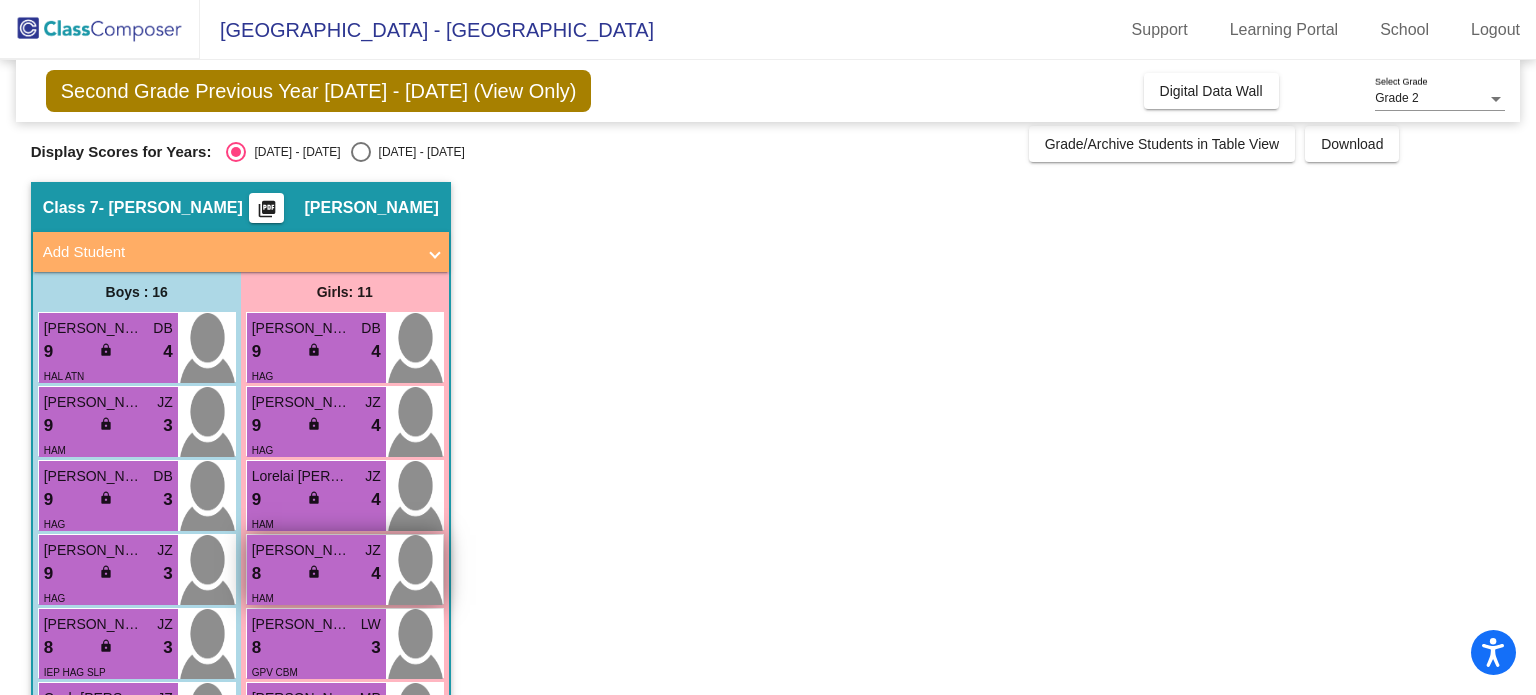 click on "[PERSON_NAME]" at bounding box center (302, 550) 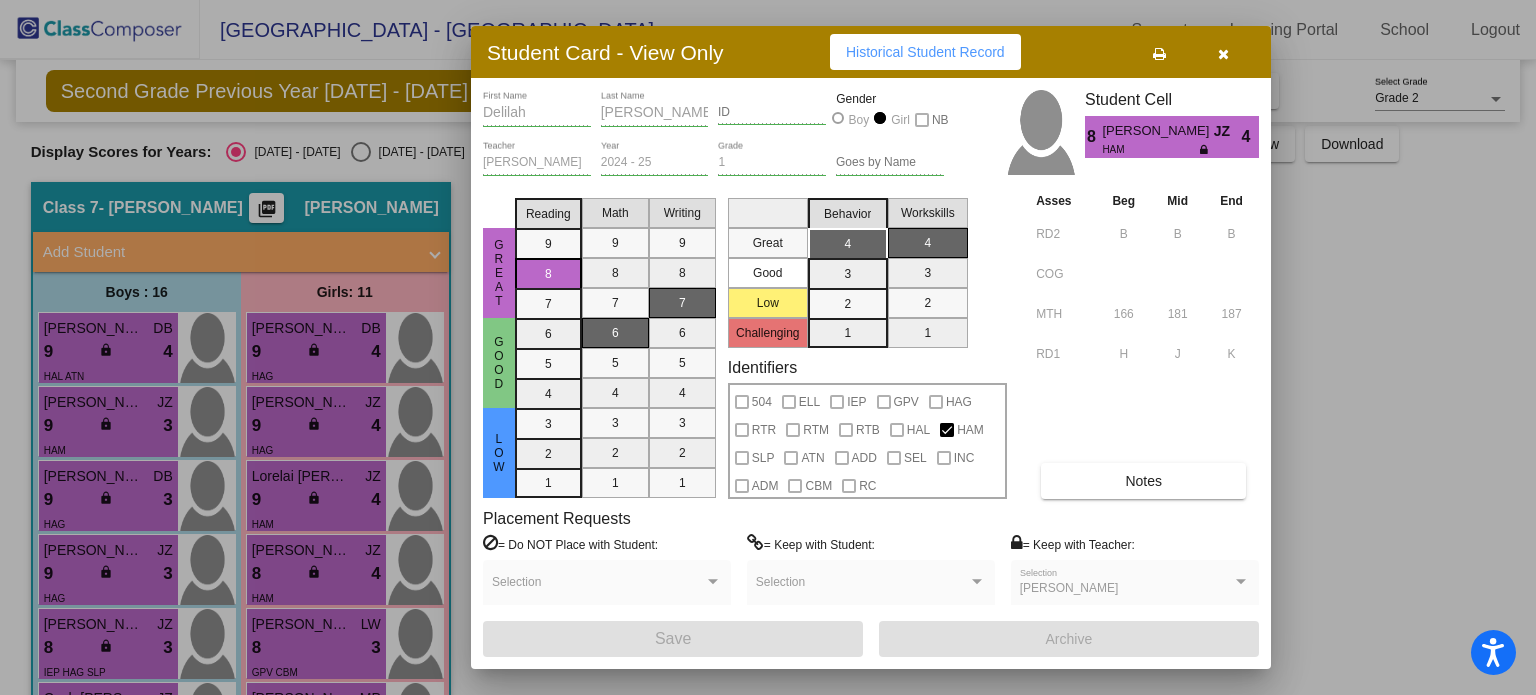 click at bounding box center (1223, 54) 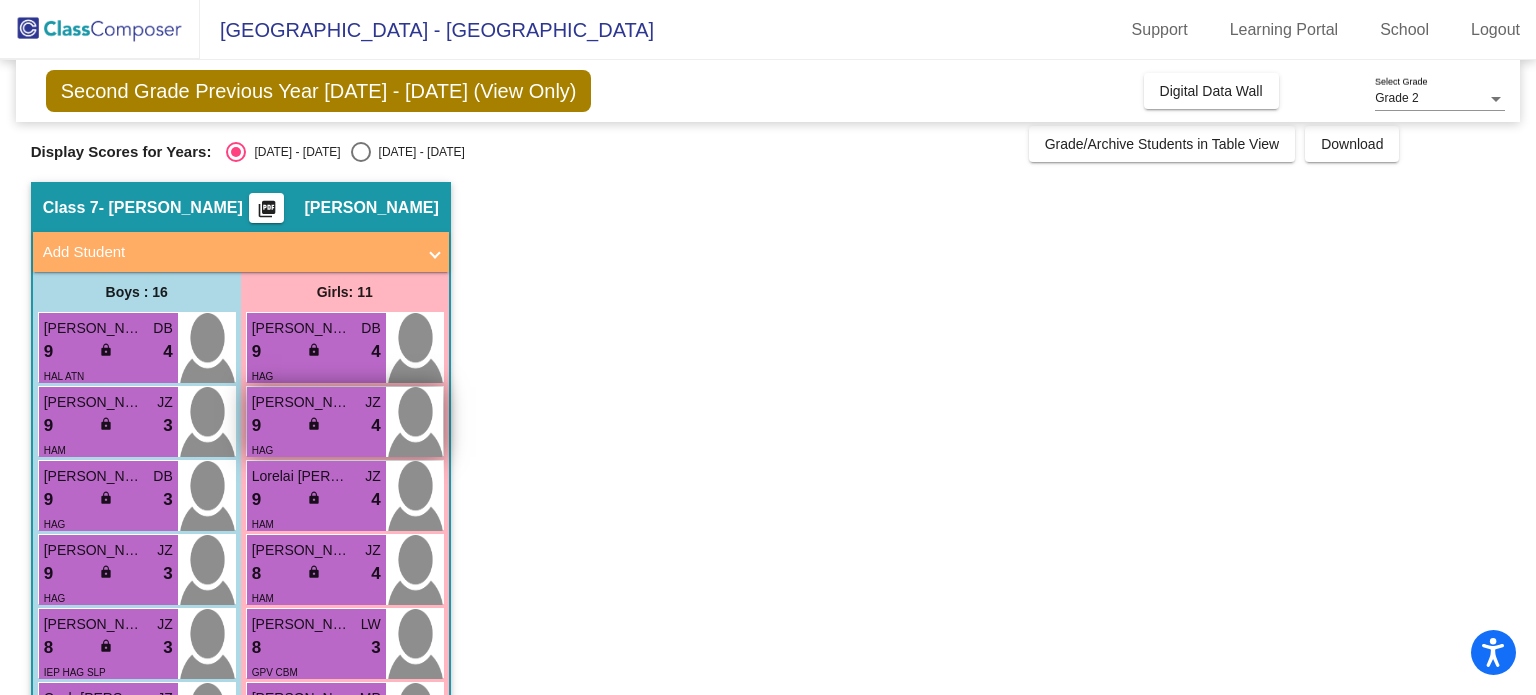 click on "9 lock do_not_disturb_alt 4" at bounding box center (316, 426) 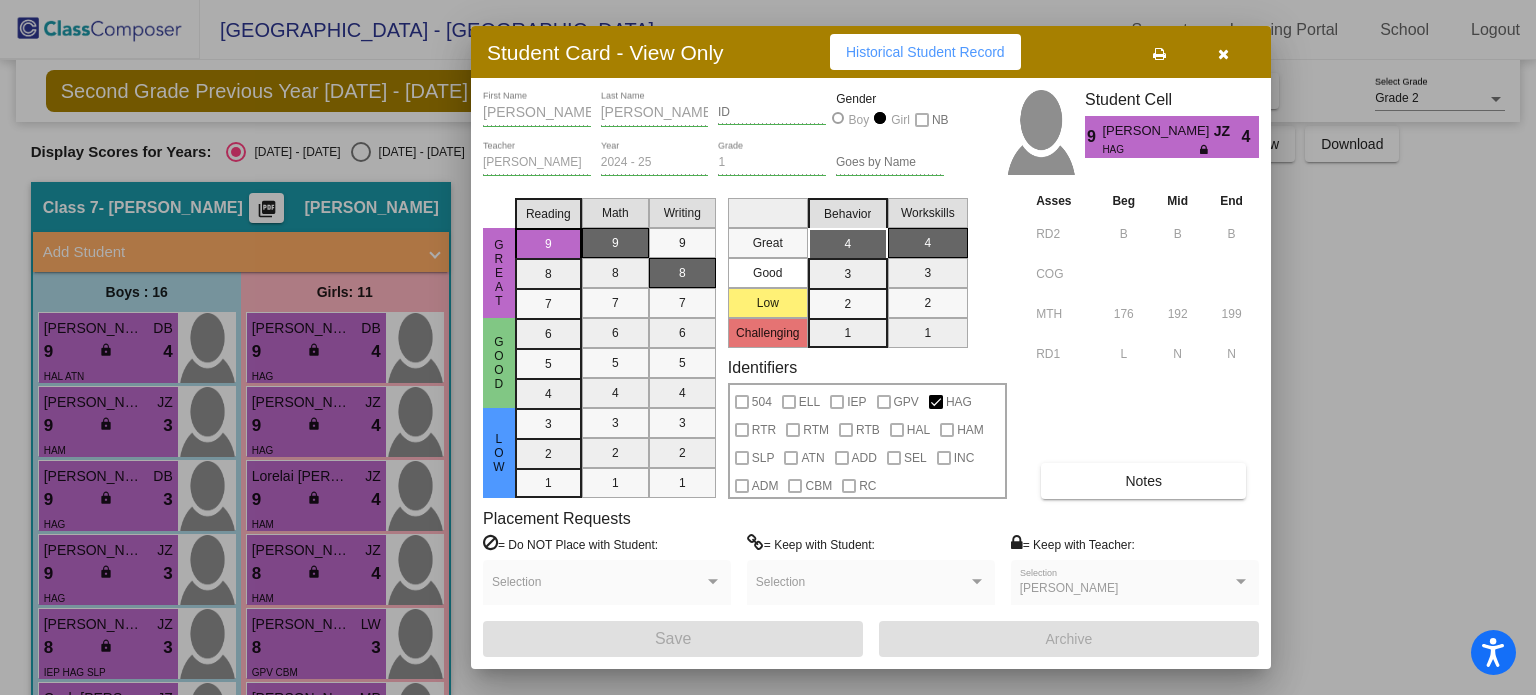 click on "Notes" at bounding box center (1143, 481) 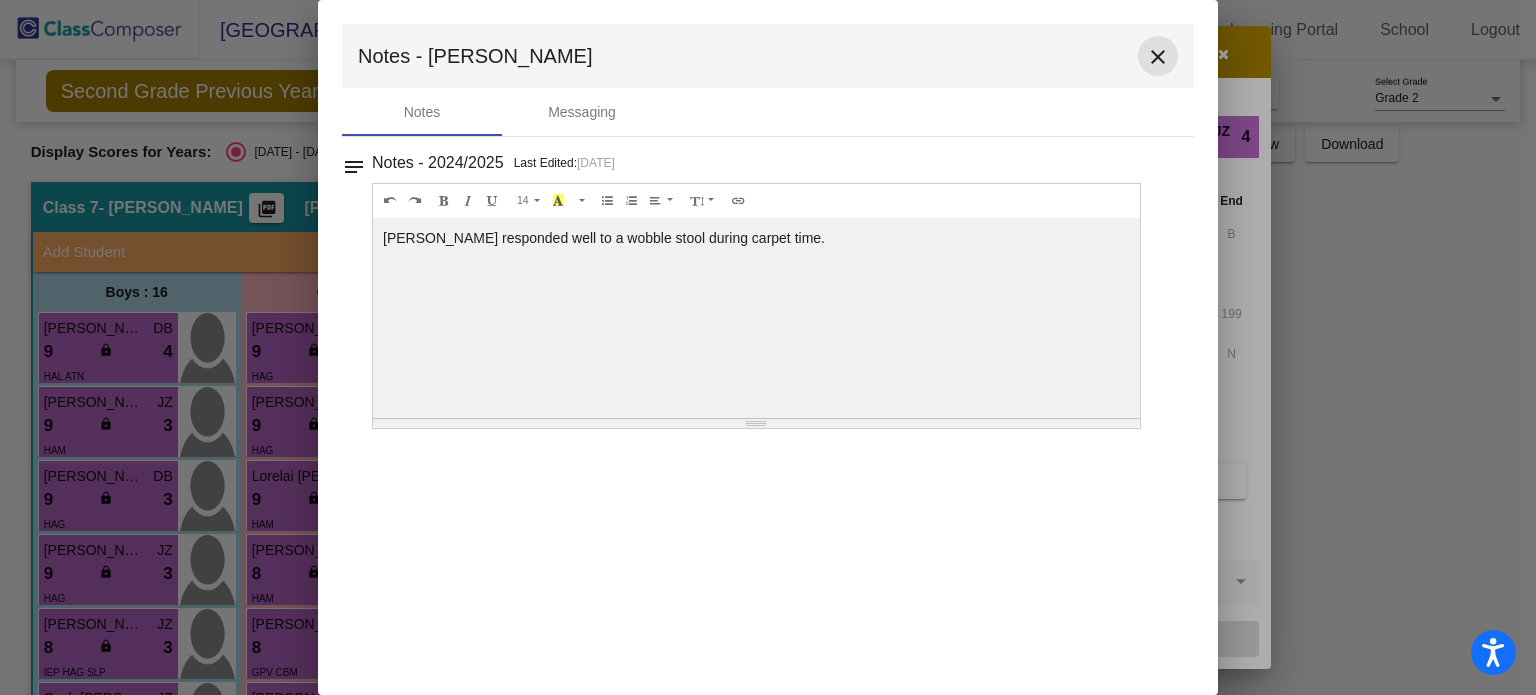 click on "close" at bounding box center [1158, 57] 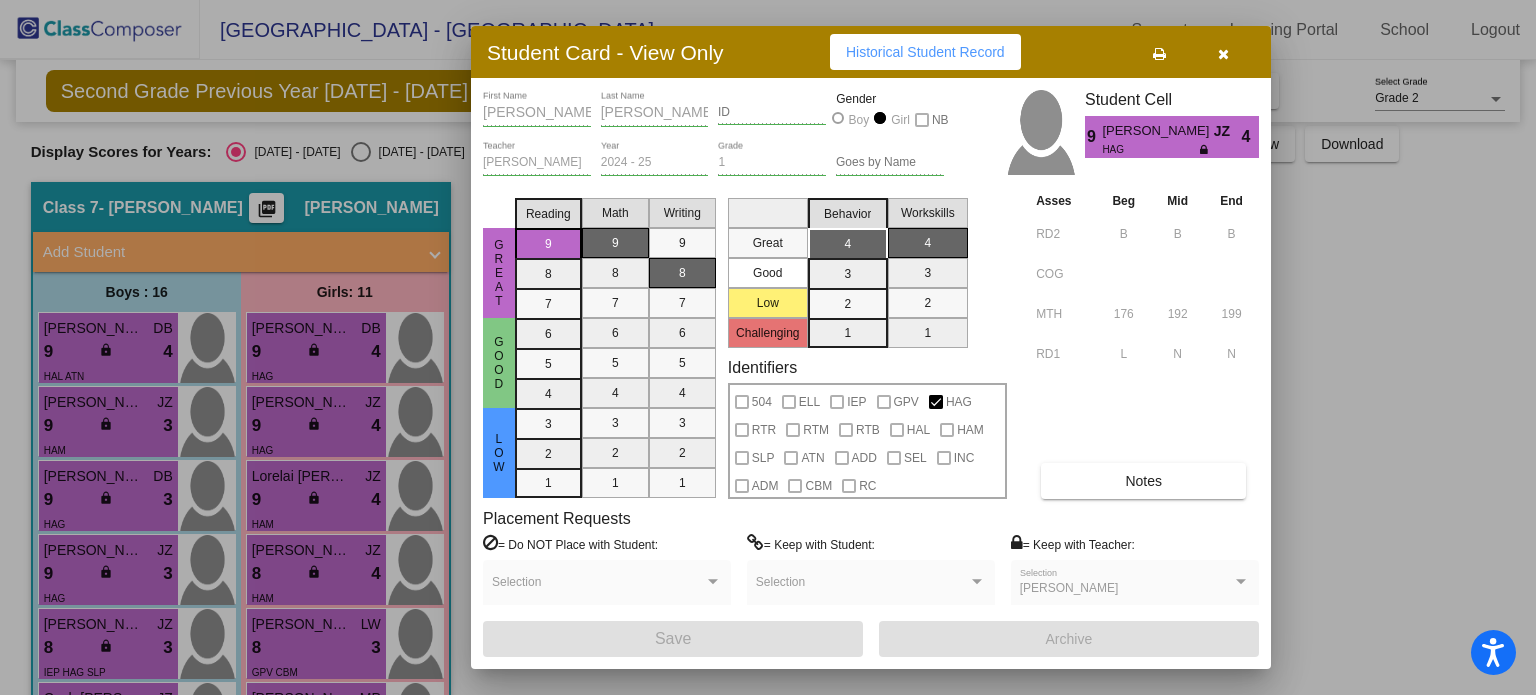 click at bounding box center [768, 347] 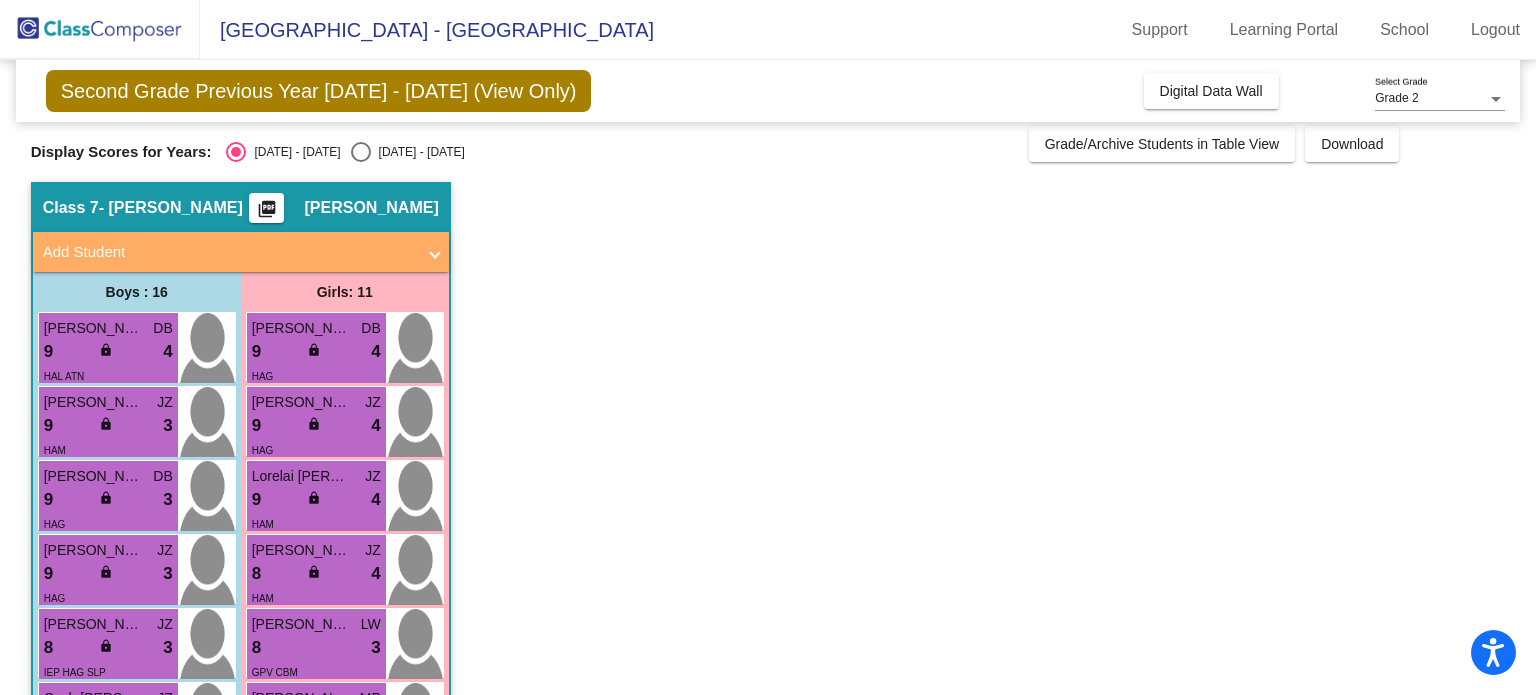 click on "9 lock do_not_disturb_alt 4" at bounding box center [316, 352] 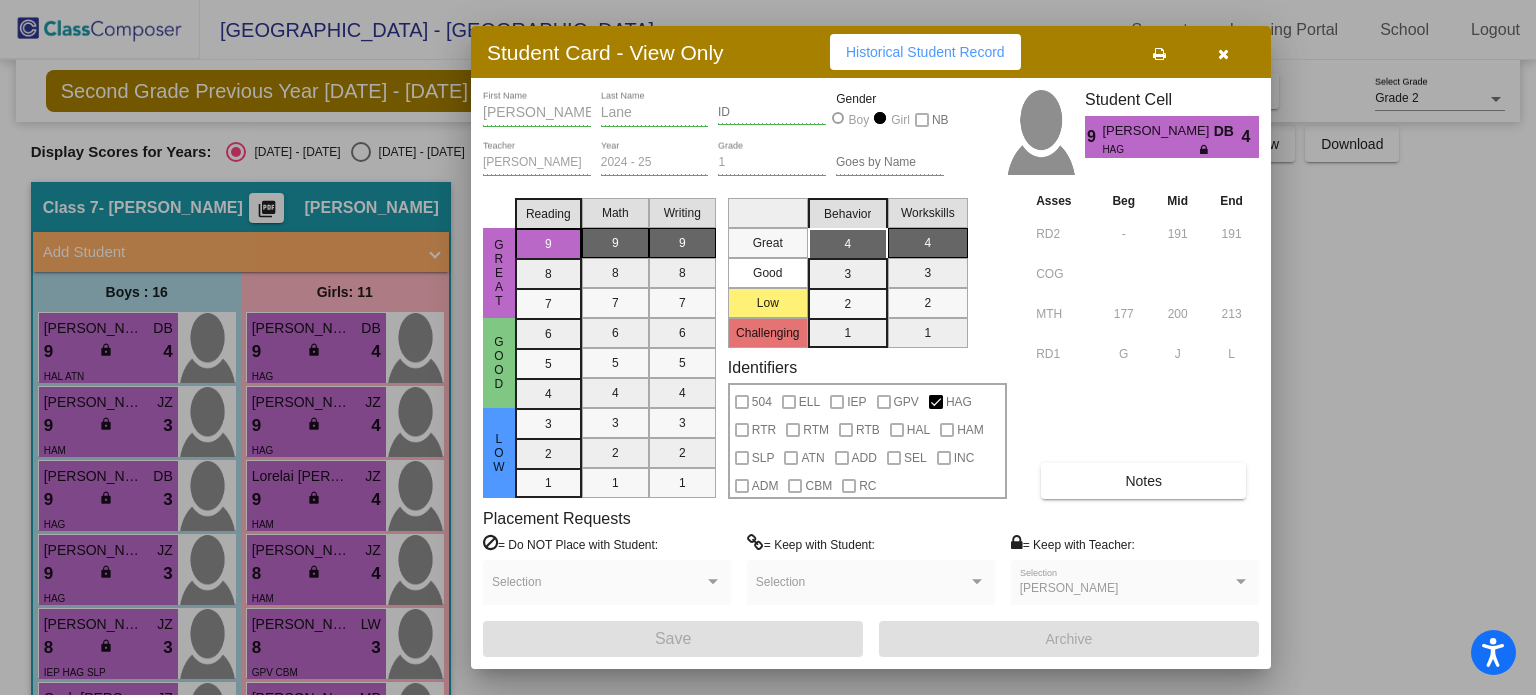 click on "Notes" at bounding box center (1143, 481) 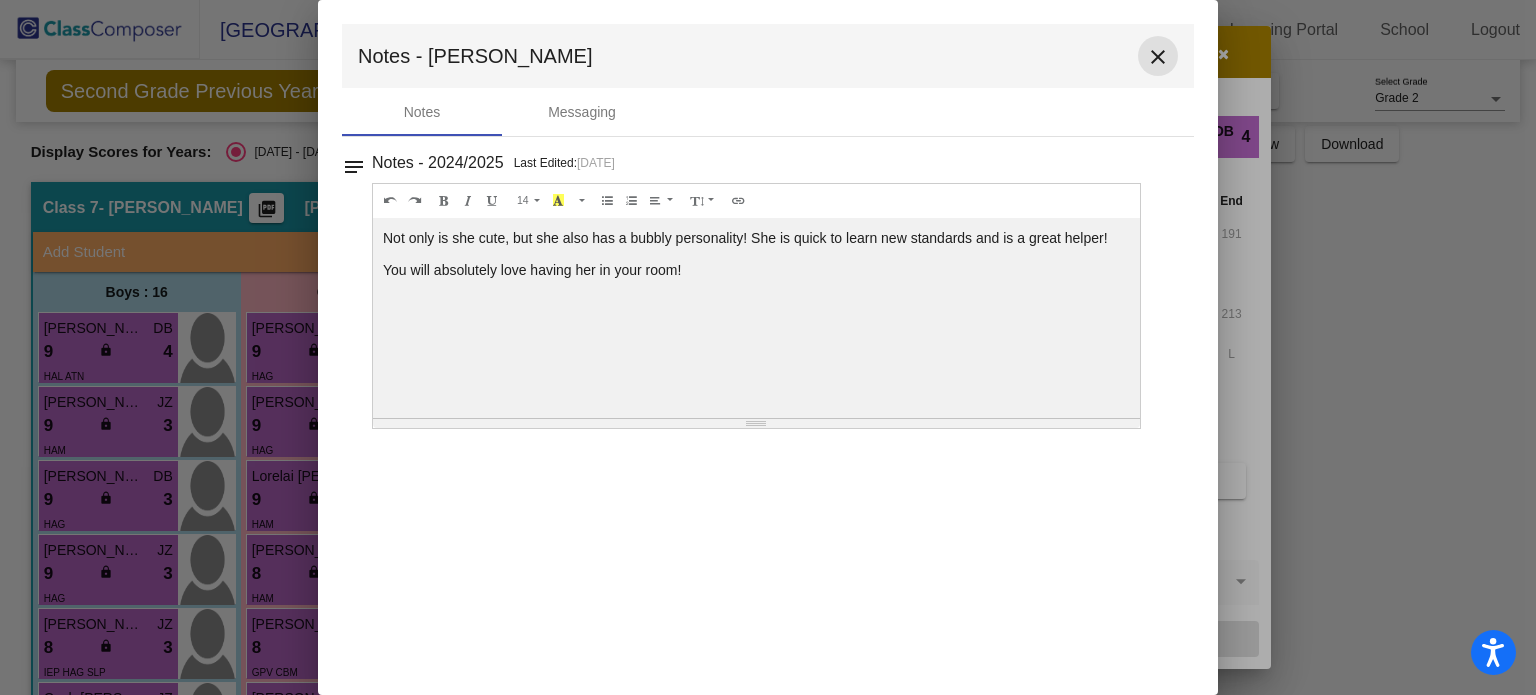 click on "close" at bounding box center [1158, 57] 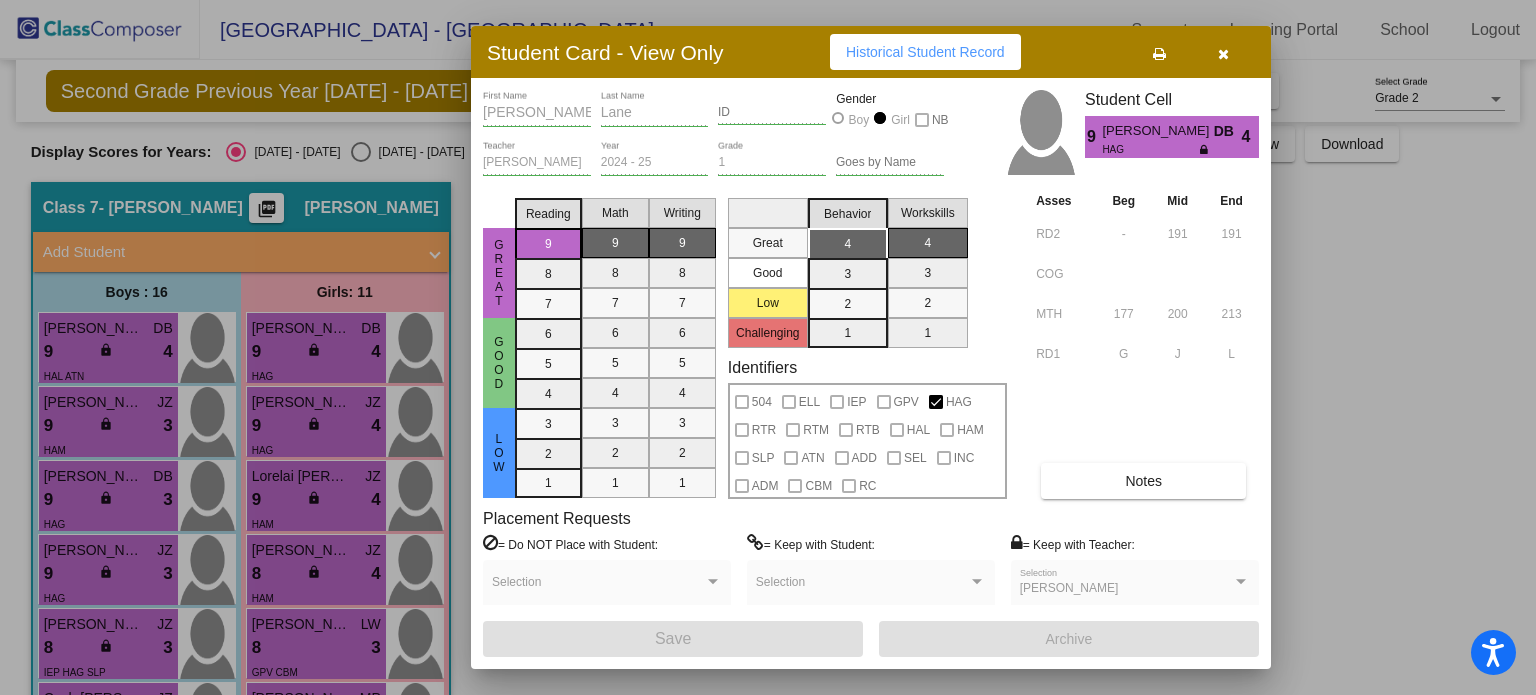 click at bounding box center [1223, 54] 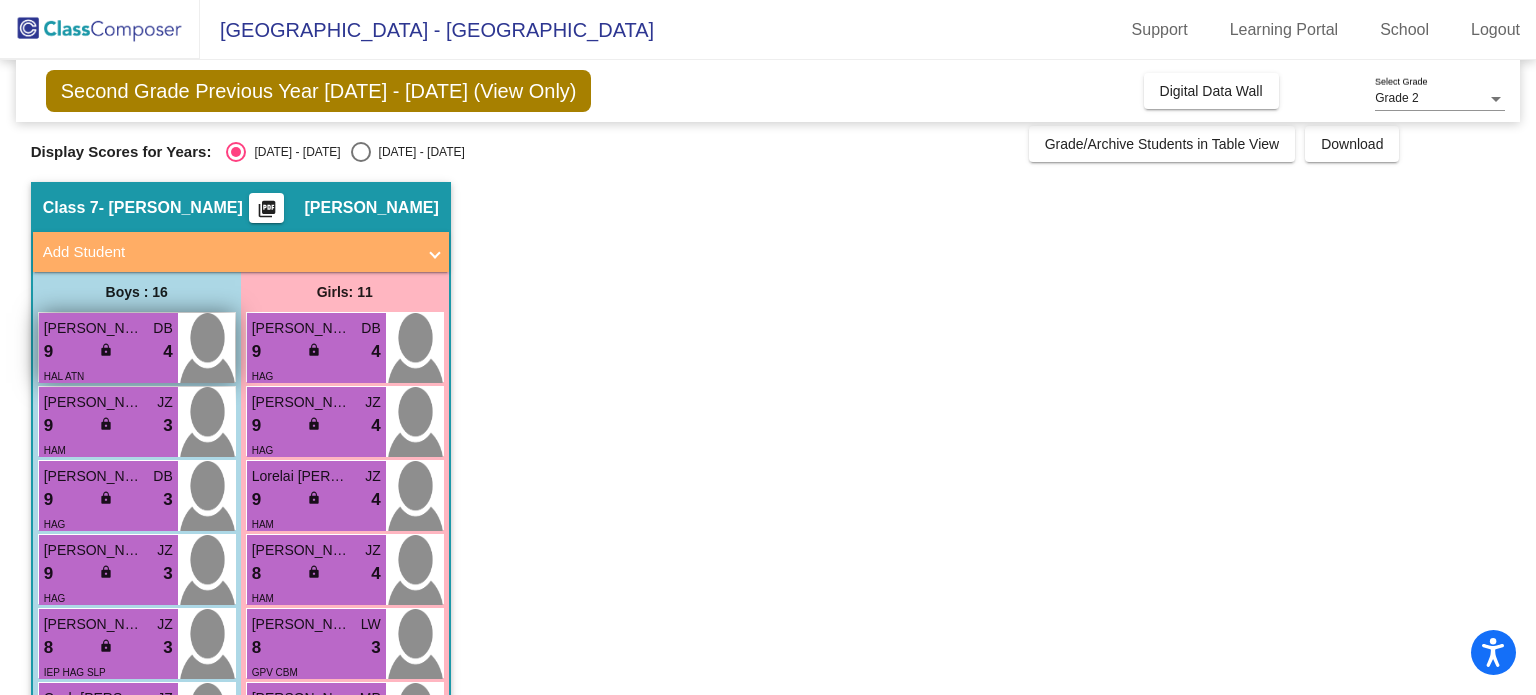 click on "9 lock do_not_disturb_alt 4" at bounding box center (108, 352) 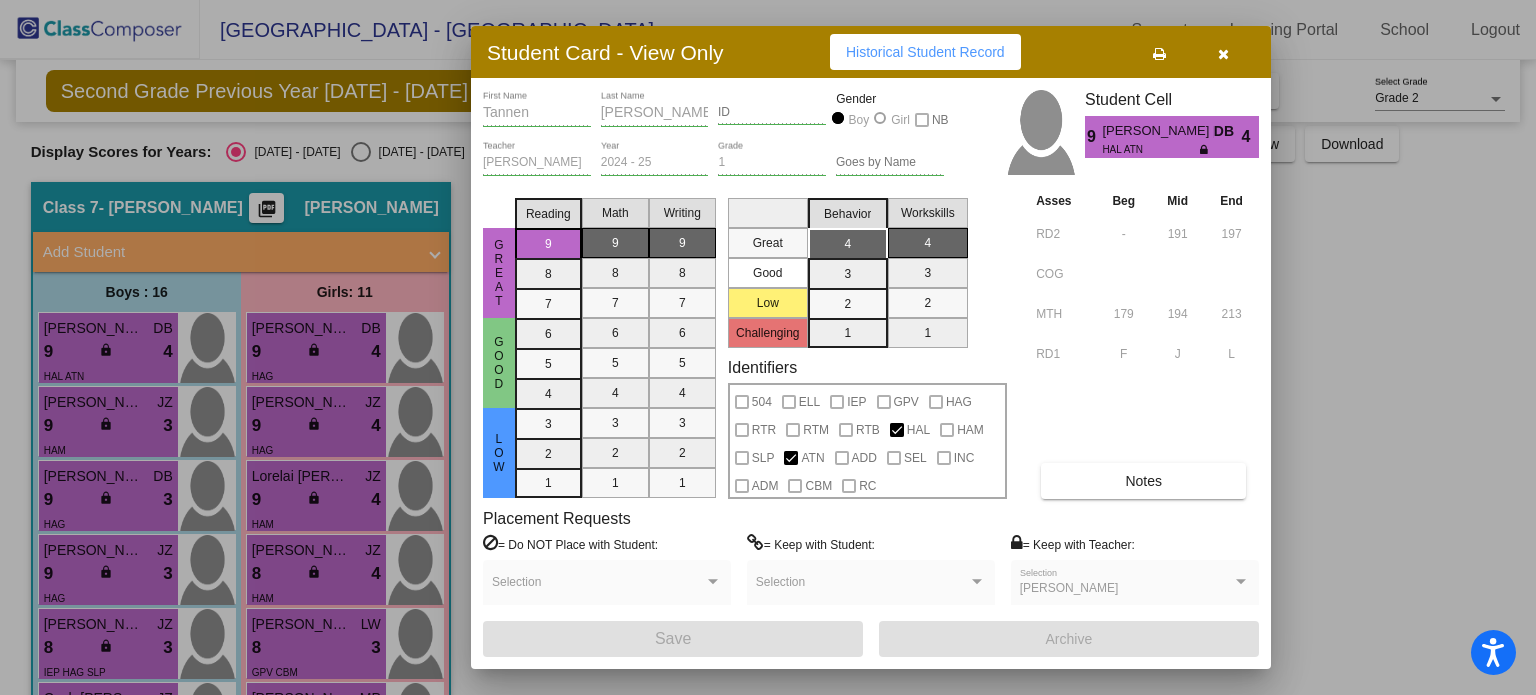 click on "Notes" at bounding box center [1143, 481] 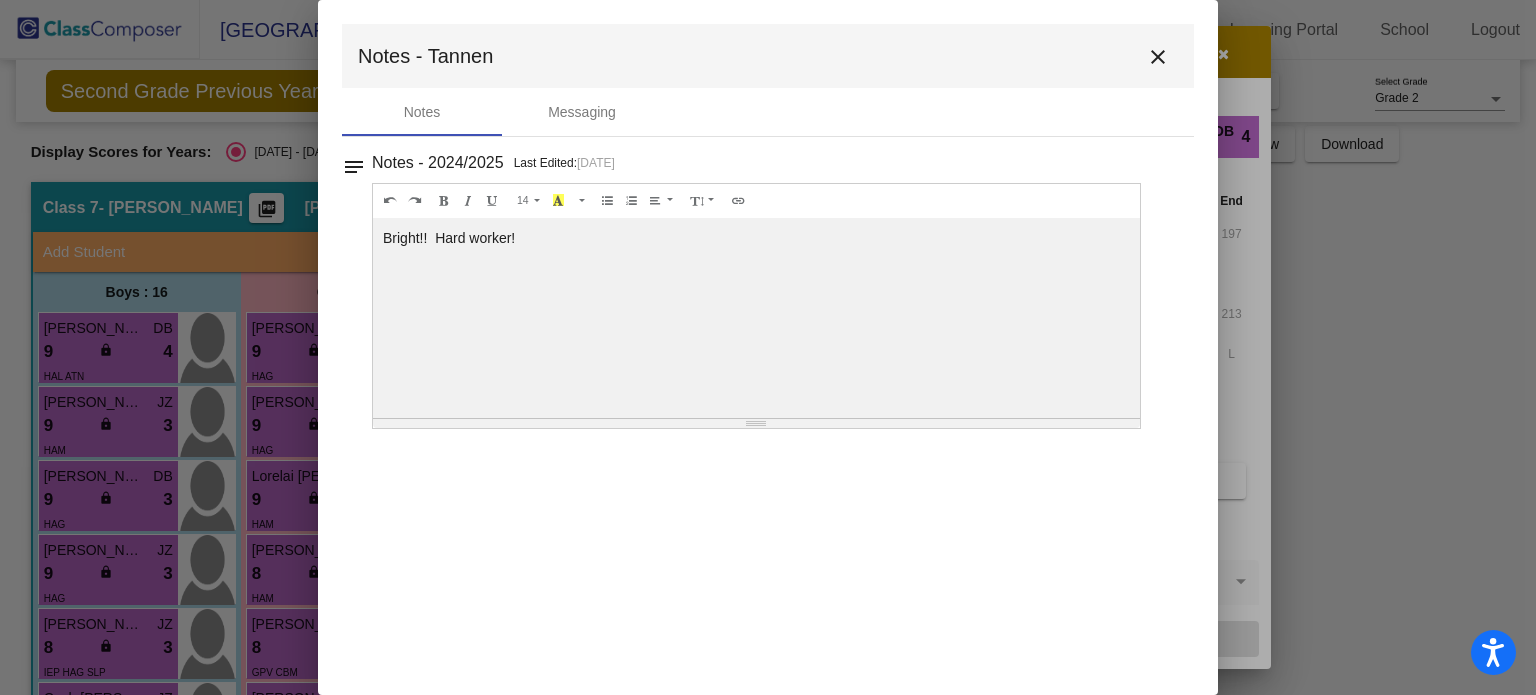 click on "close" at bounding box center [1158, 57] 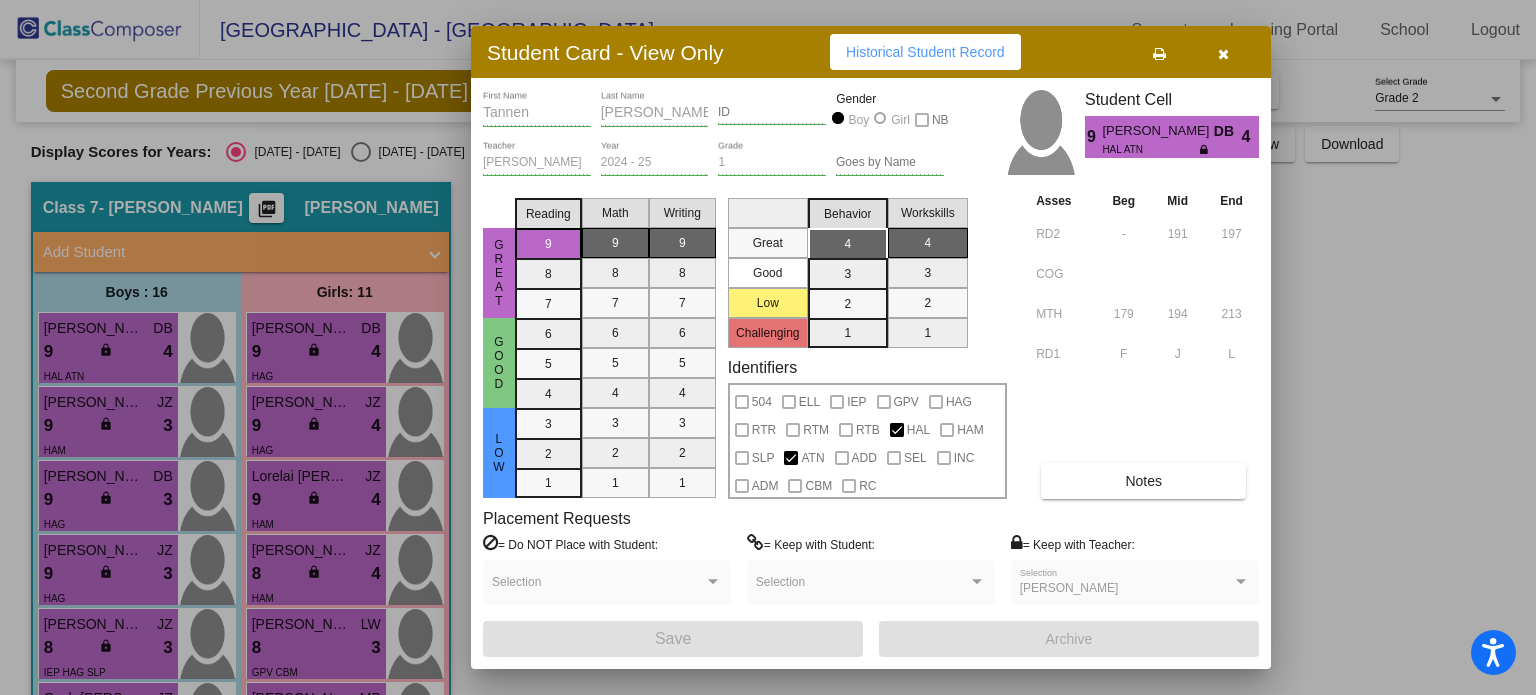 click at bounding box center (768, 347) 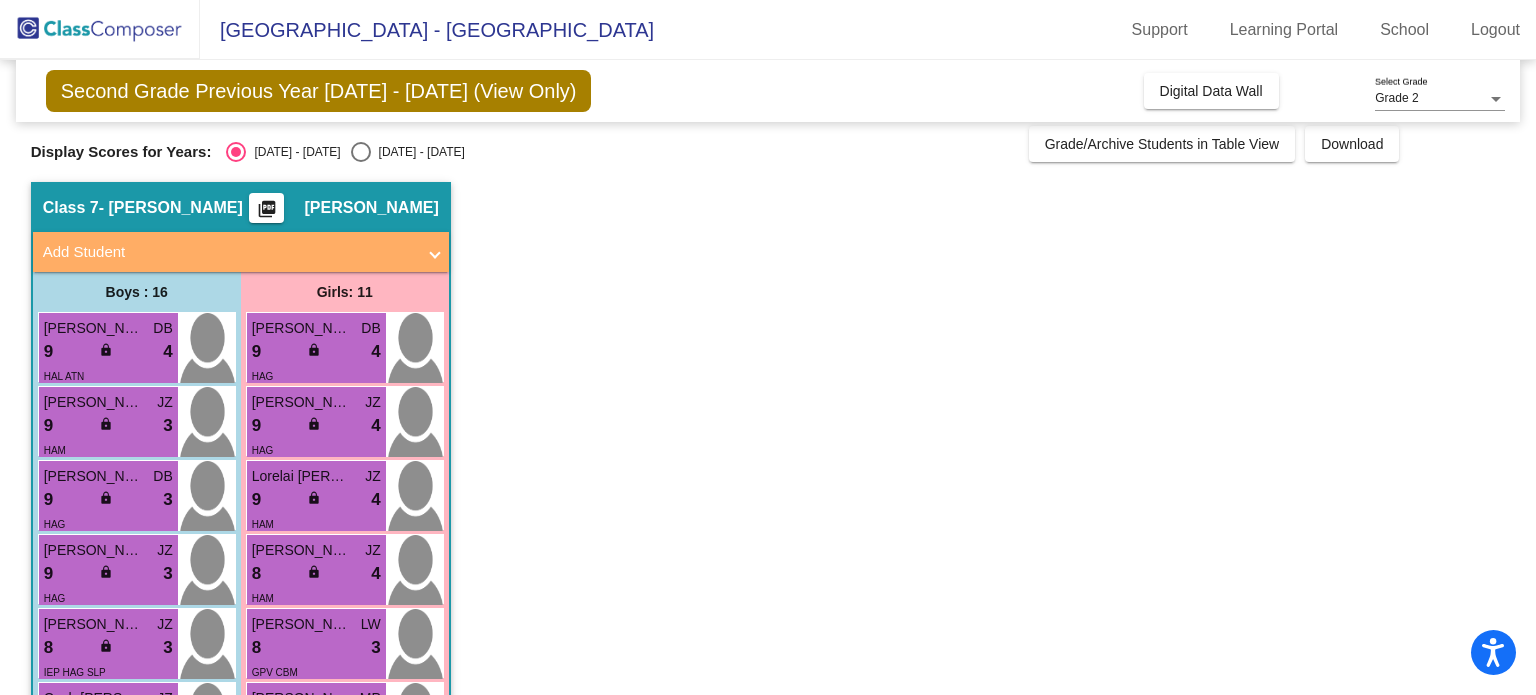 click on "9 lock do_not_disturb_alt 3" at bounding box center [108, 426] 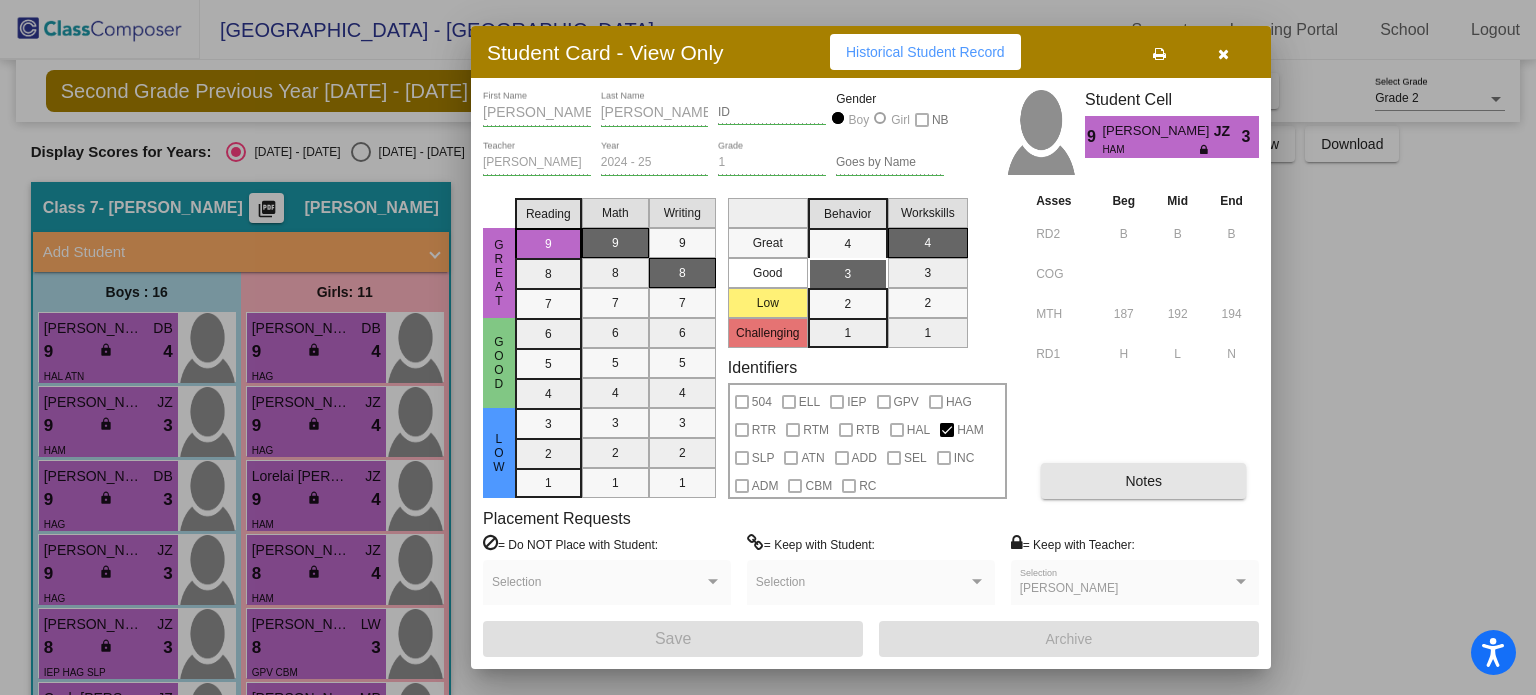 click on "Notes" at bounding box center (1143, 481) 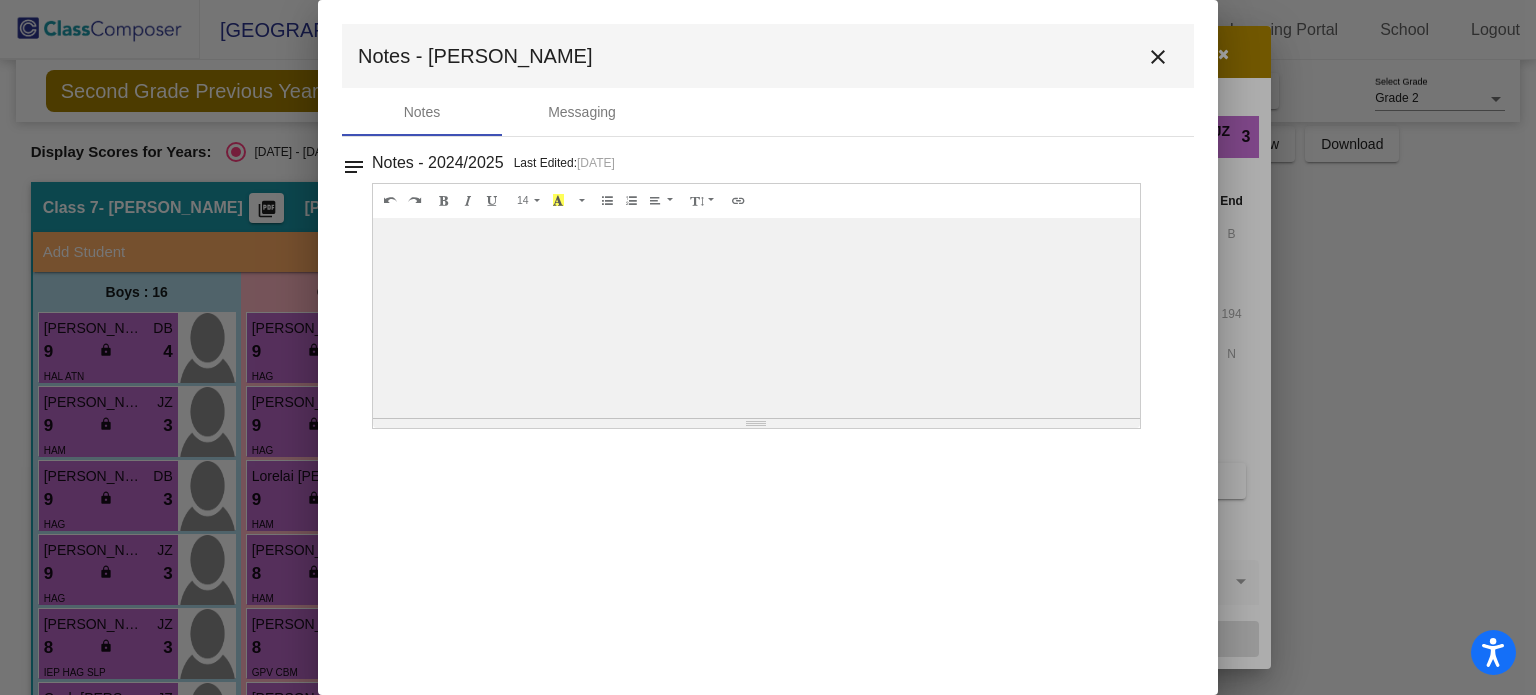 click on "close" at bounding box center (1158, 57) 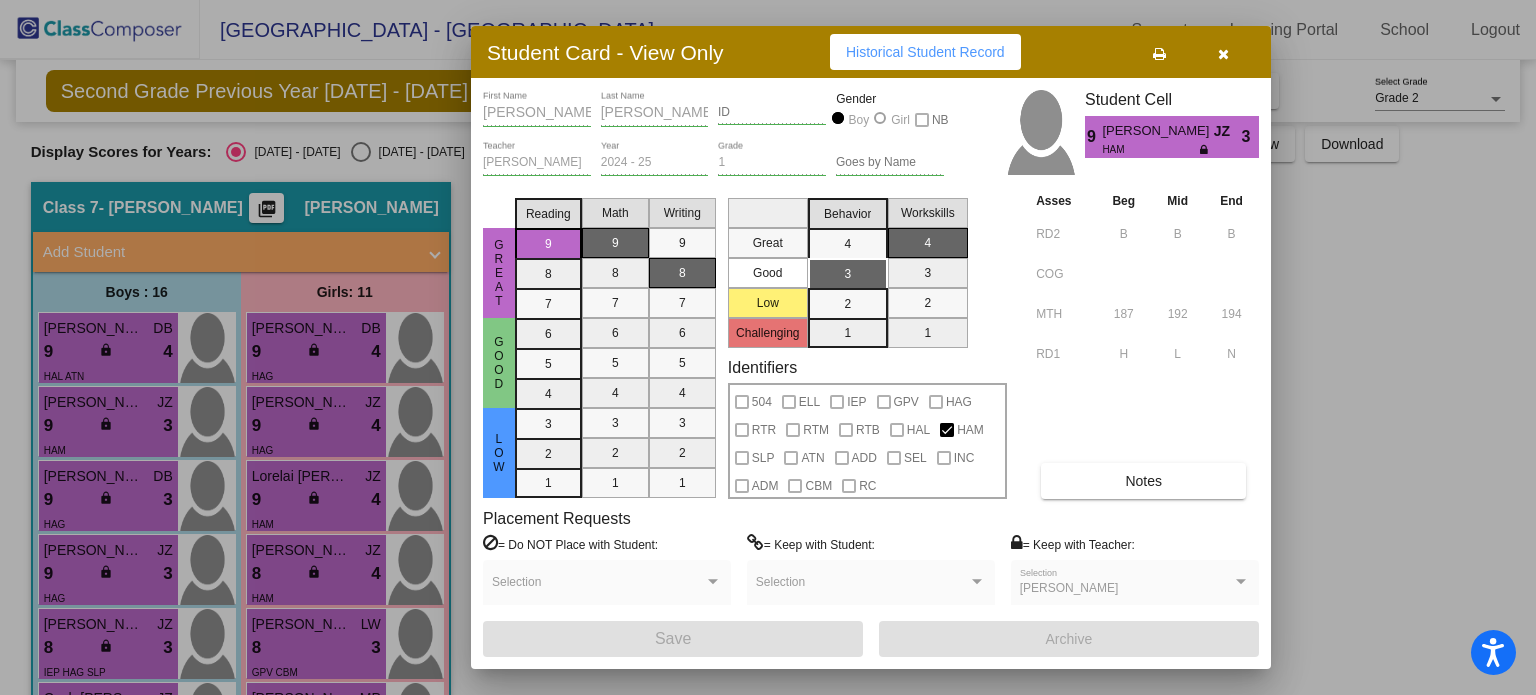 click at bounding box center [768, 347] 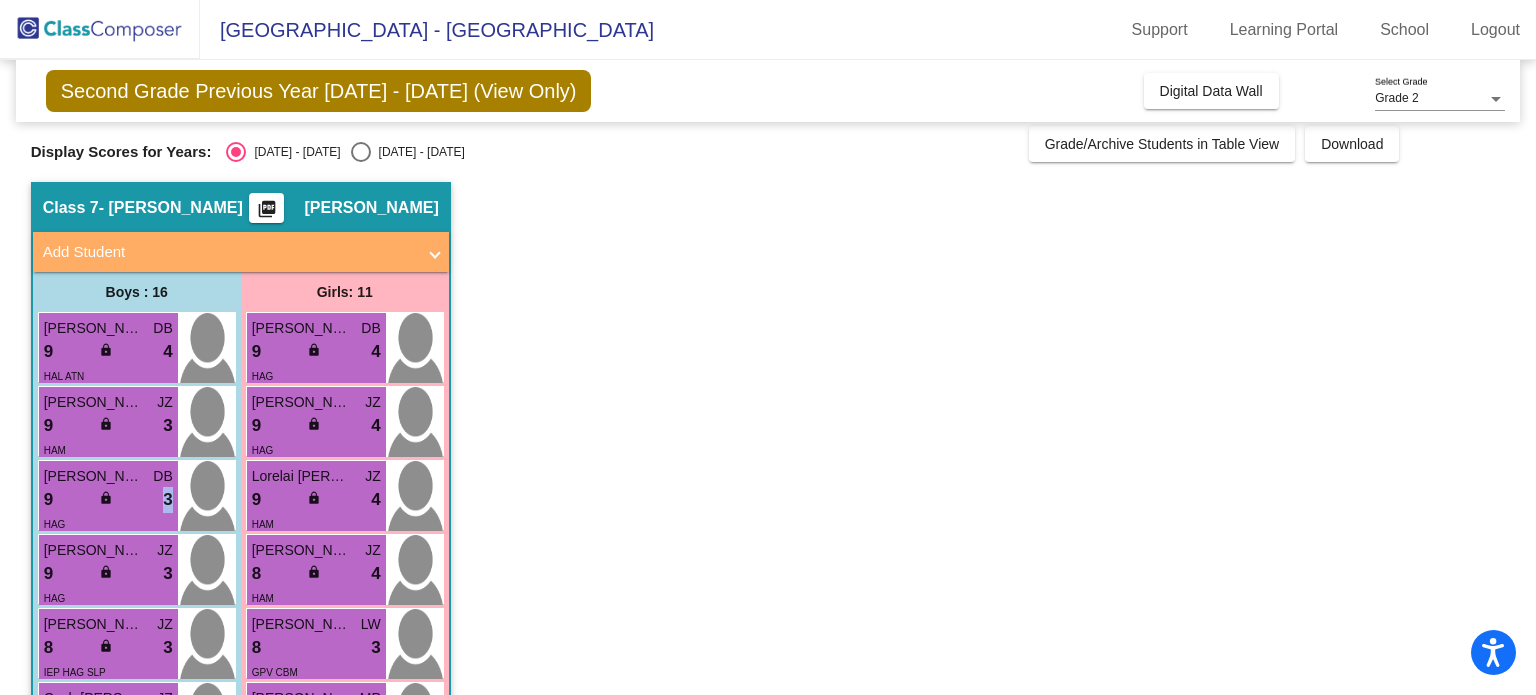 click on "9 lock do_not_disturb_alt 3" at bounding box center (108, 500) 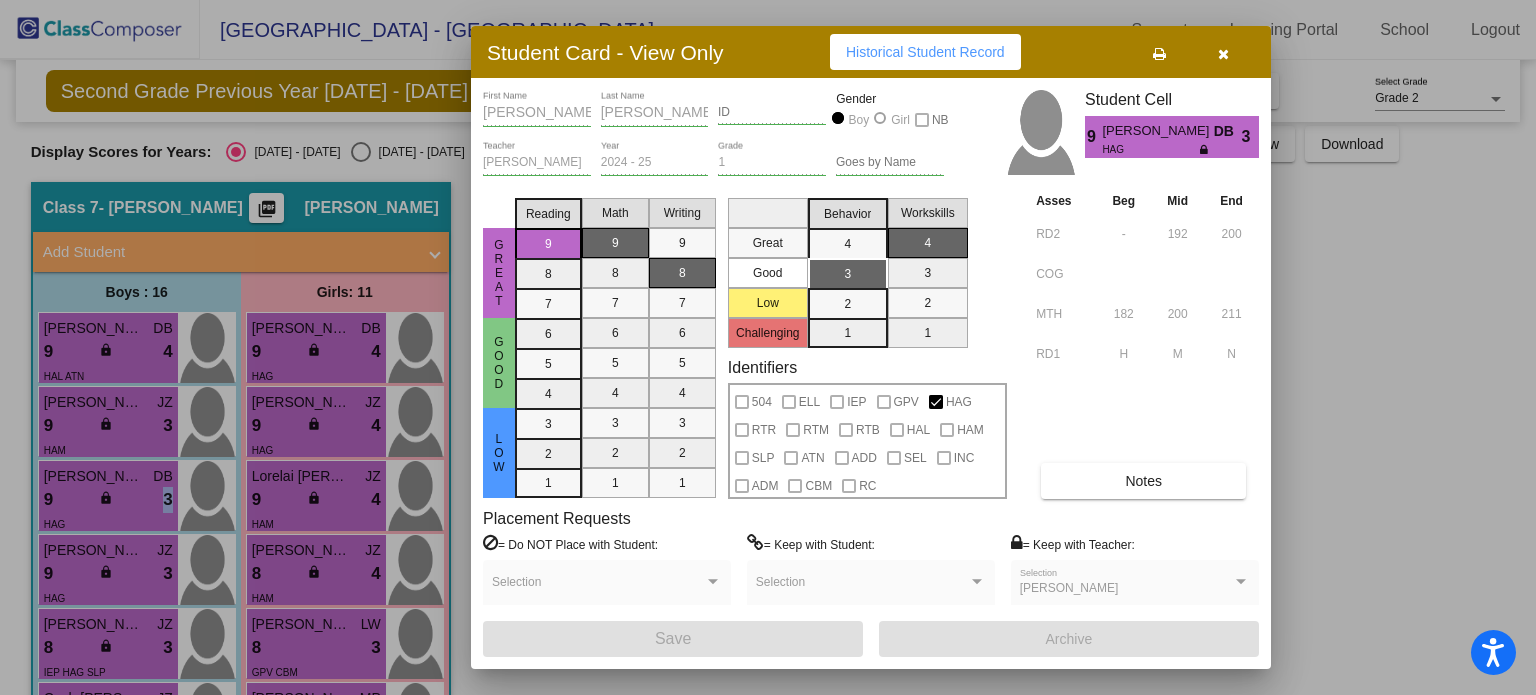 click on "Notes" at bounding box center [1143, 481] 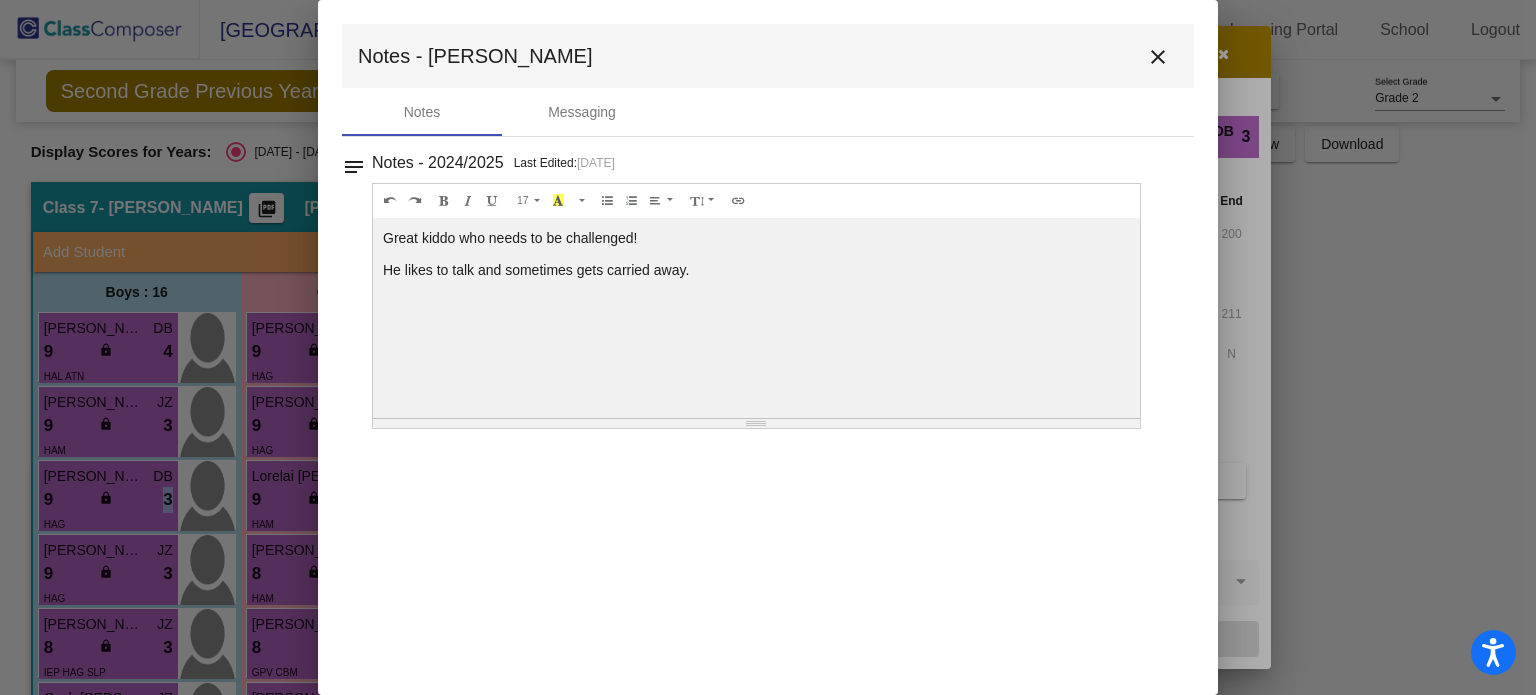 click on "close" at bounding box center [1158, 57] 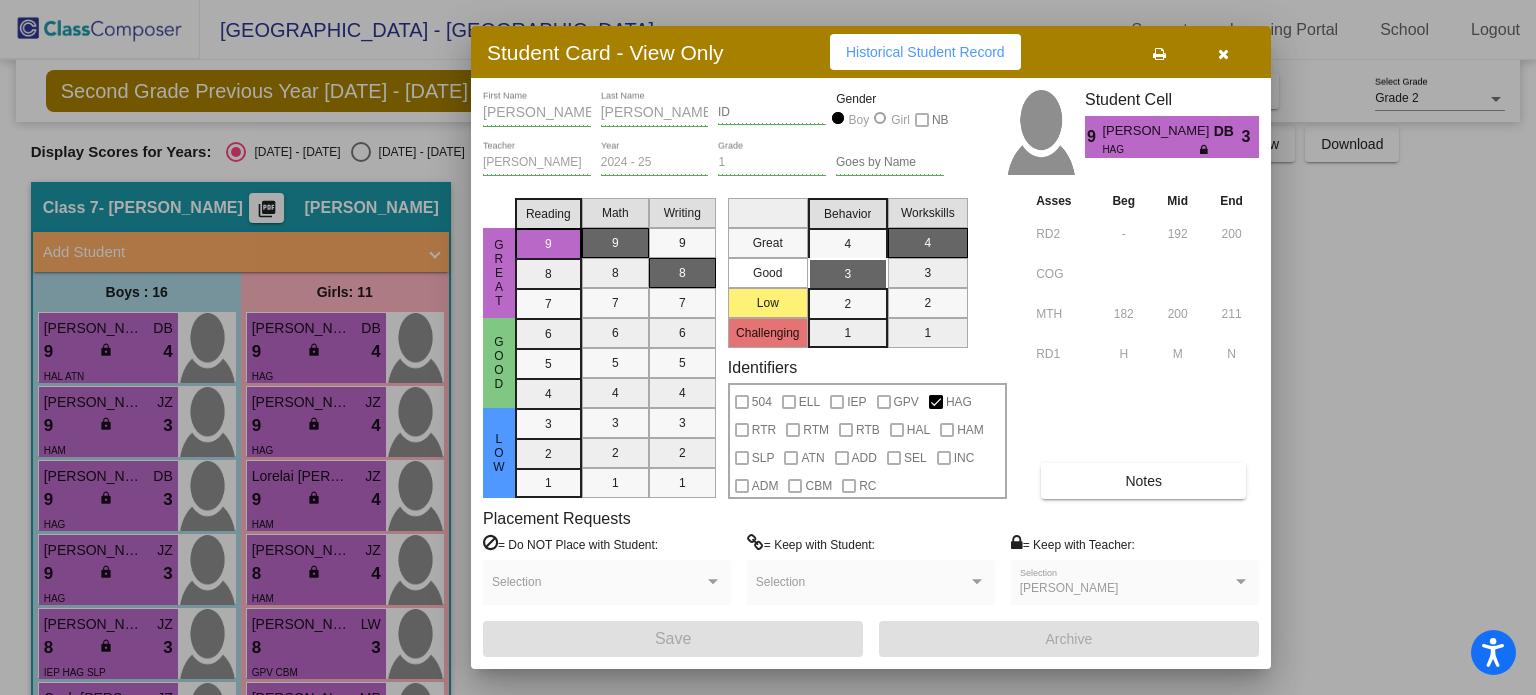 click at bounding box center (768, 347) 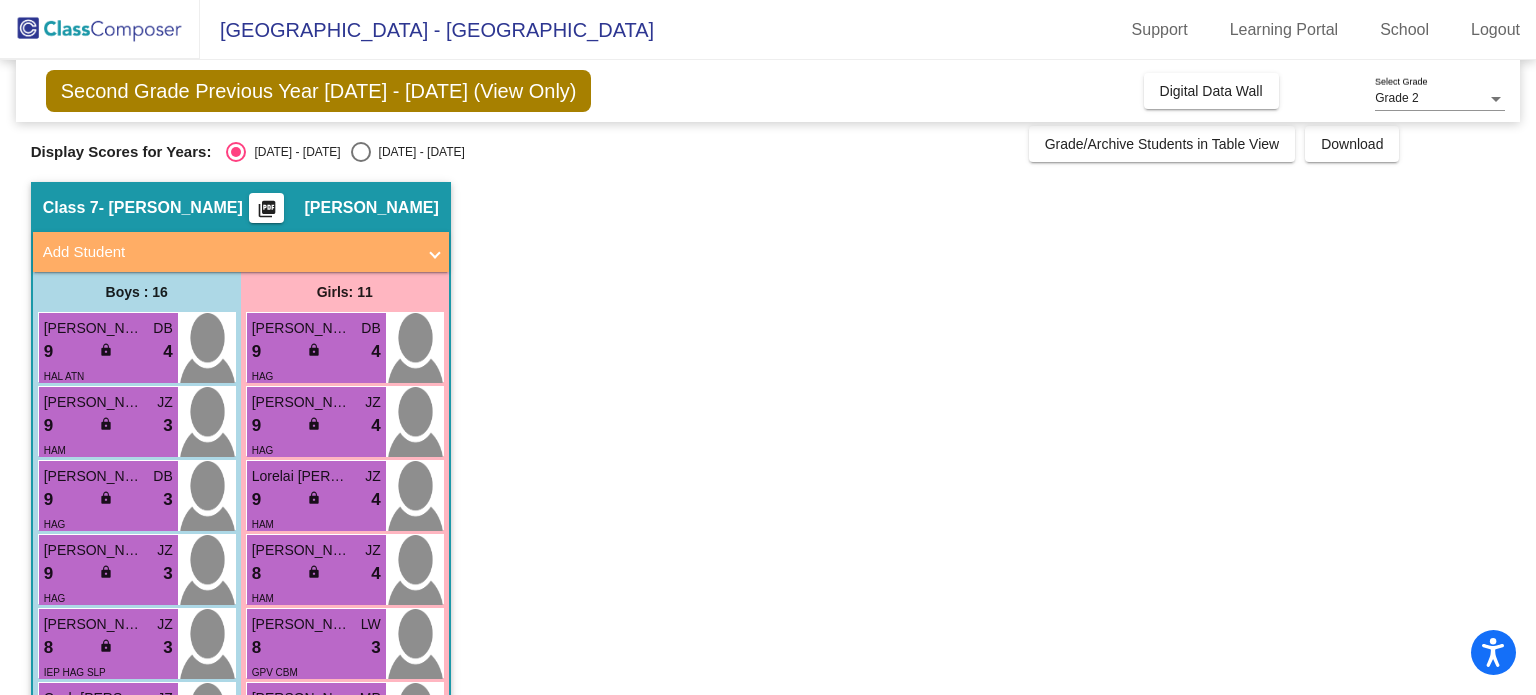 click on "9 lock do_not_disturb_alt 3" at bounding box center [108, 574] 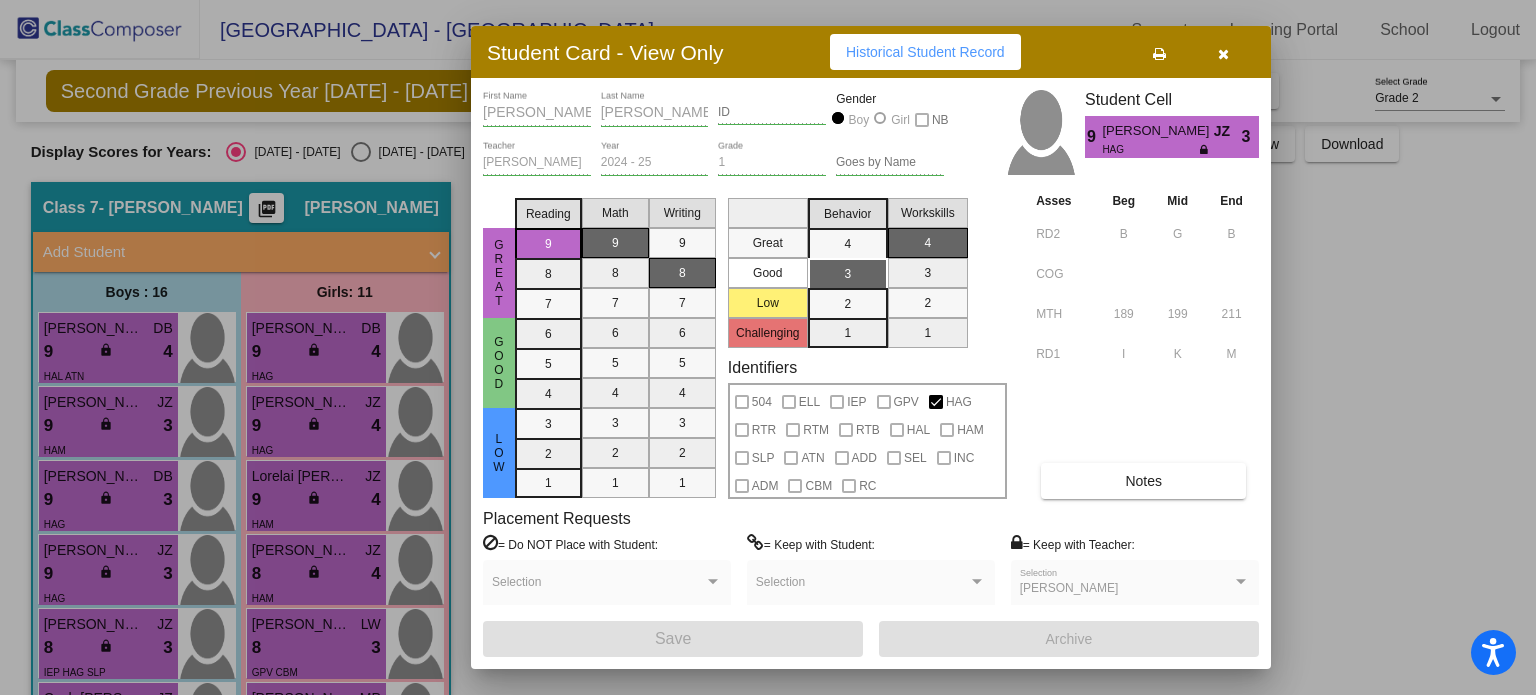 click on "Notes" at bounding box center (1143, 481) 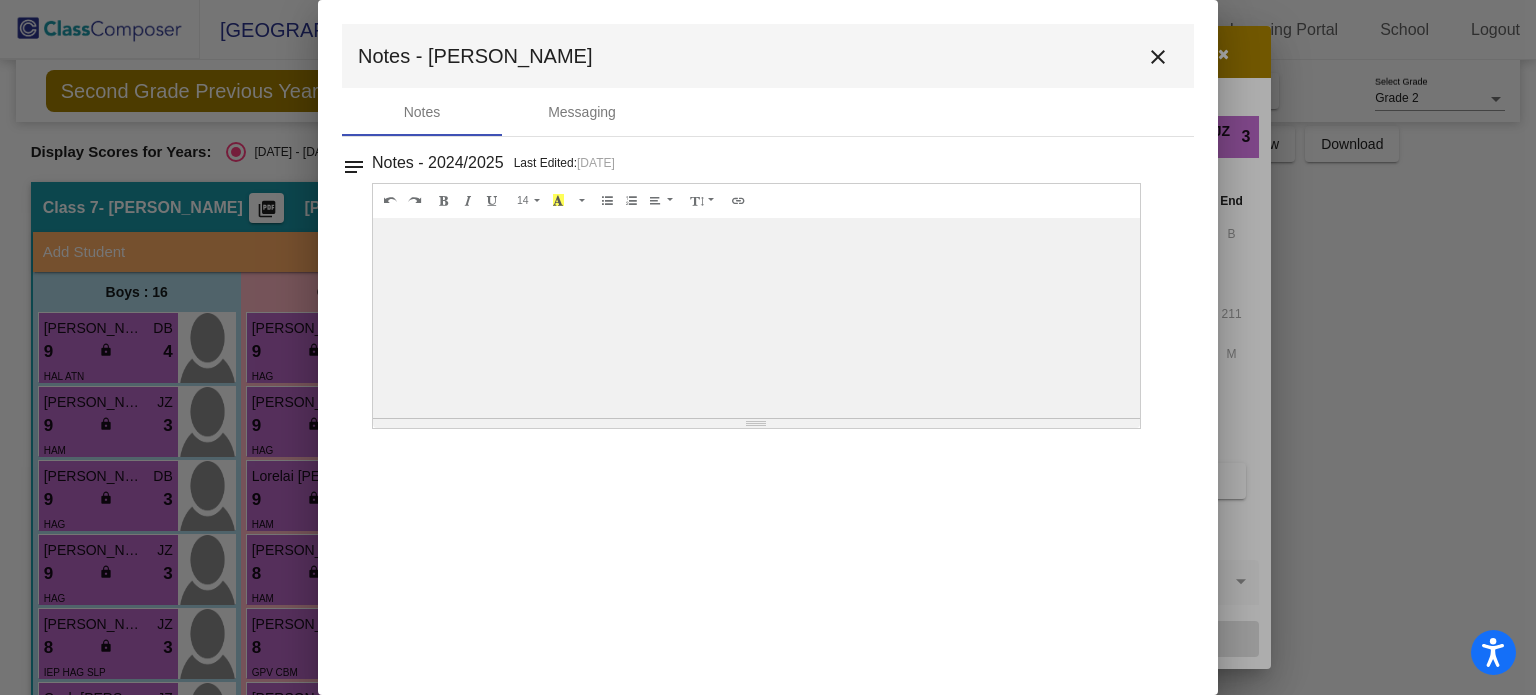 click on "close" at bounding box center (1158, 57) 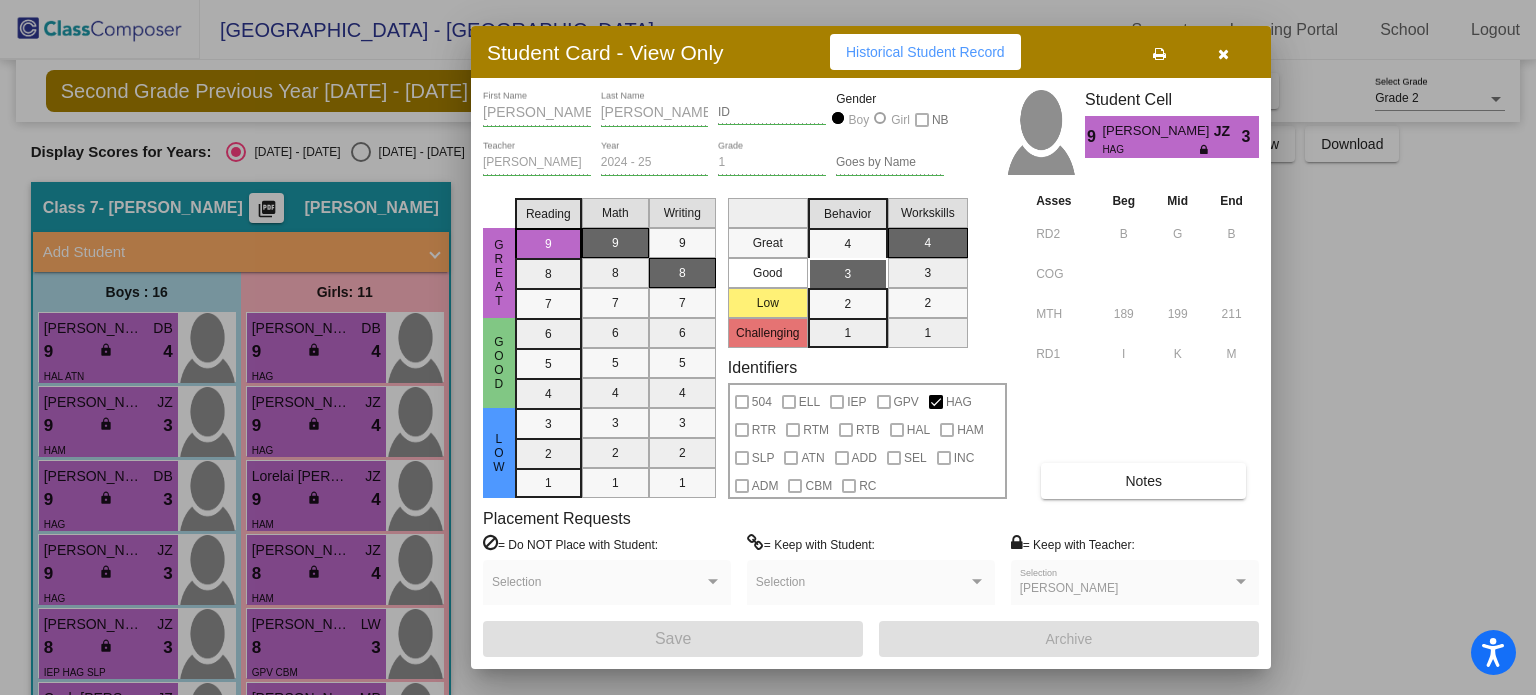 click at bounding box center [768, 347] 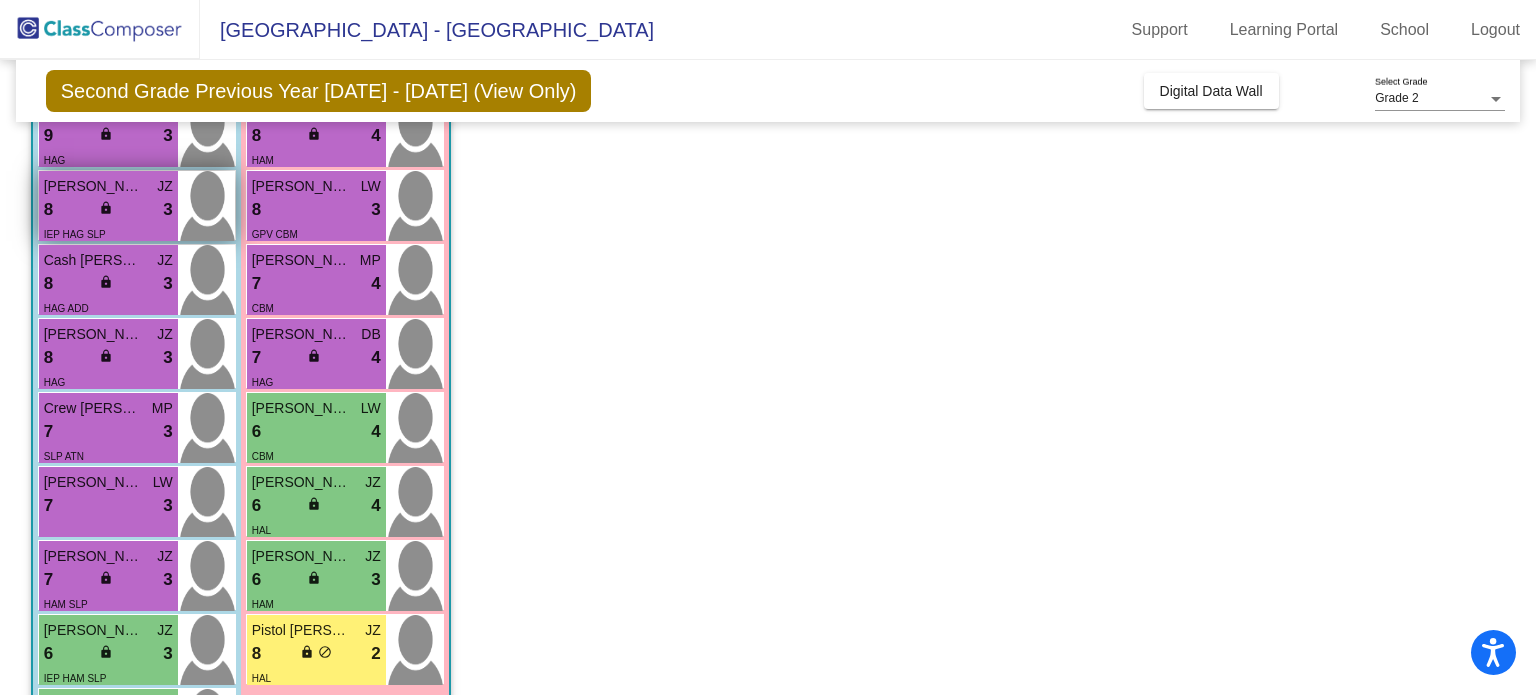 scroll, scrollTop: 468, scrollLeft: 0, axis: vertical 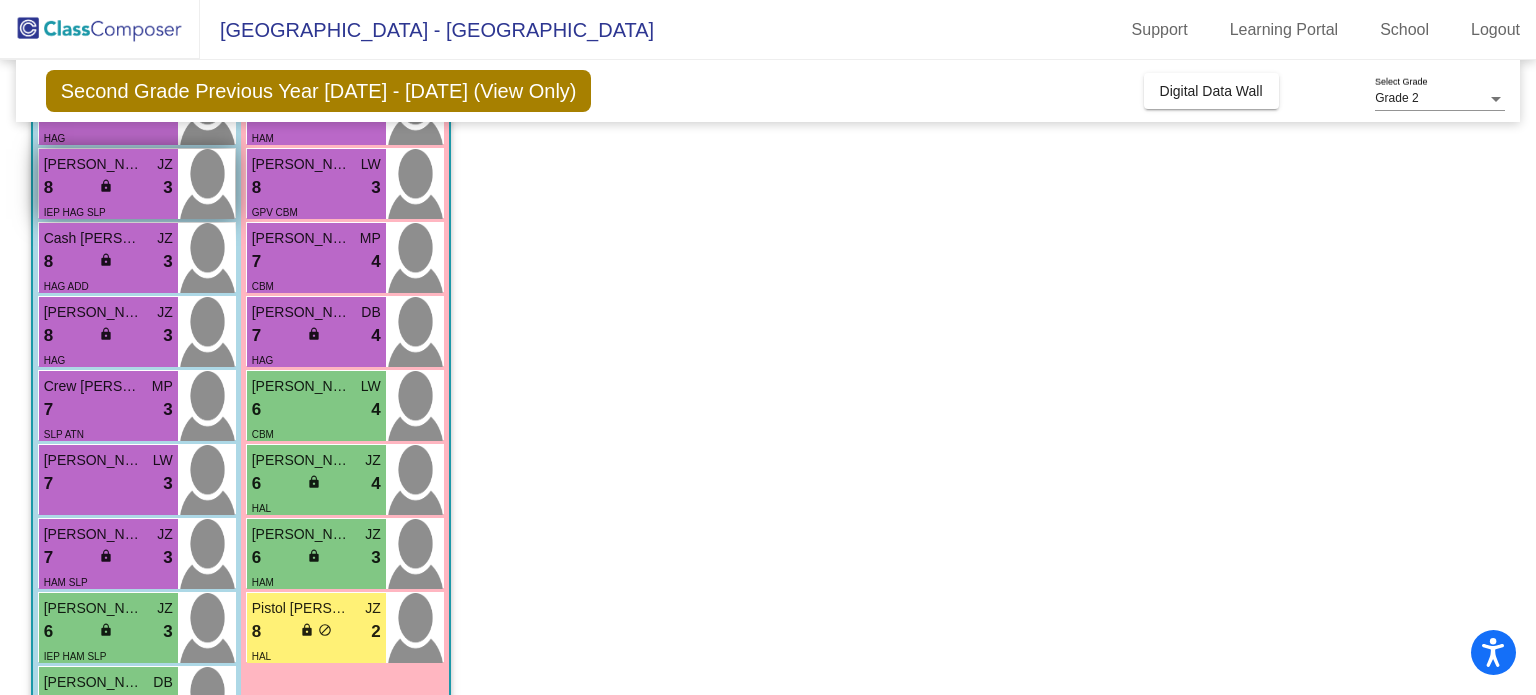 click on "8 lock do_not_disturb_alt 3" at bounding box center (108, 188) 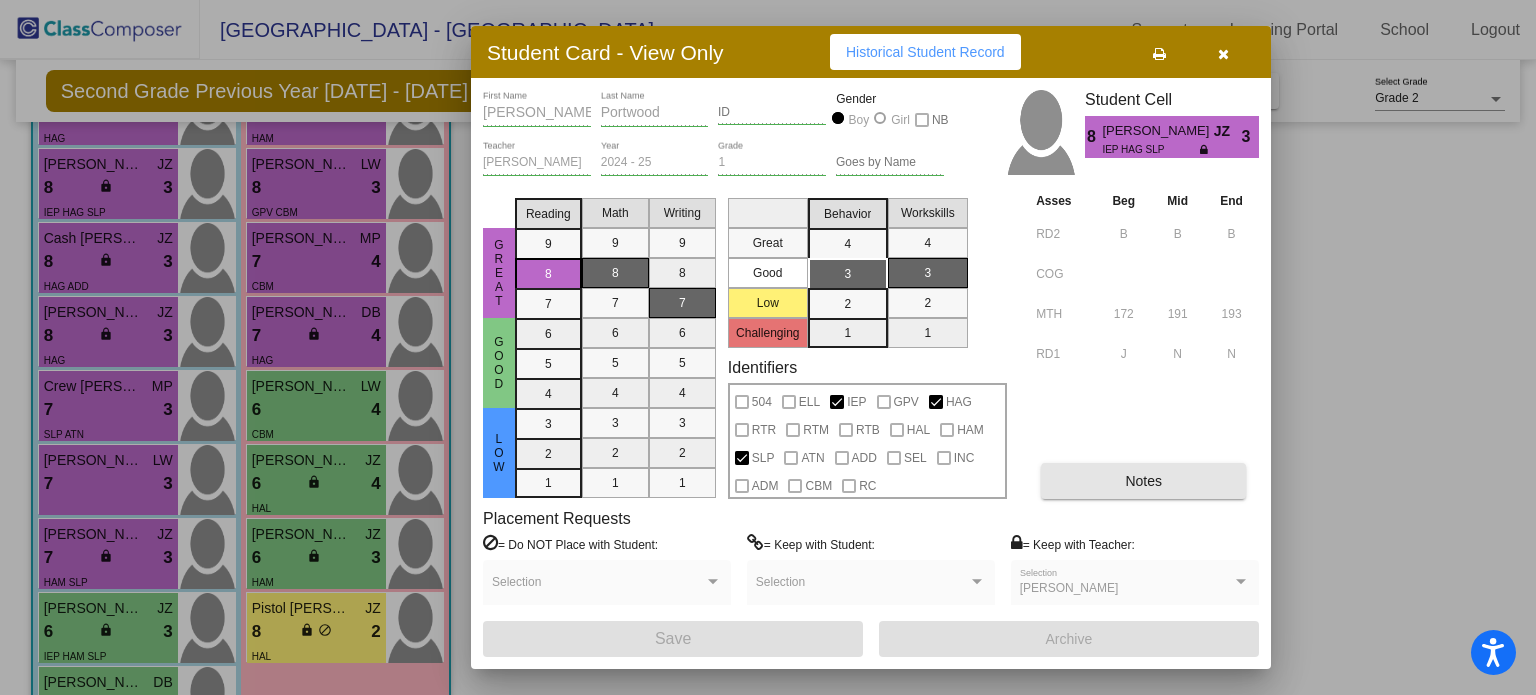 click on "Notes" at bounding box center (1143, 481) 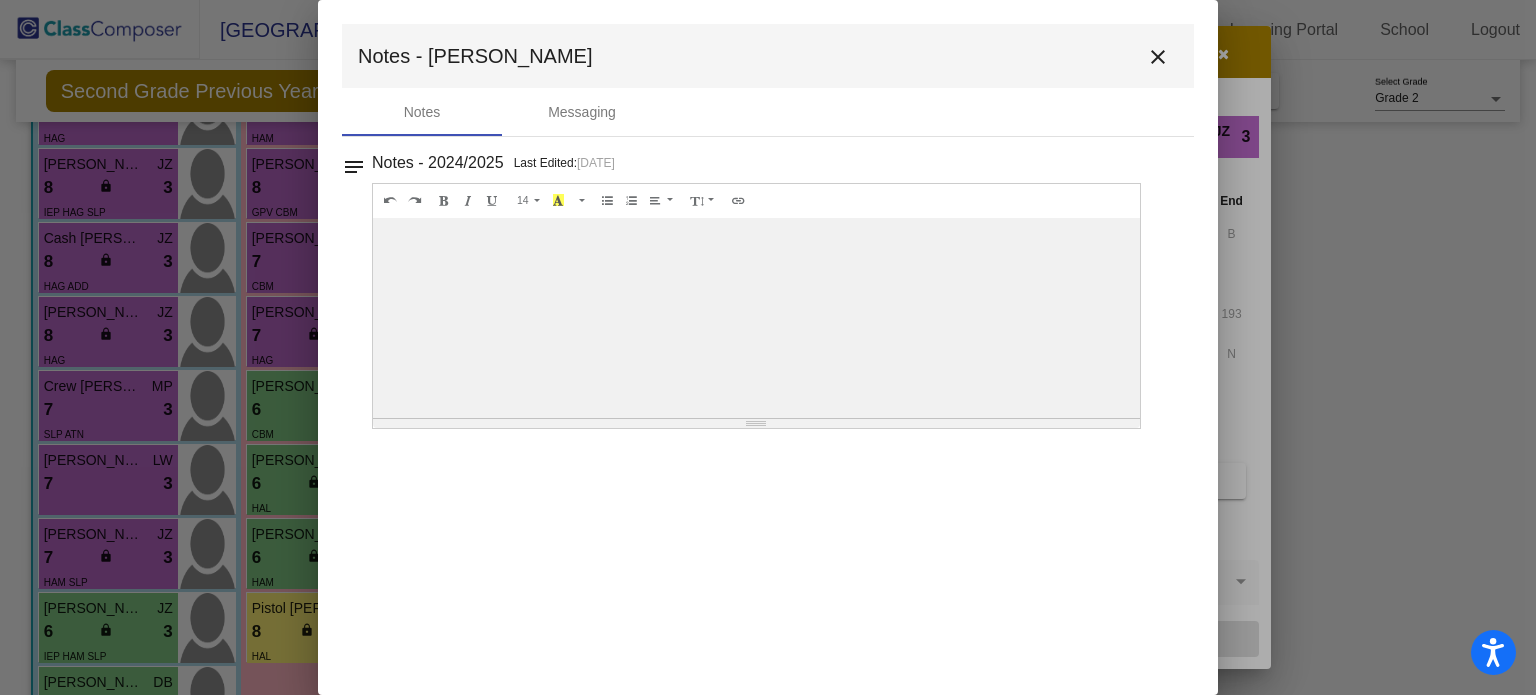 click on "close" at bounding box center [1158, 57] 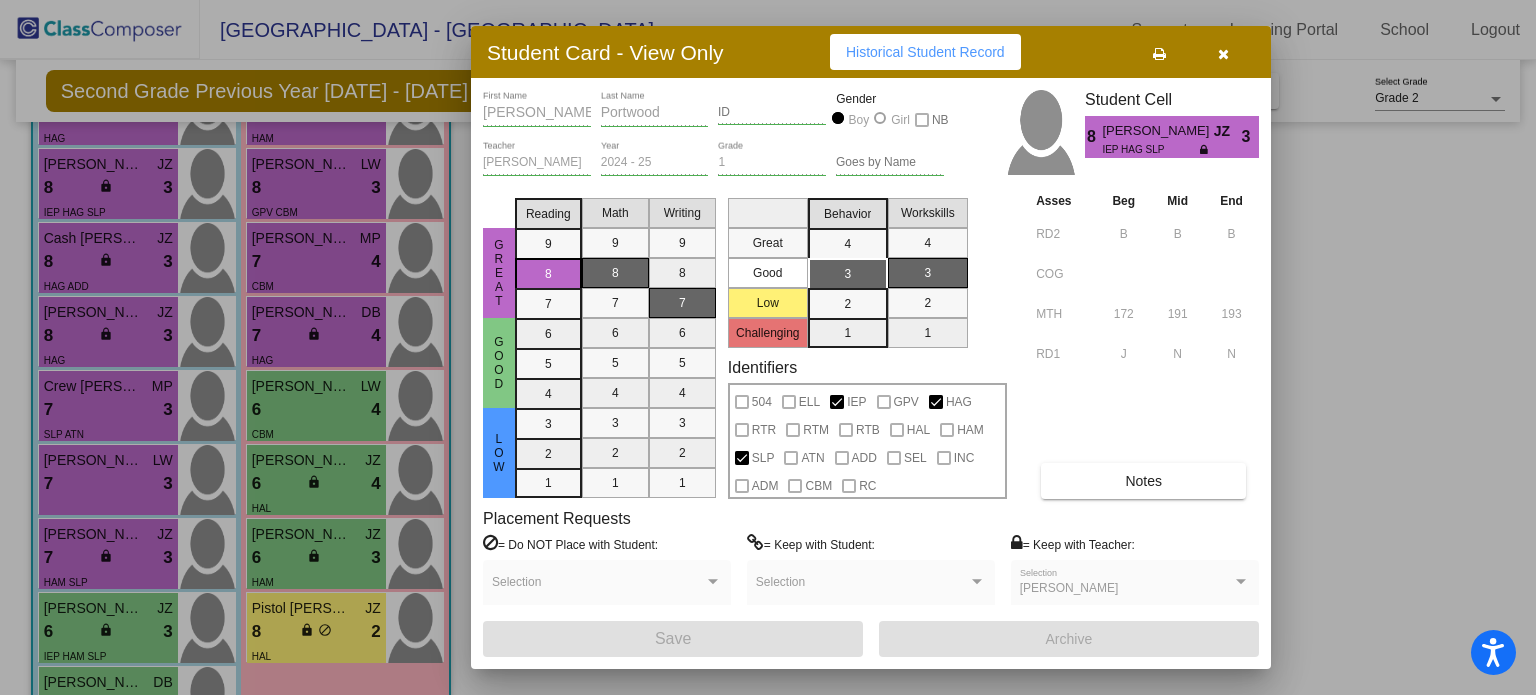 click at bounding box center [768, 347] 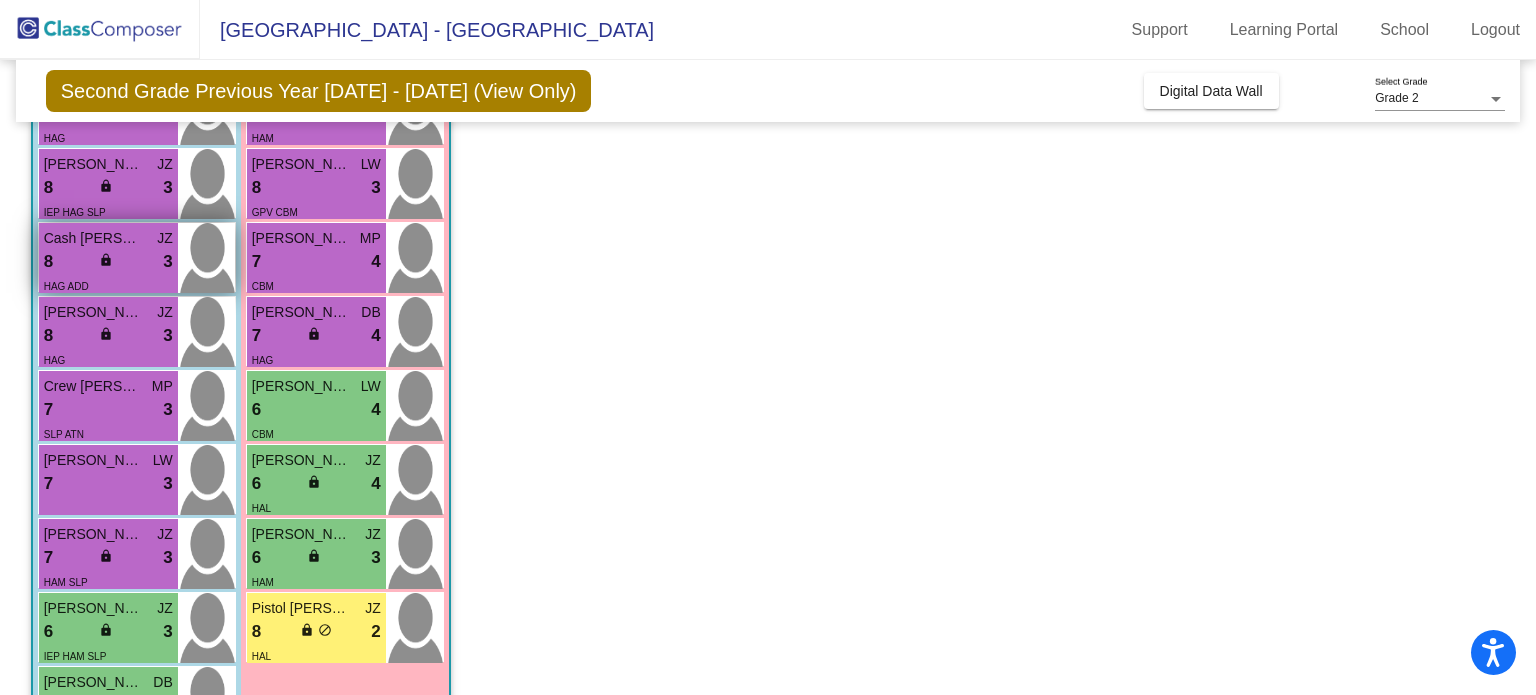click on "lock" at bounding box center (106, 260) 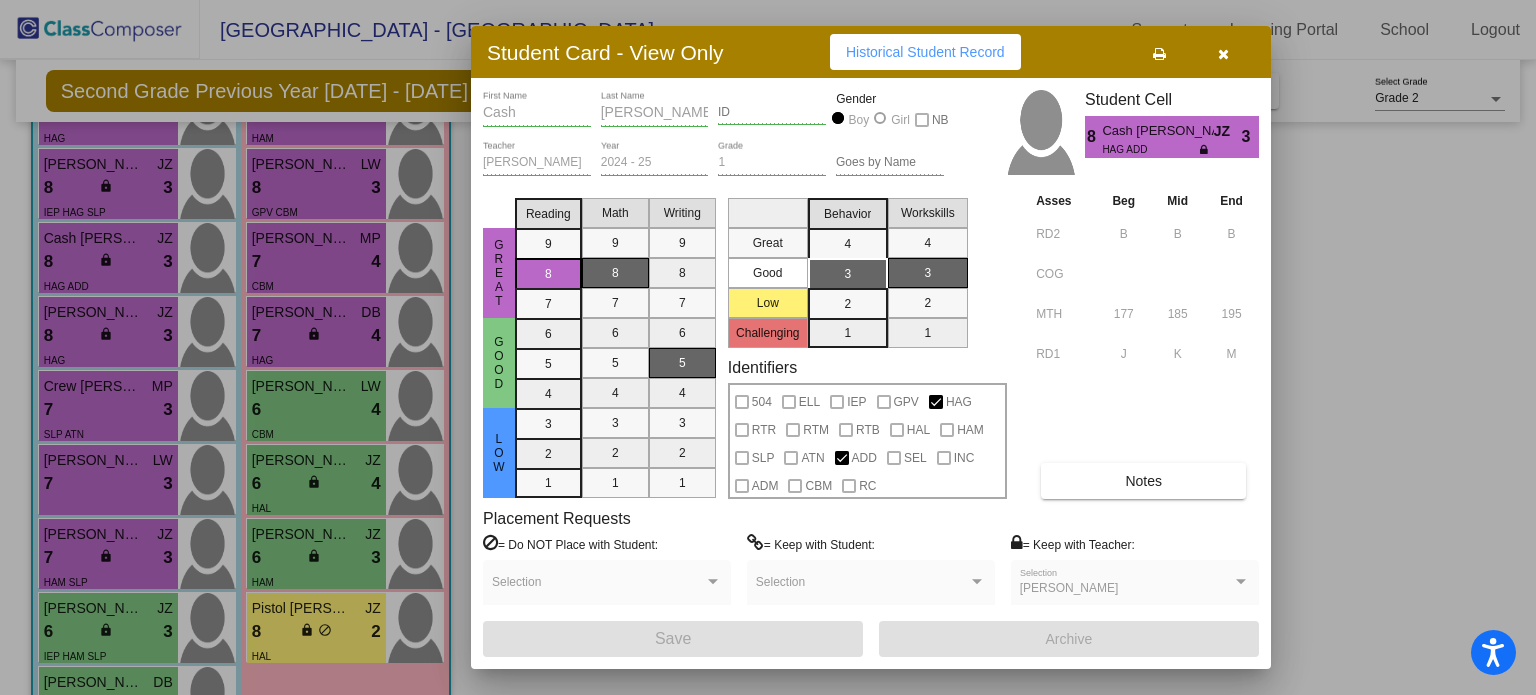 click on "Notes" at bounding box center [1143, 481] 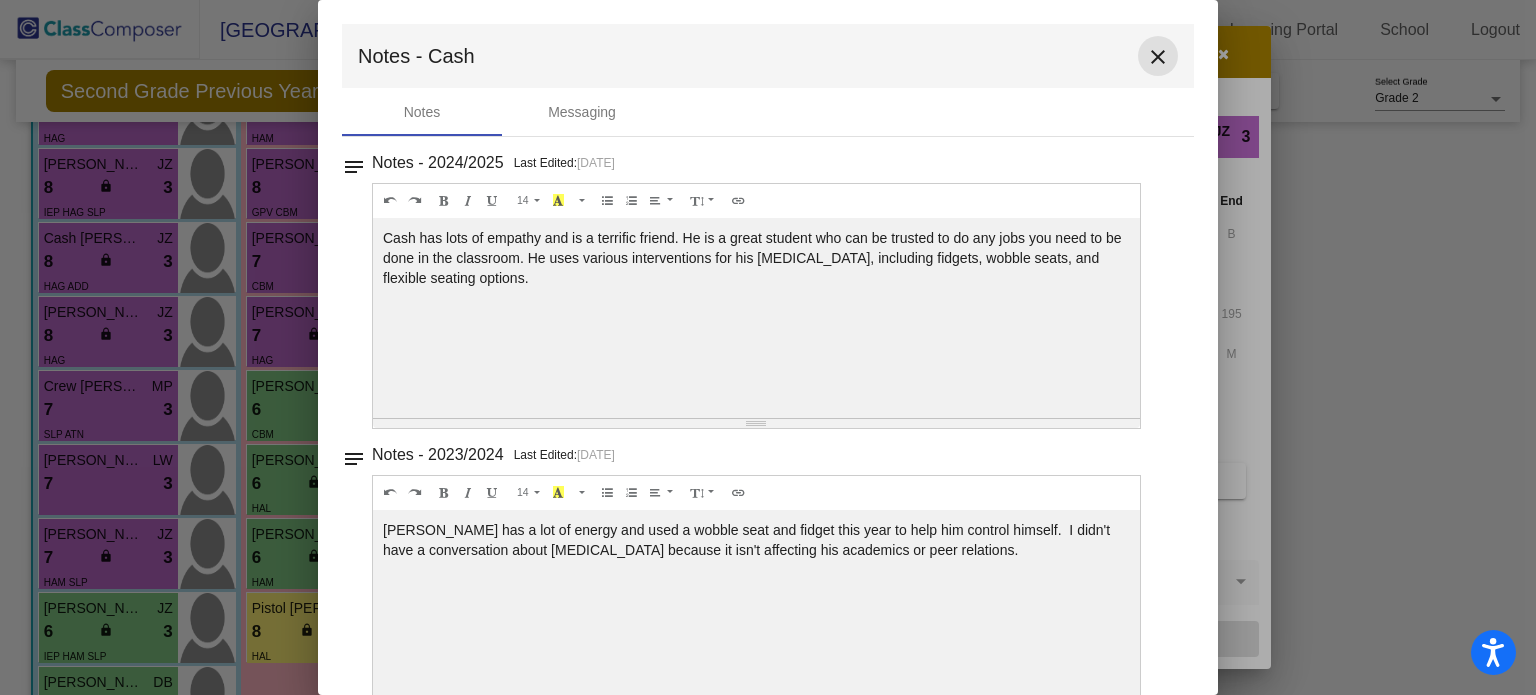 click on "close" at bounding box center [1158, 57] 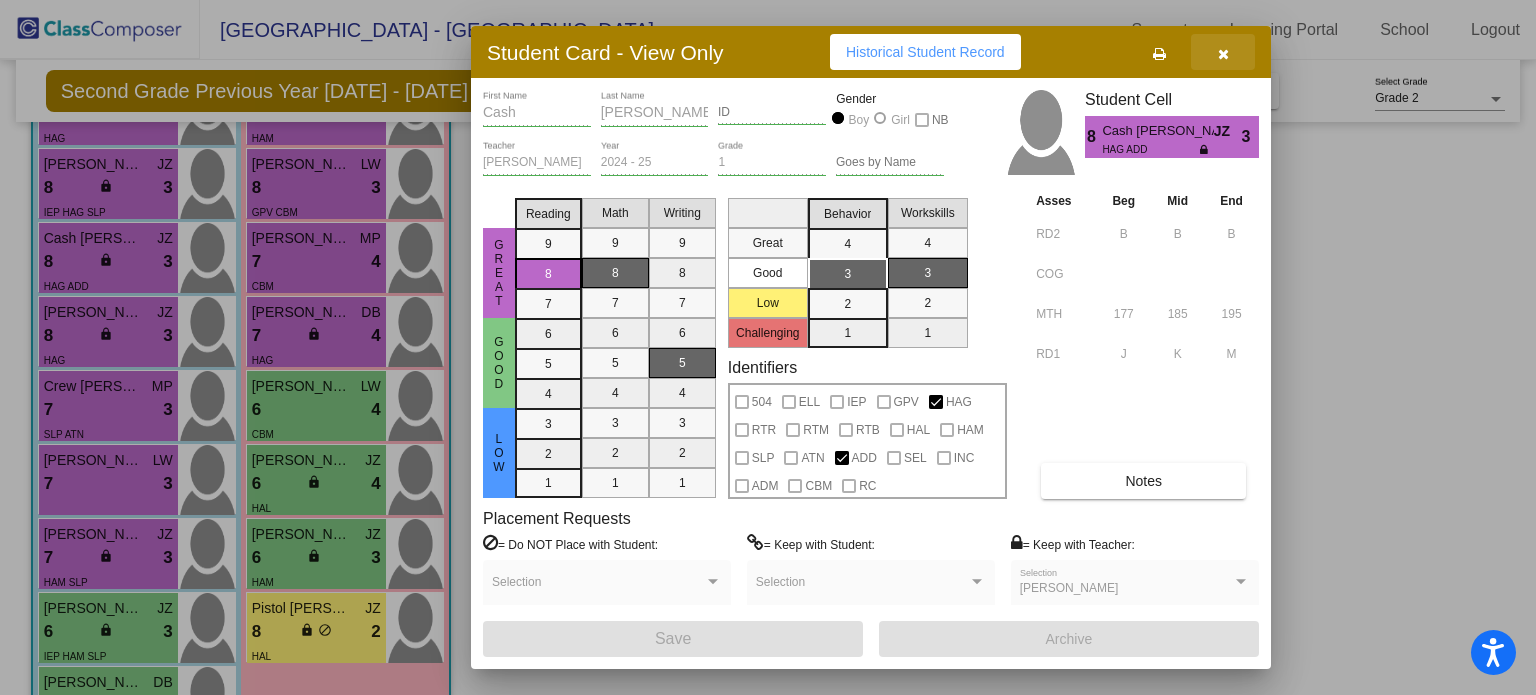 click at bounding box center [1223, 52] 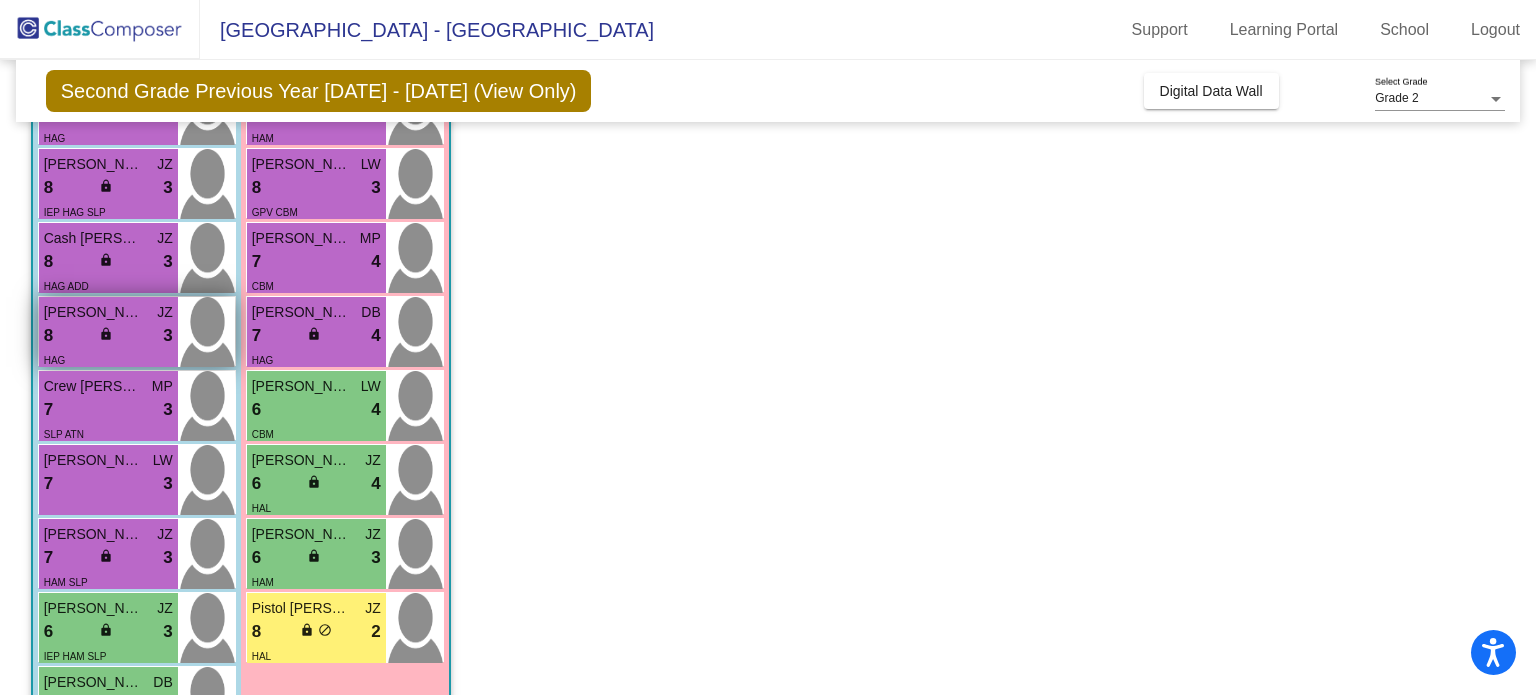 click on "8 lock do_not_disturb_alt 3" at bounding box center [108, 336] 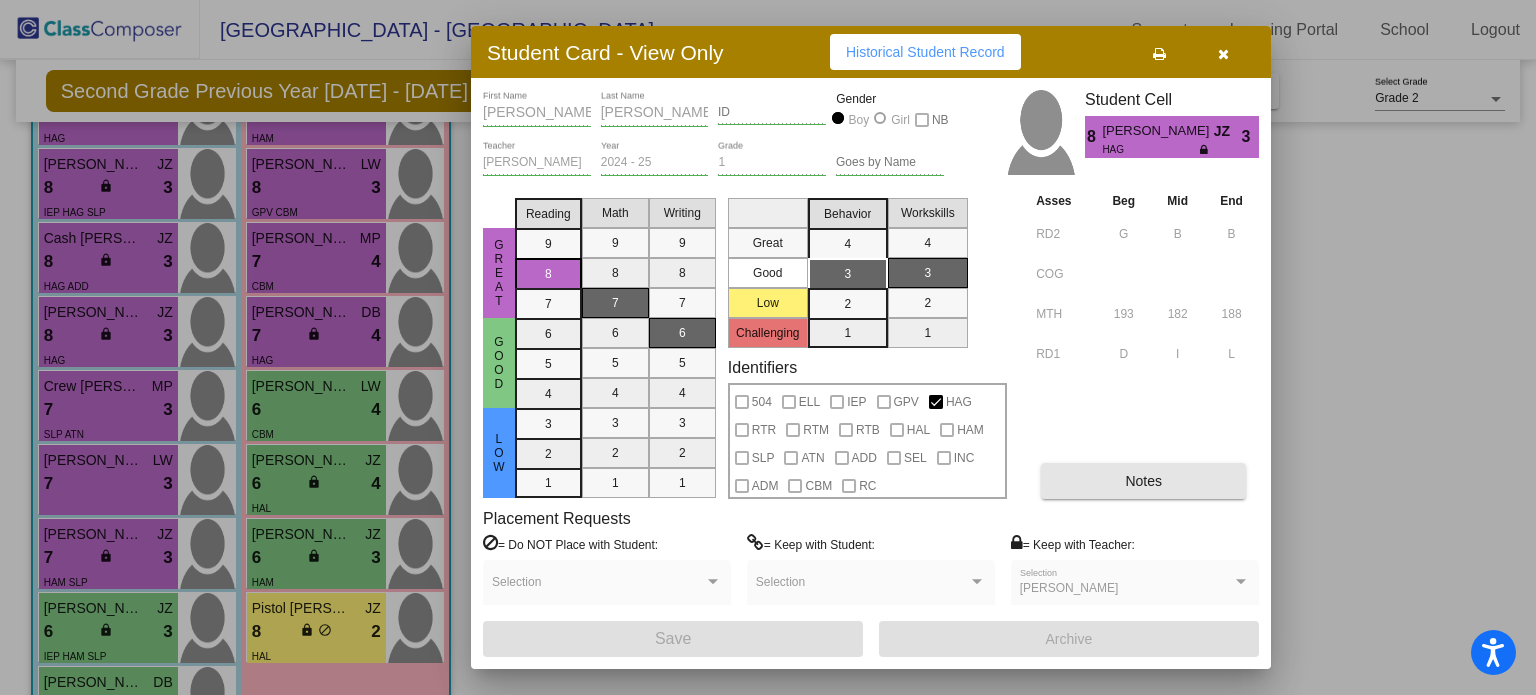 click on "Notes" at bounding box center (1143, 481) 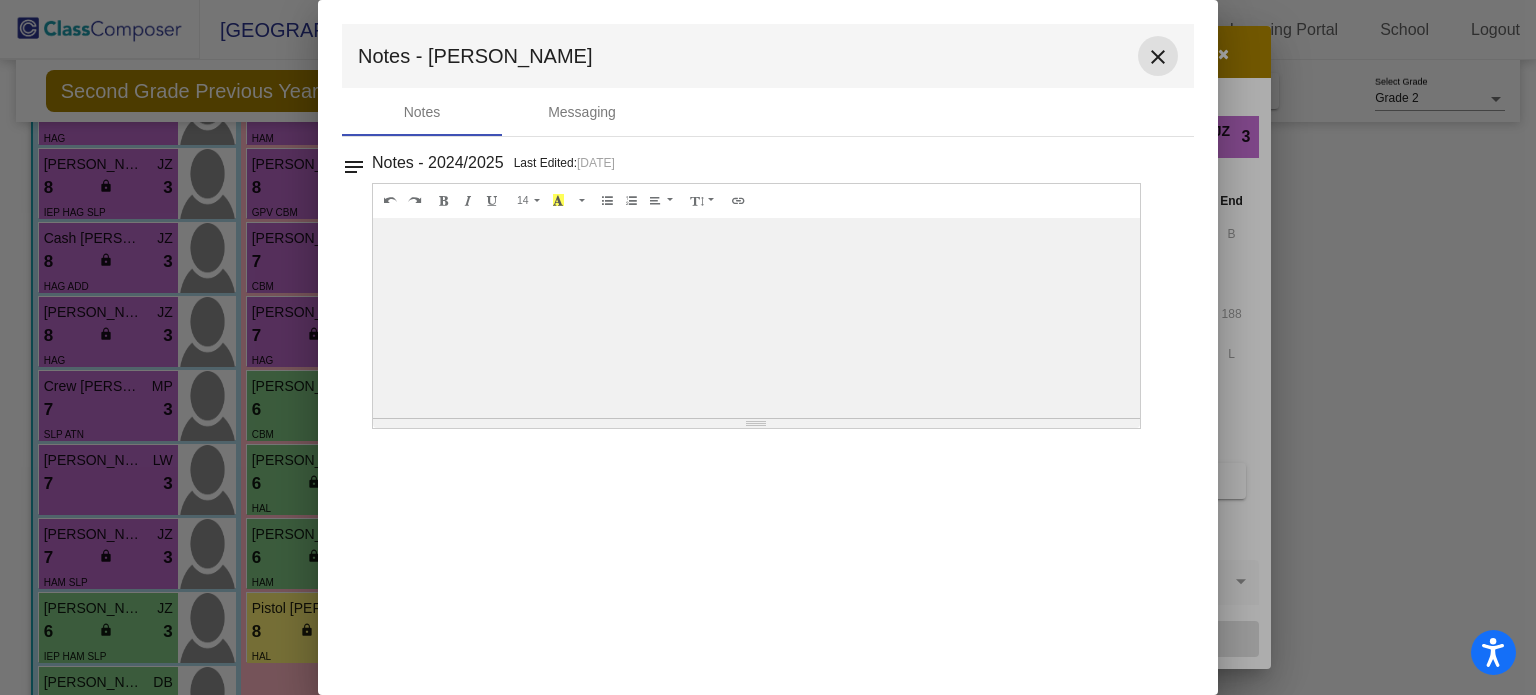 click on "close" at bounding box center [1158, 57] 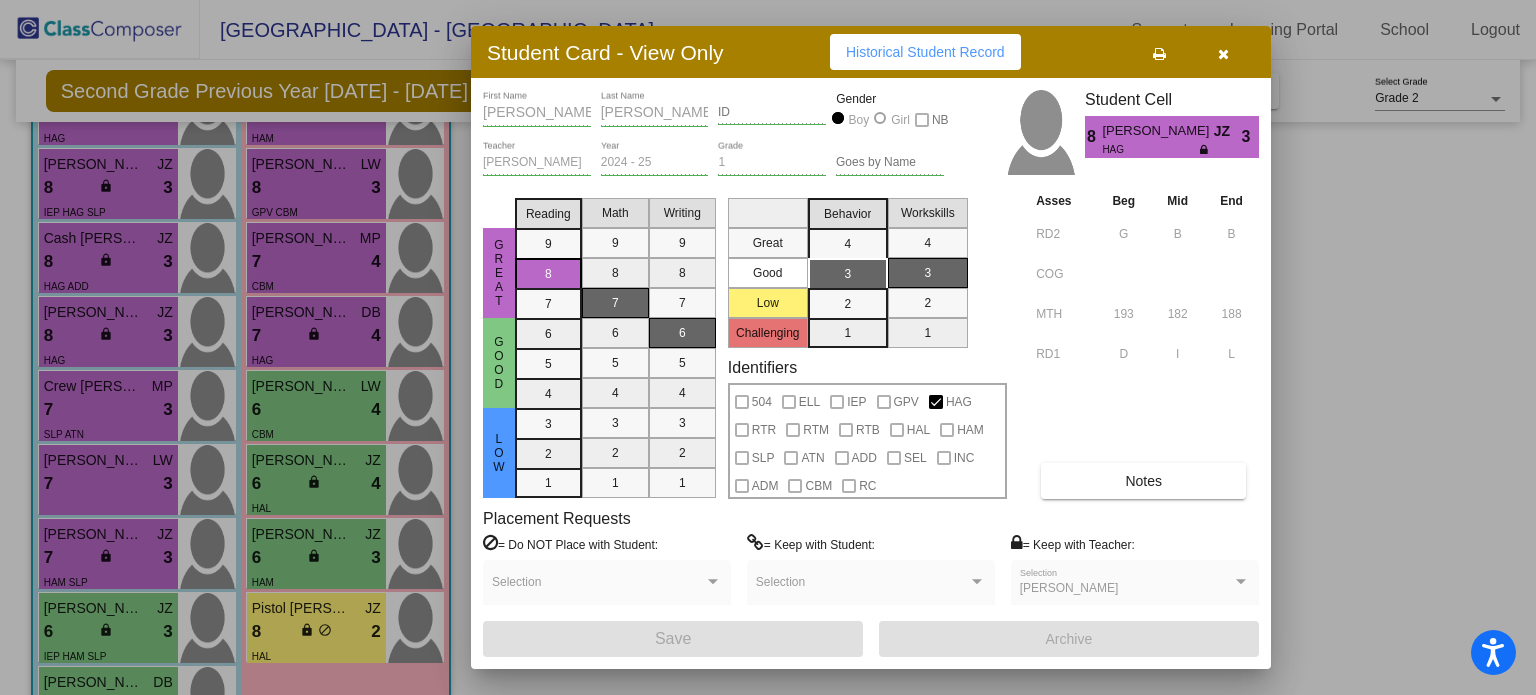 click at bounding box center (768, 347) 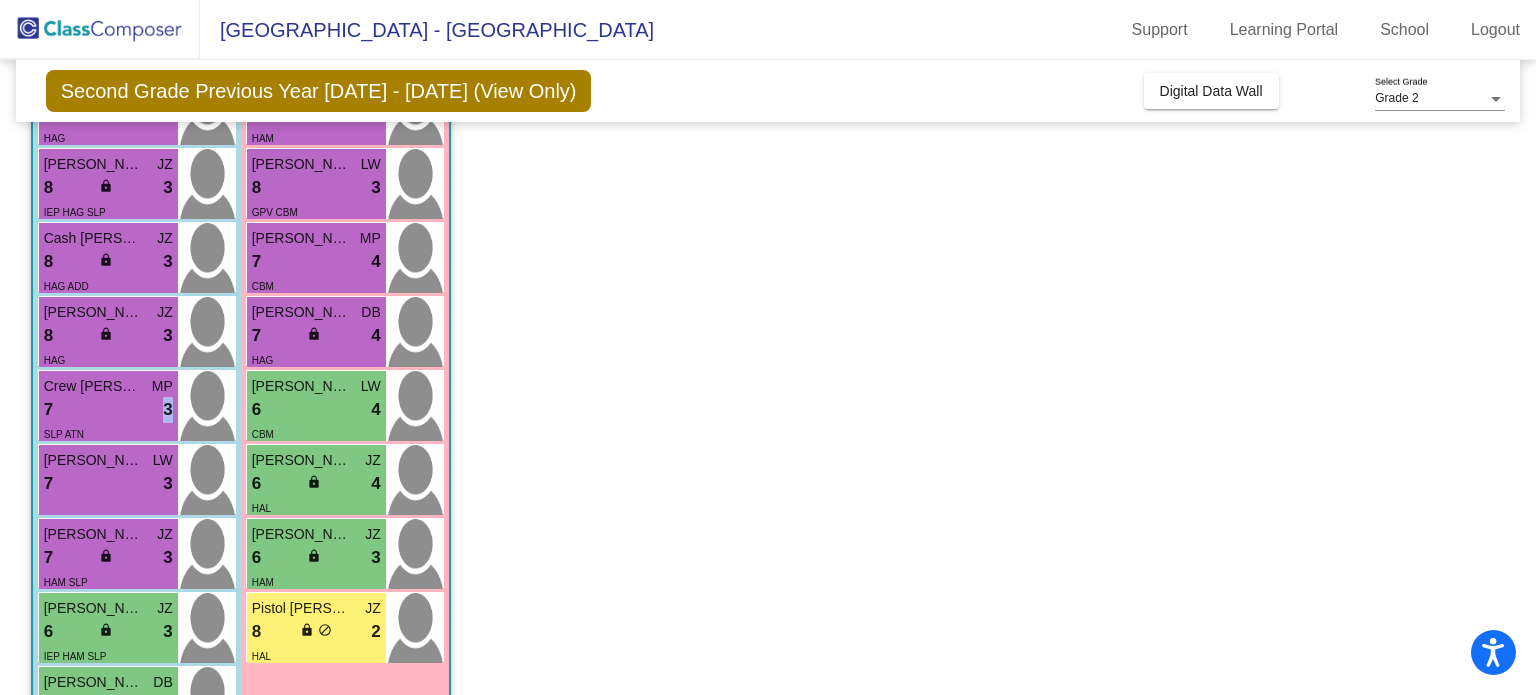 click on "7 lock do_not_disturb_alt 3" at bounding box center [108, 410] 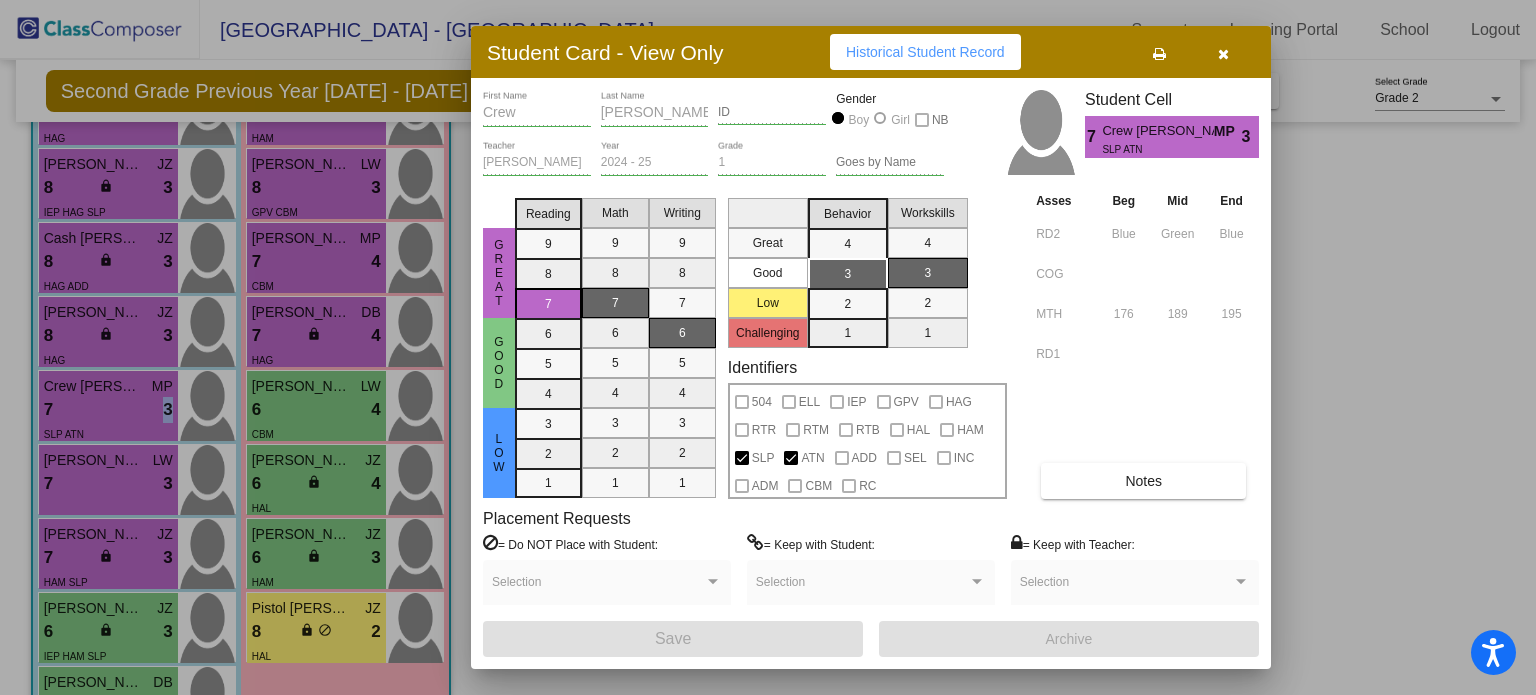 click on "Notes" at bounding box center (1143, 481) 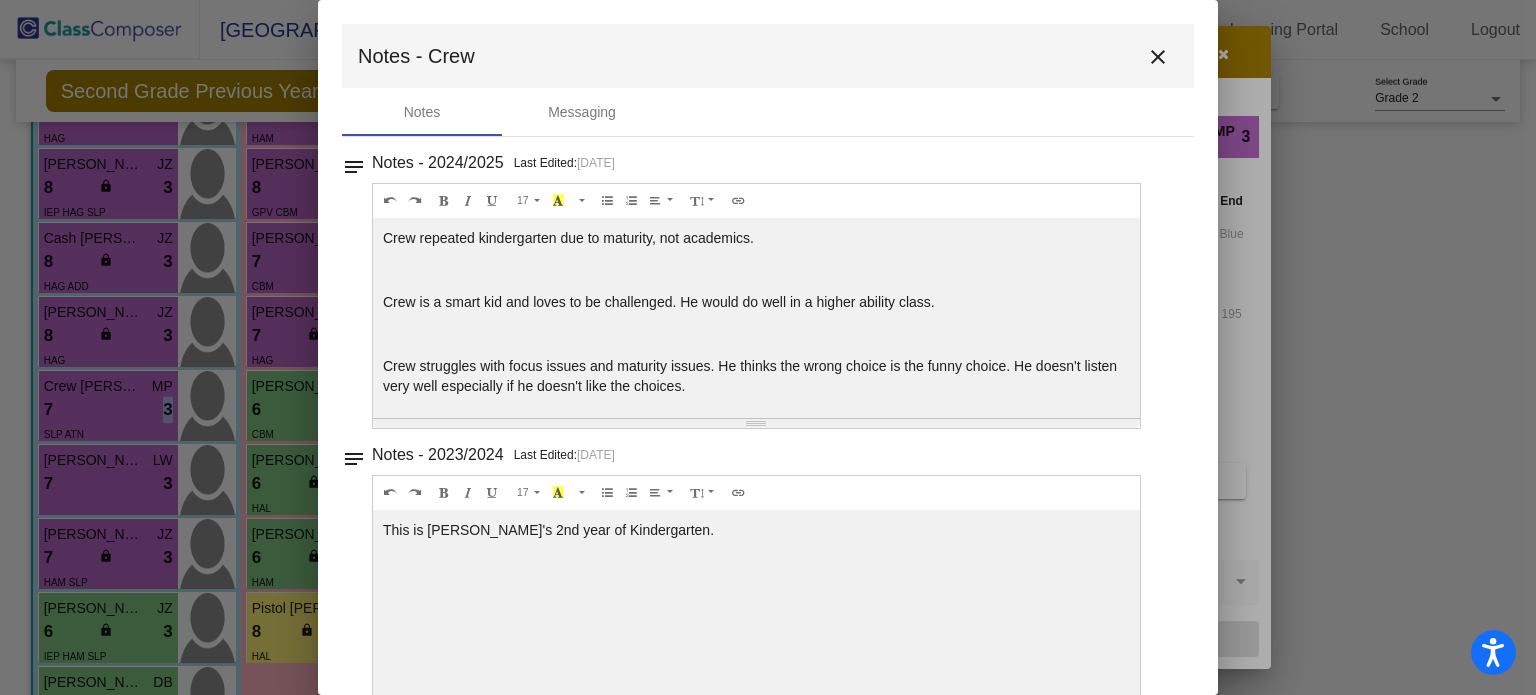 click on "close" at bounding box center [1158, 57] 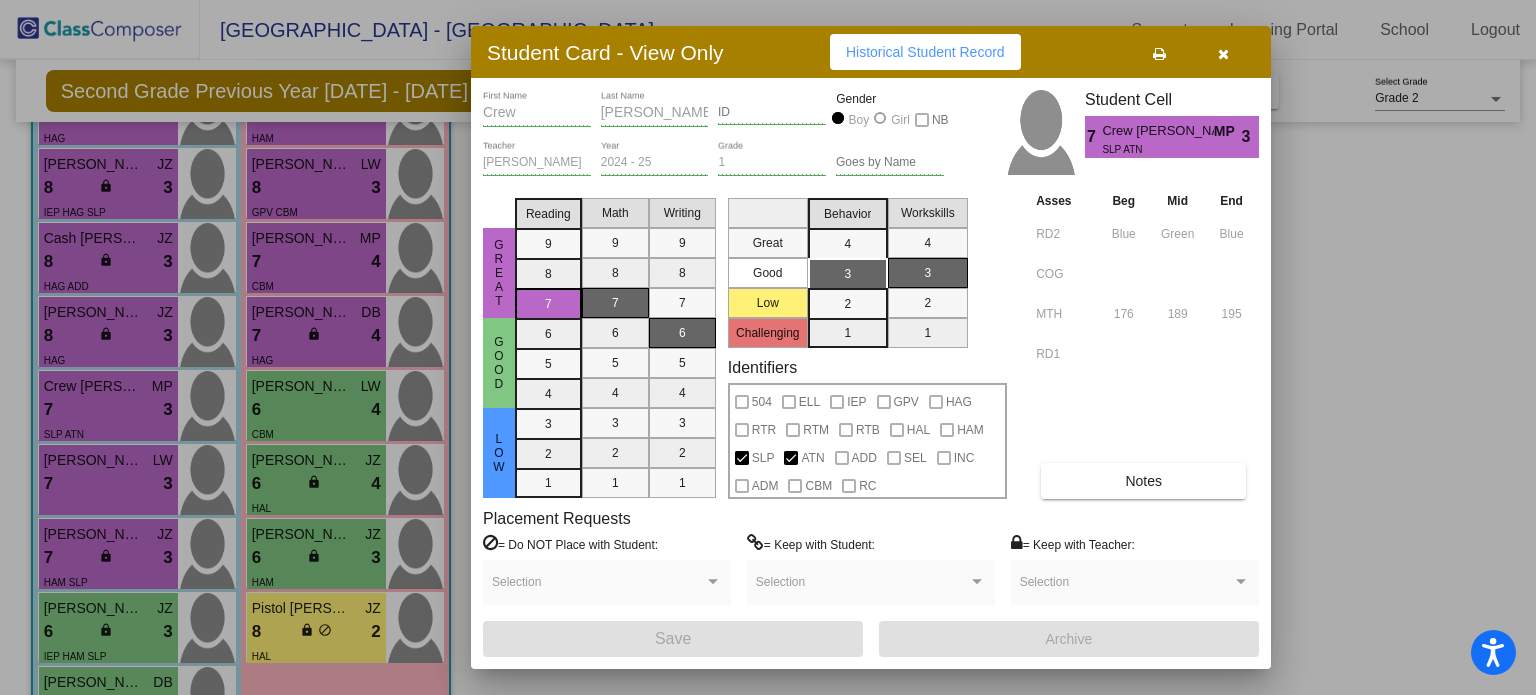 click at bounding box center (768, 347) 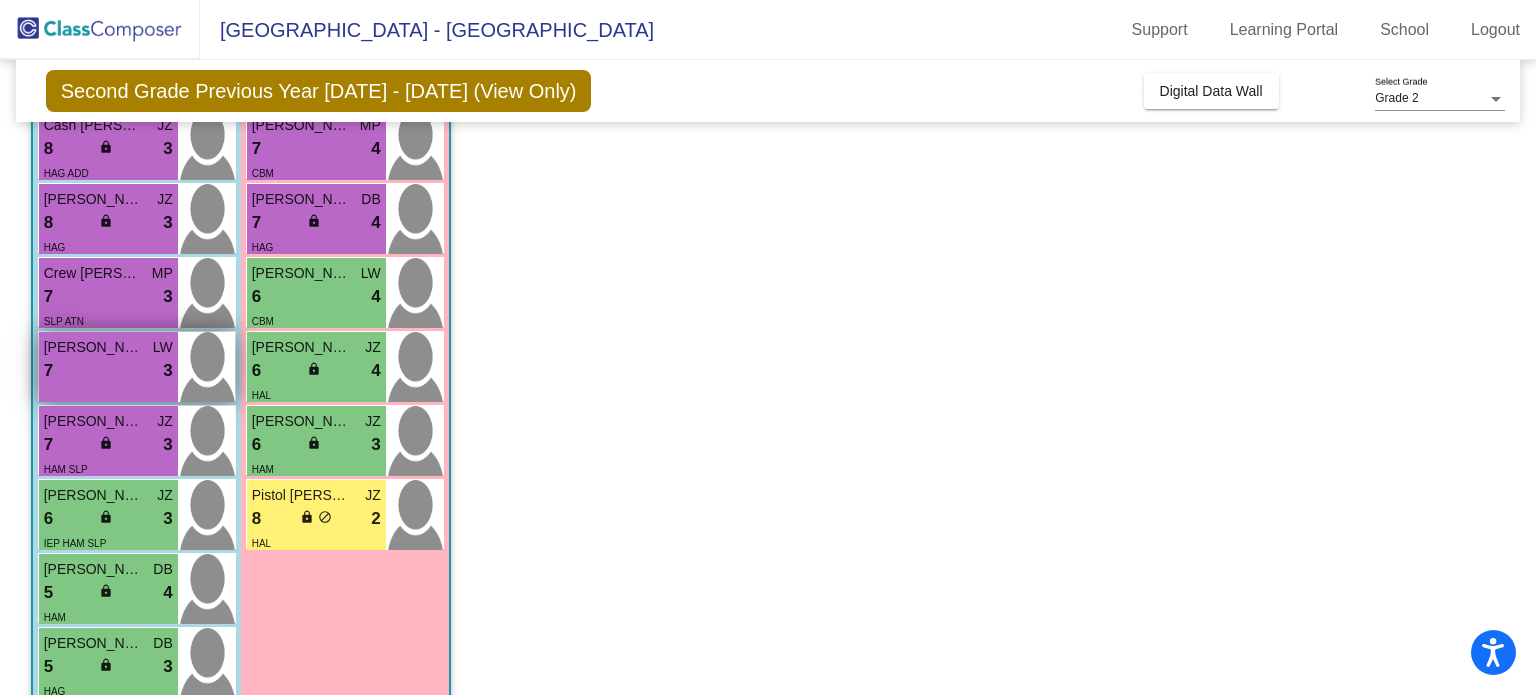 scroll, scrollTop: 582, scrollLeft: 0, axis: vertical 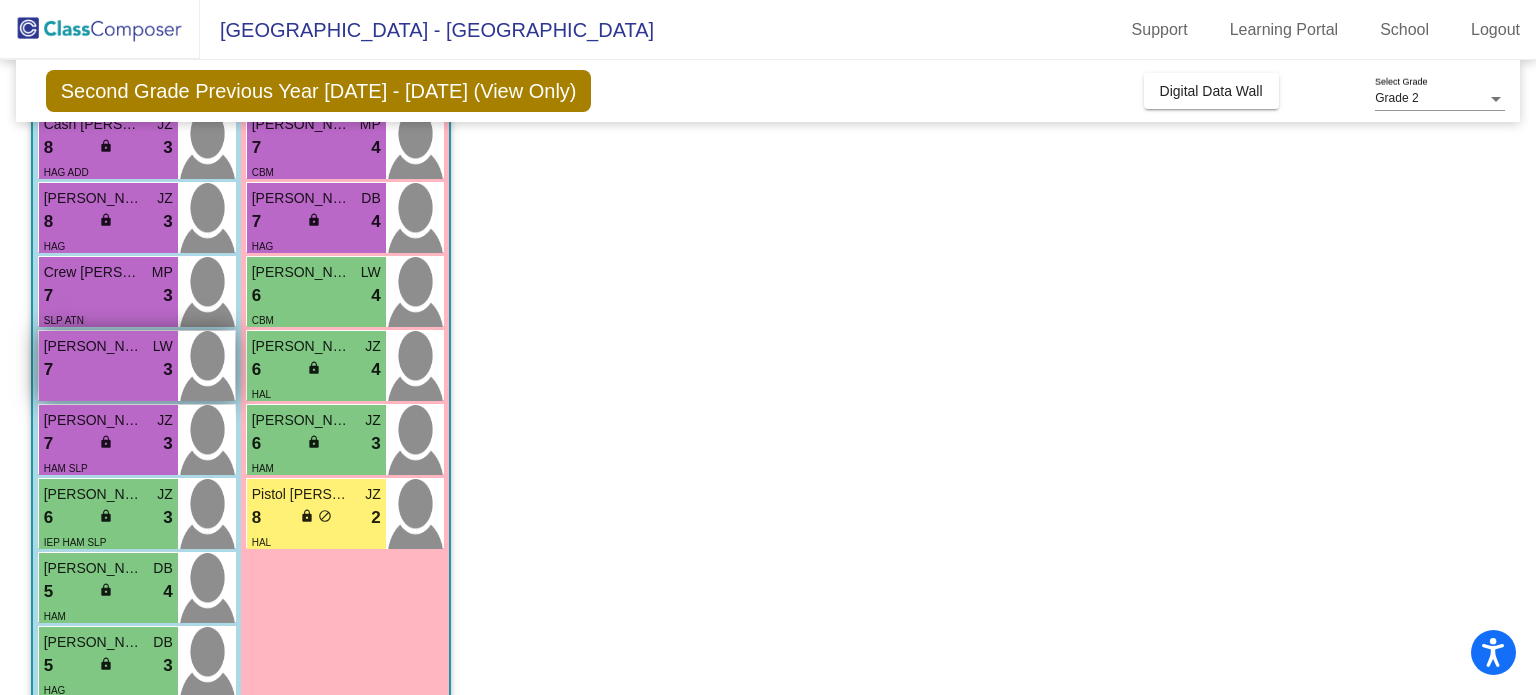 click on "7 lock do_not_disturb_alt 3" at bounding box center [108, 370] 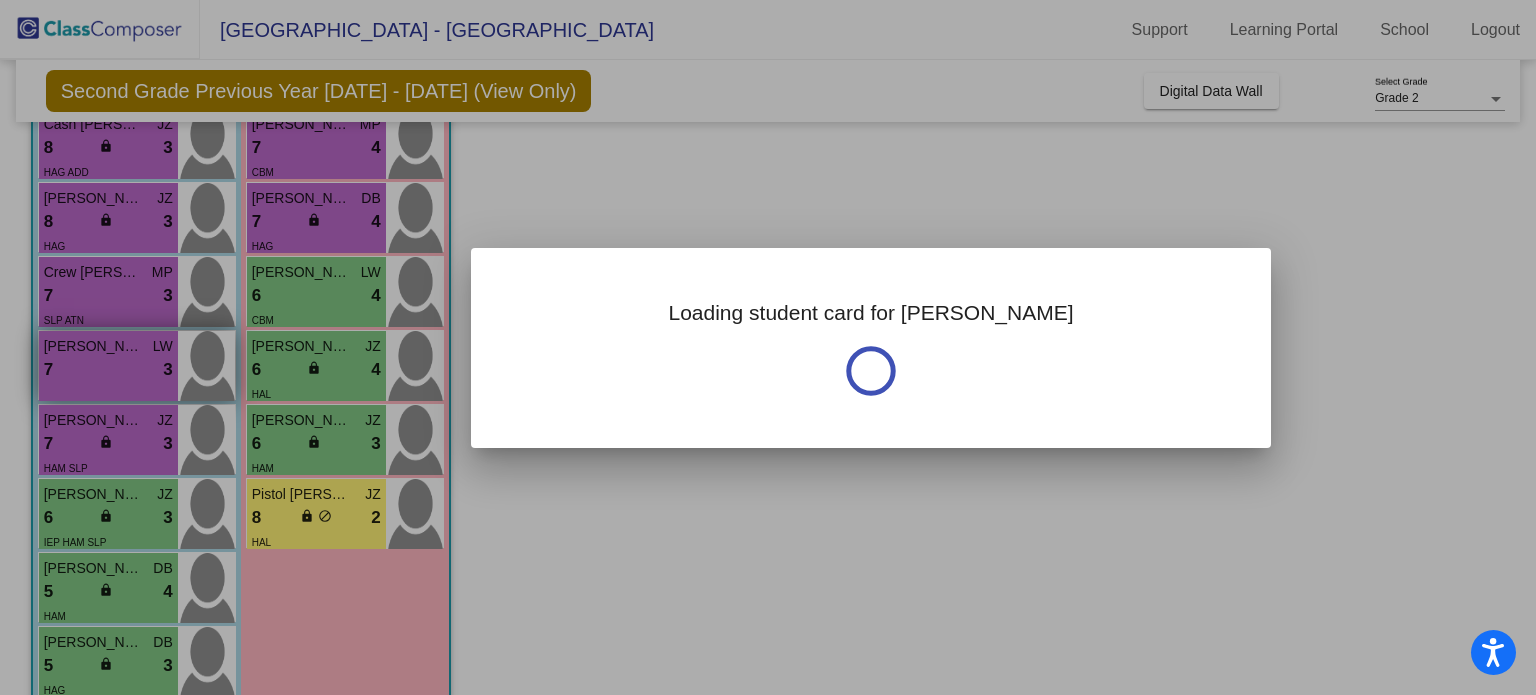 click at bounding box center (768, 347) 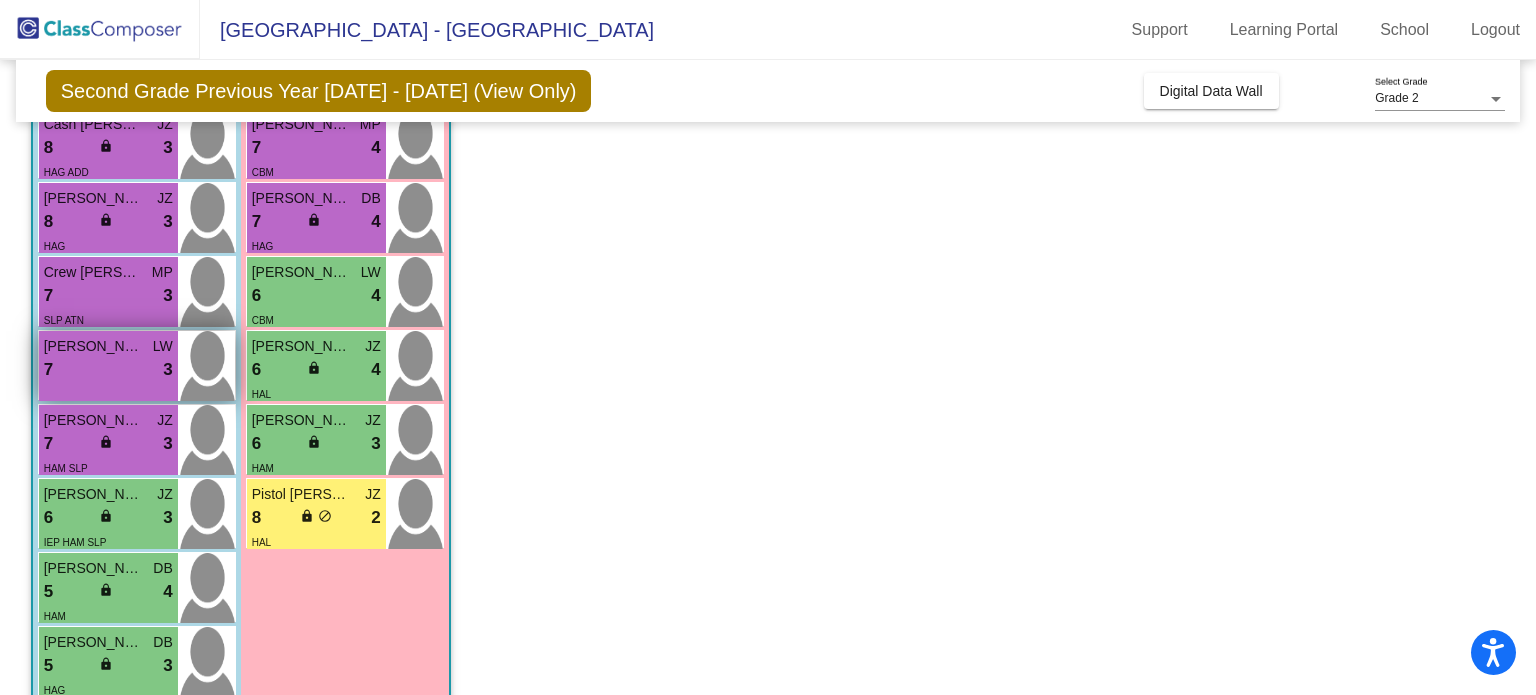 click on "7 lock do_not_disturb_alt 3" at bounding box center [108, 370] 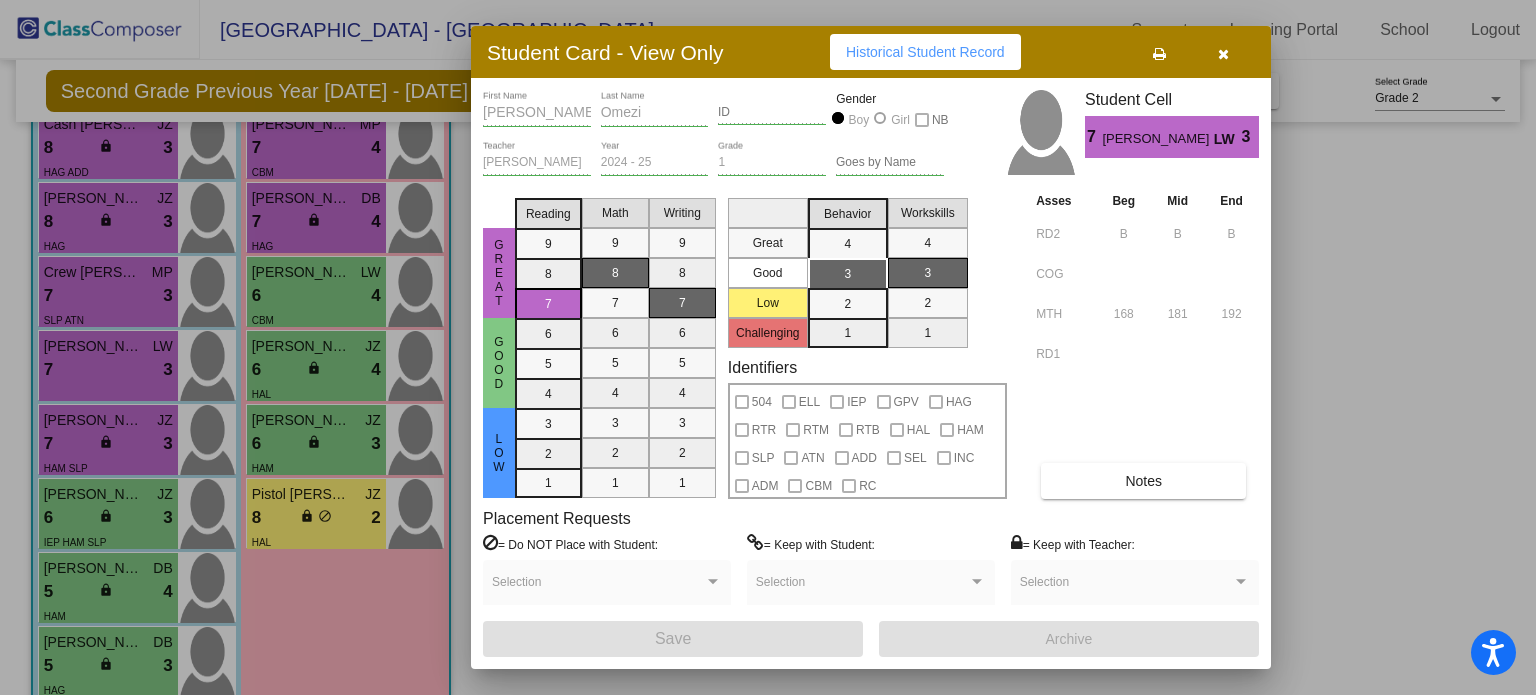 click on "Notes" at bounding box center [1143, 481] 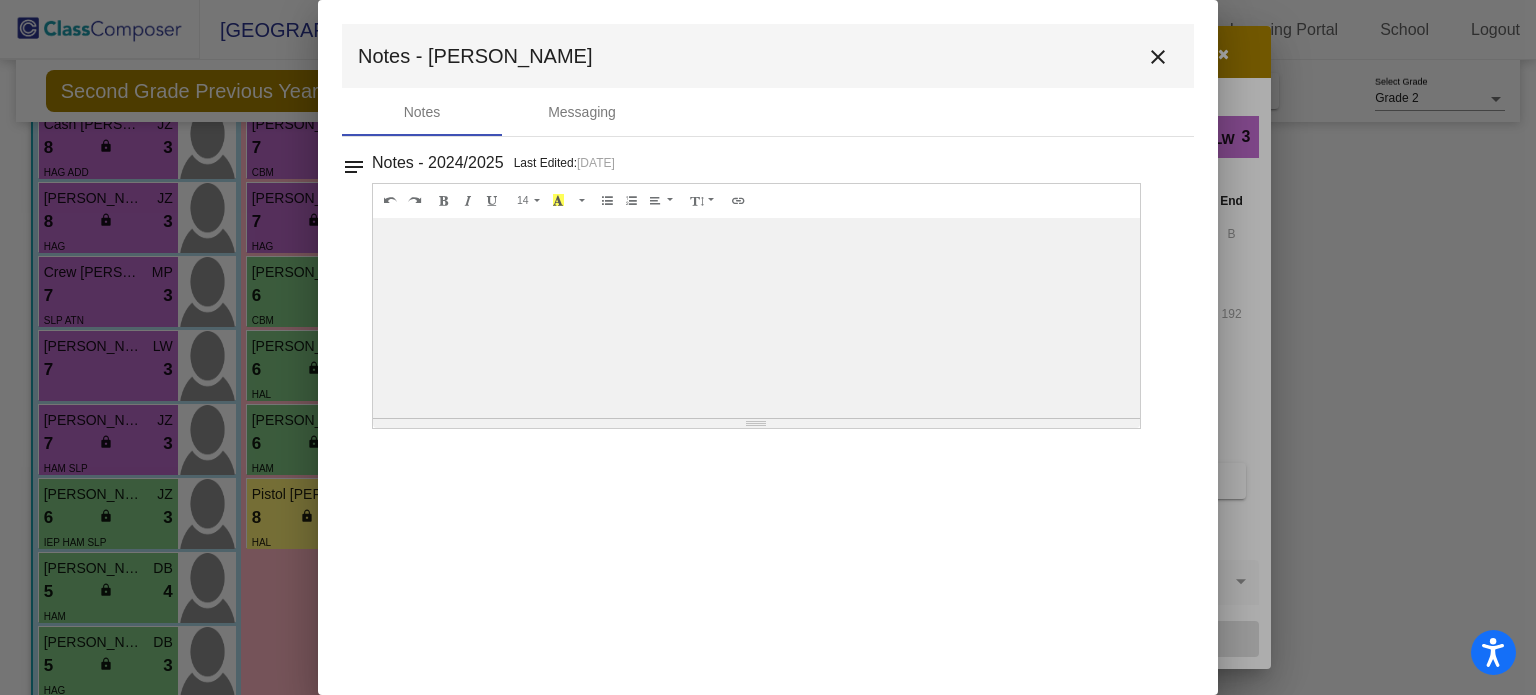 click on "close" at bounding box center [1158, 57] 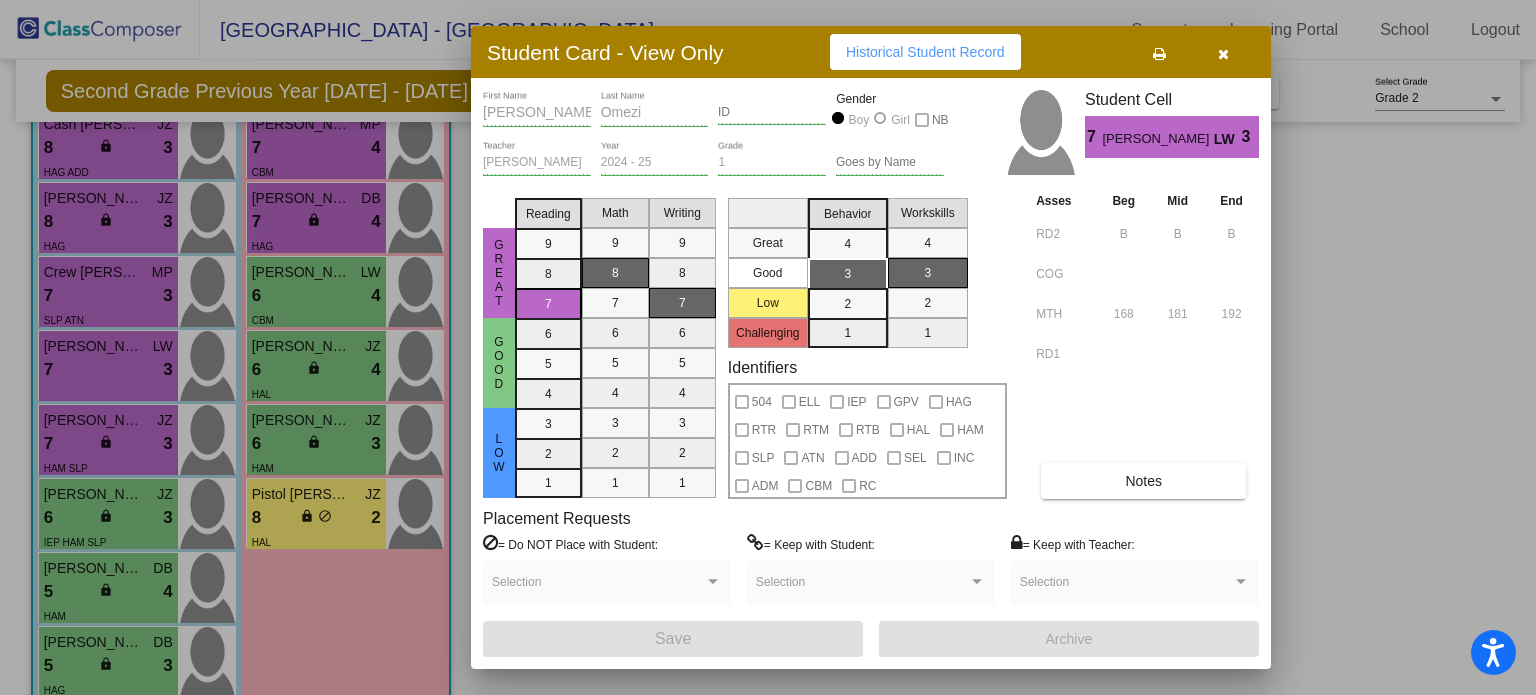 click at bounding box center (768, 347) 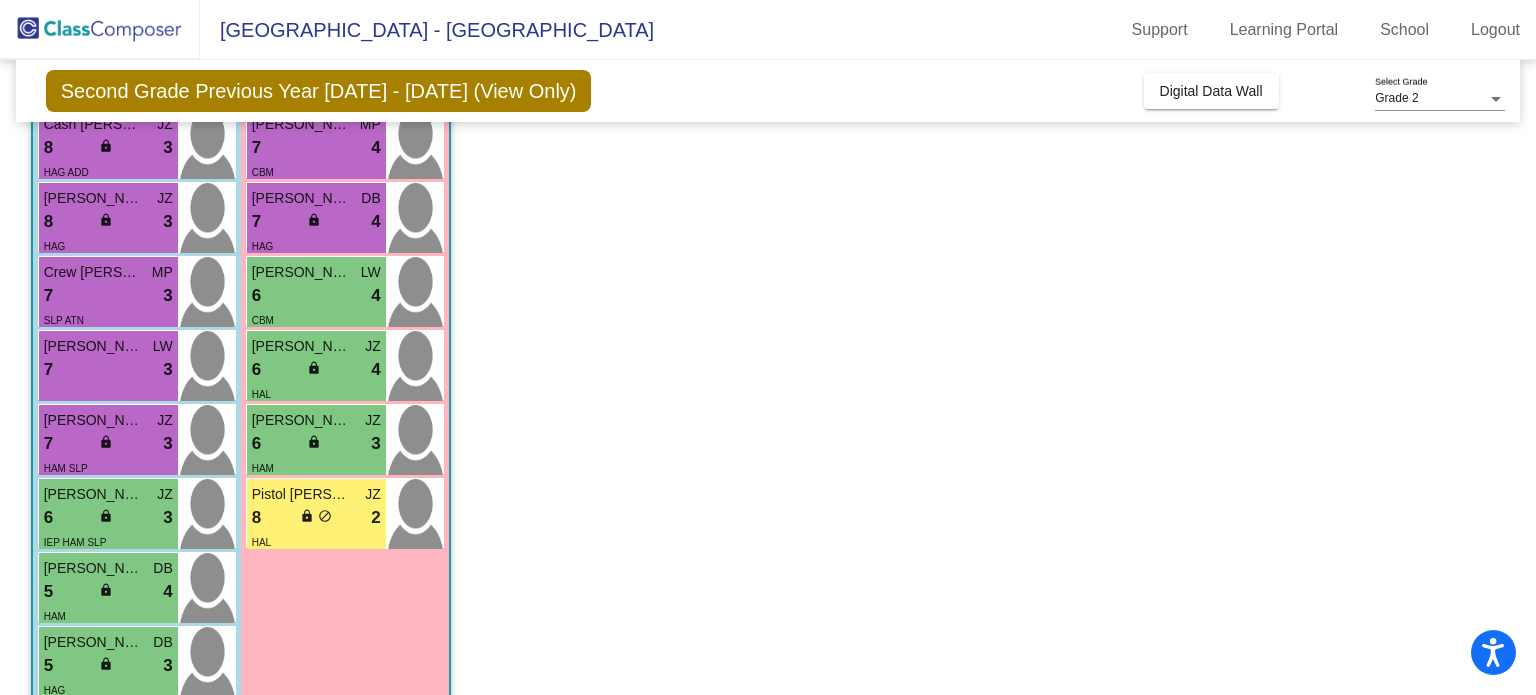 click on "7 lock do_not_disturb_alt 3" at bounding box center (108, 444) 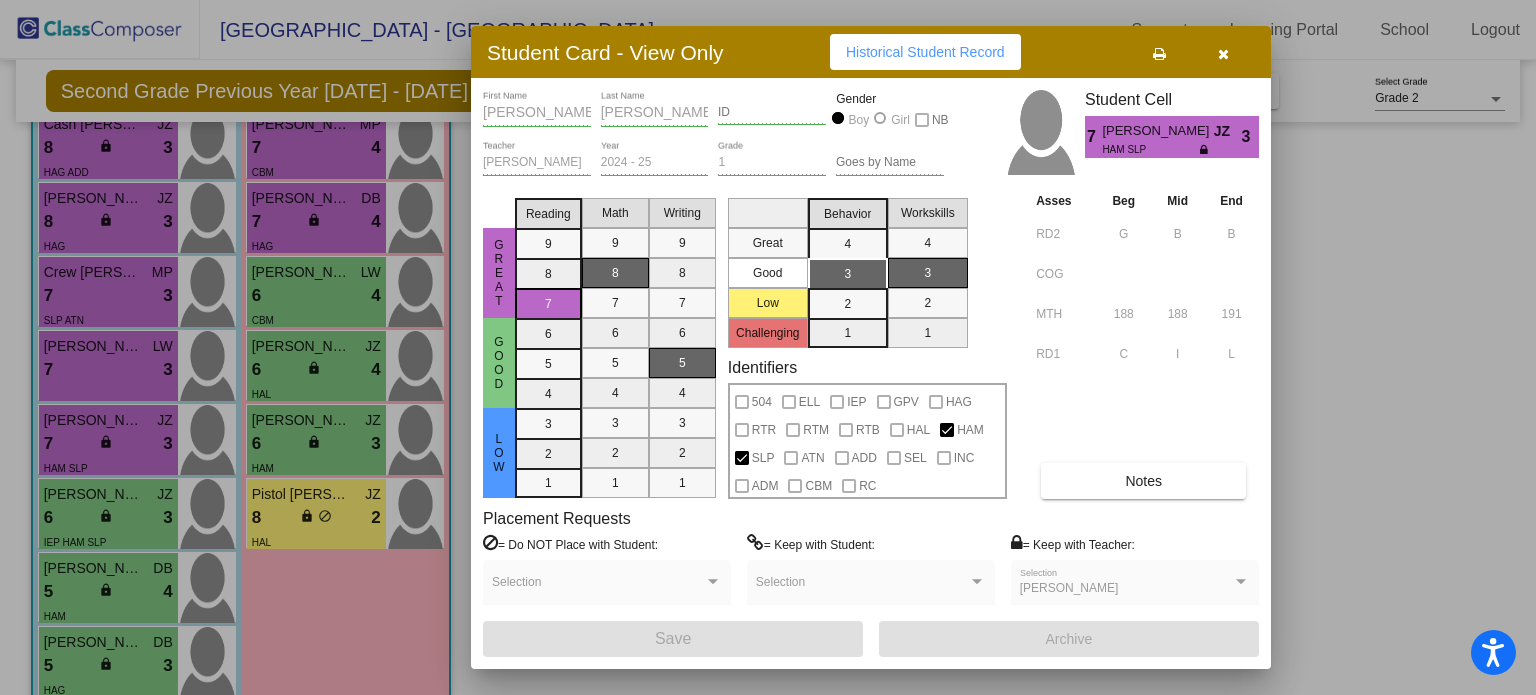 click on "Notes" at bounding box center (1143, 481) 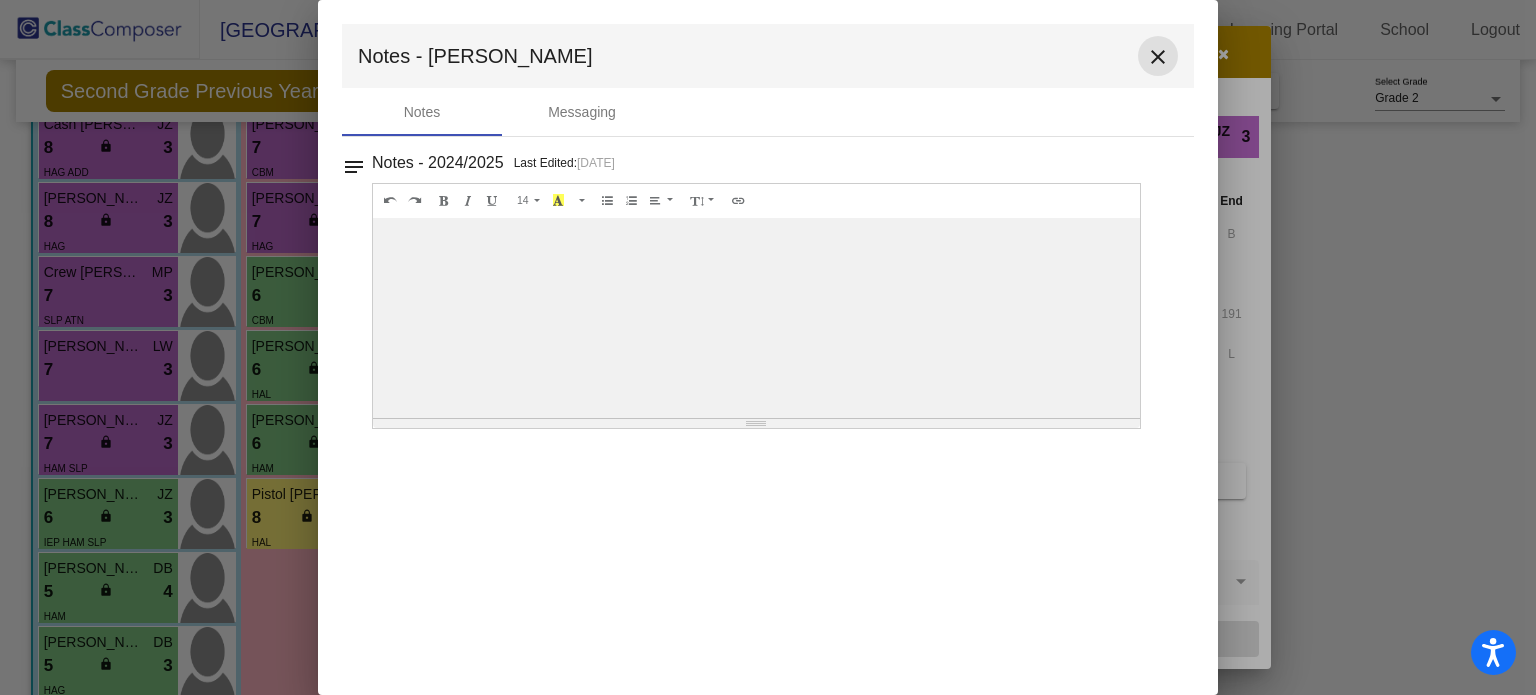 click on "close" at bounding box center [1158, 57] 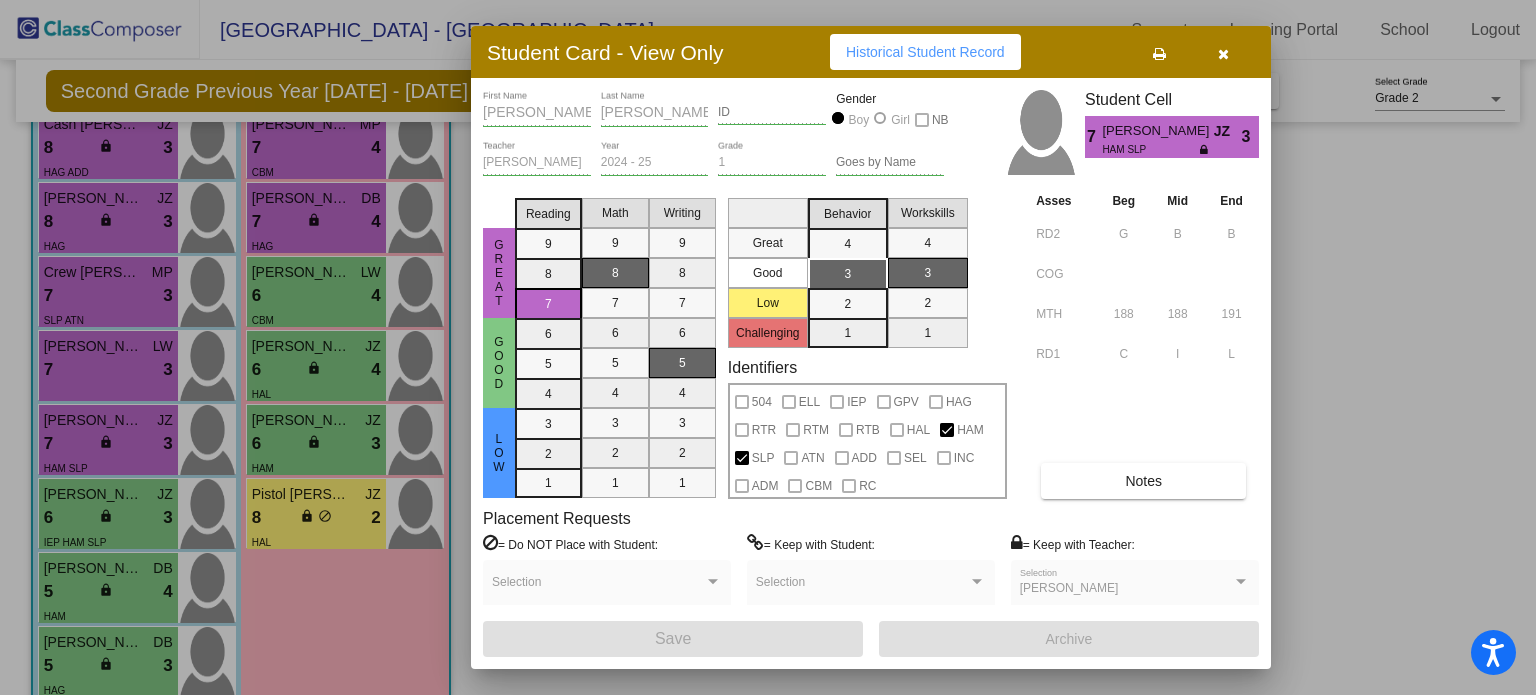 click at bounding box center [768, 347] 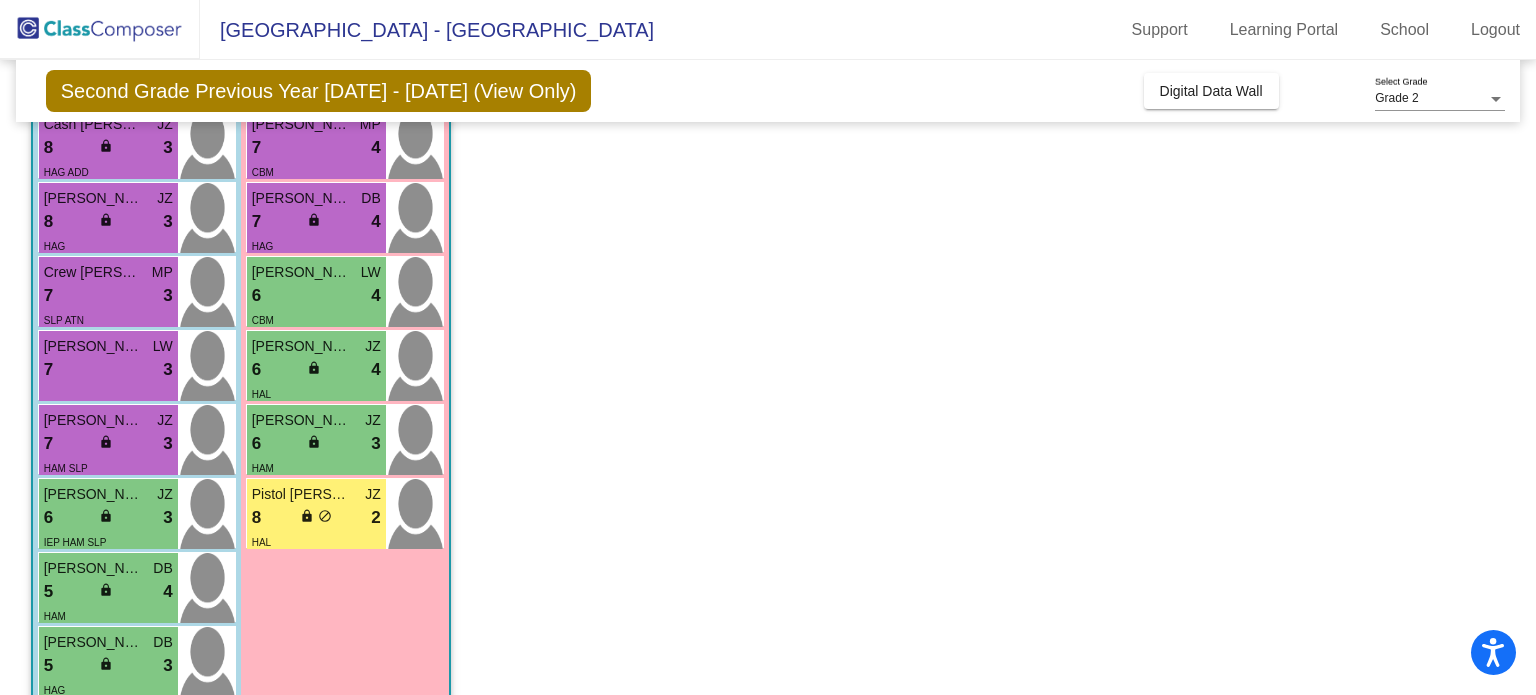 click on "6 lock do_not_disturb_alt 3" at bounding box center (108, 518) 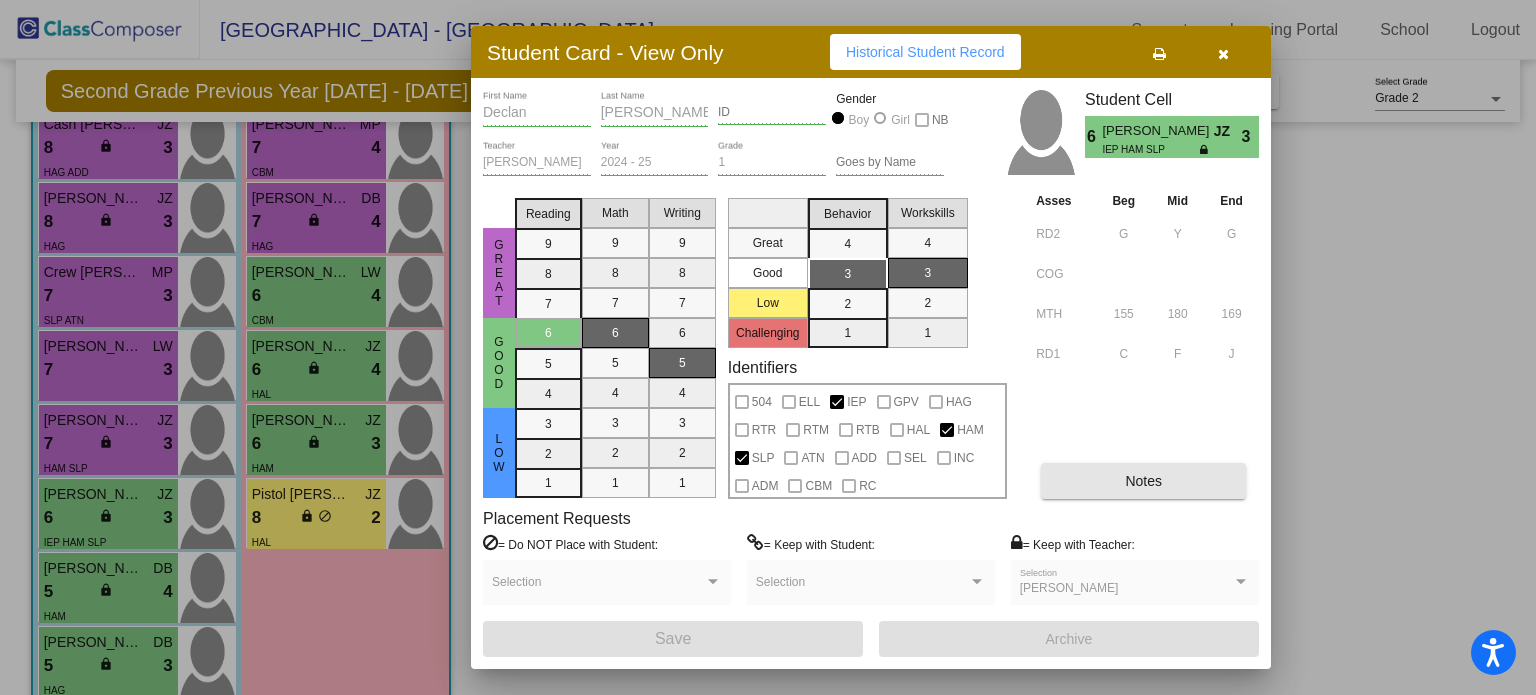 click on "Notes" at bounding box center [1143, 481] 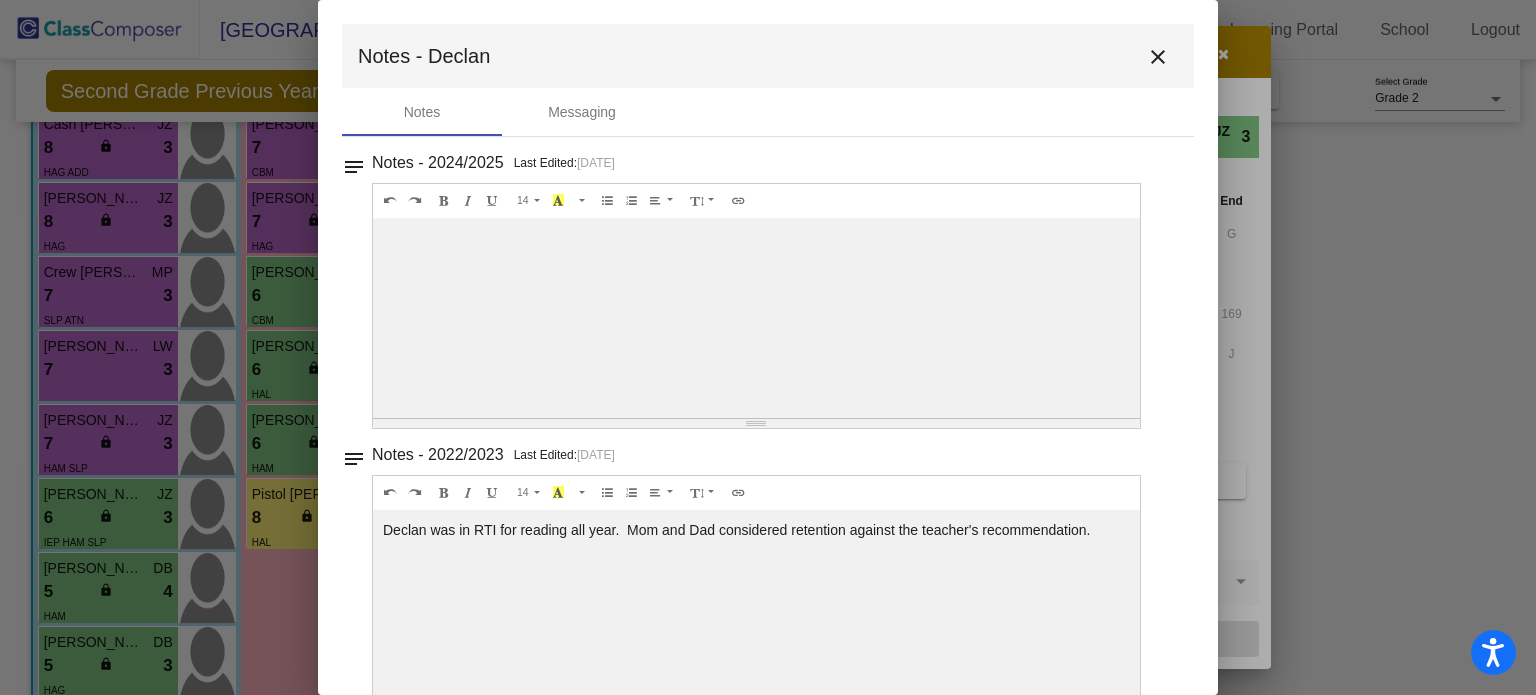 click on "close" at bounding box center [1158, 57] 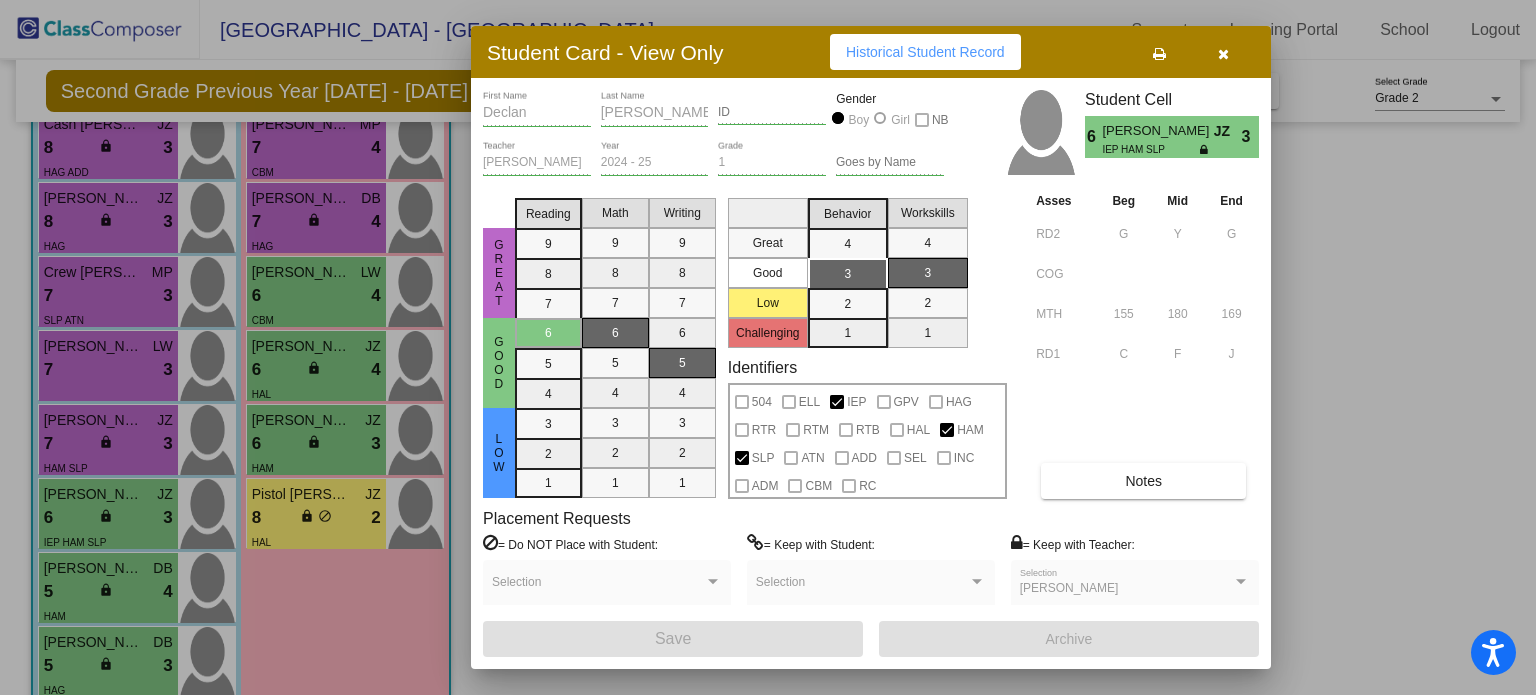 click at bounding box center (1223, 54) 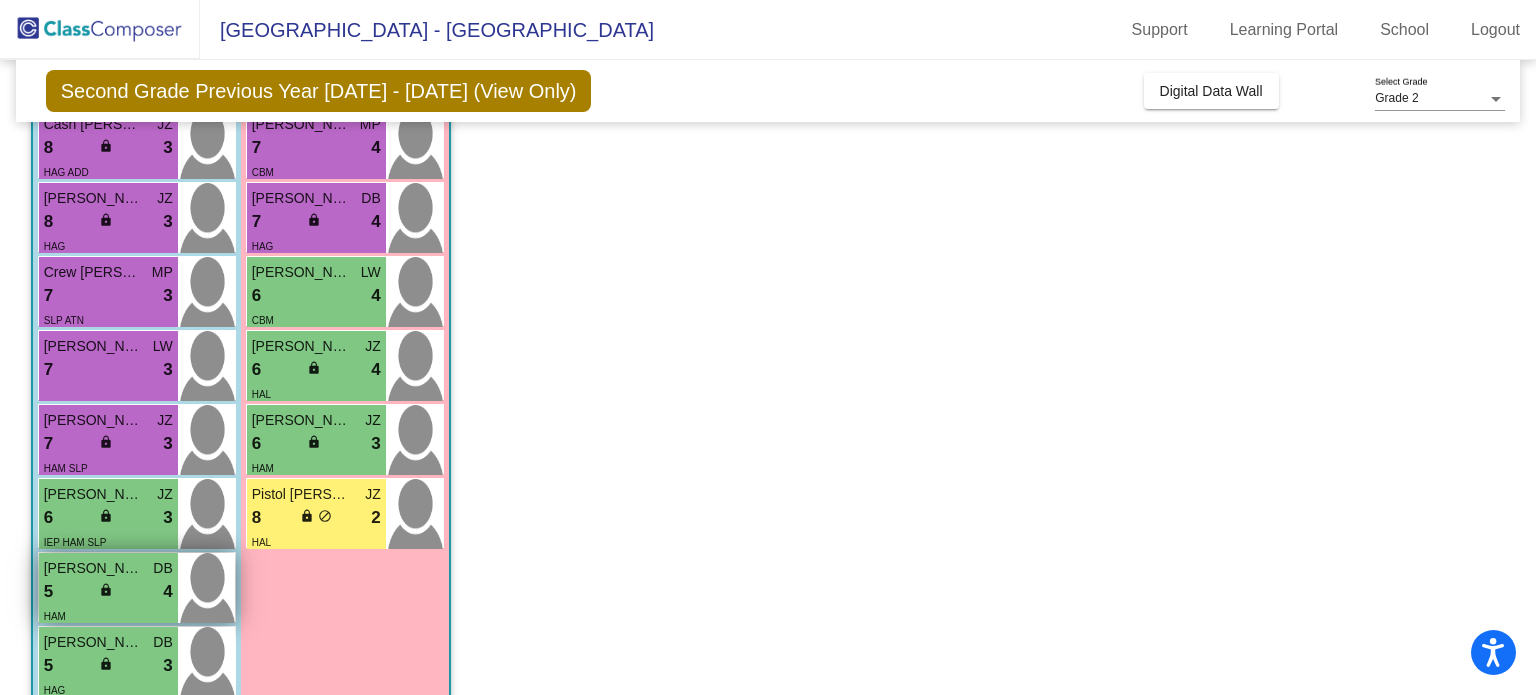 click on "5 lock do_not_disturb_alt 4" at bounding box center (108, 592) 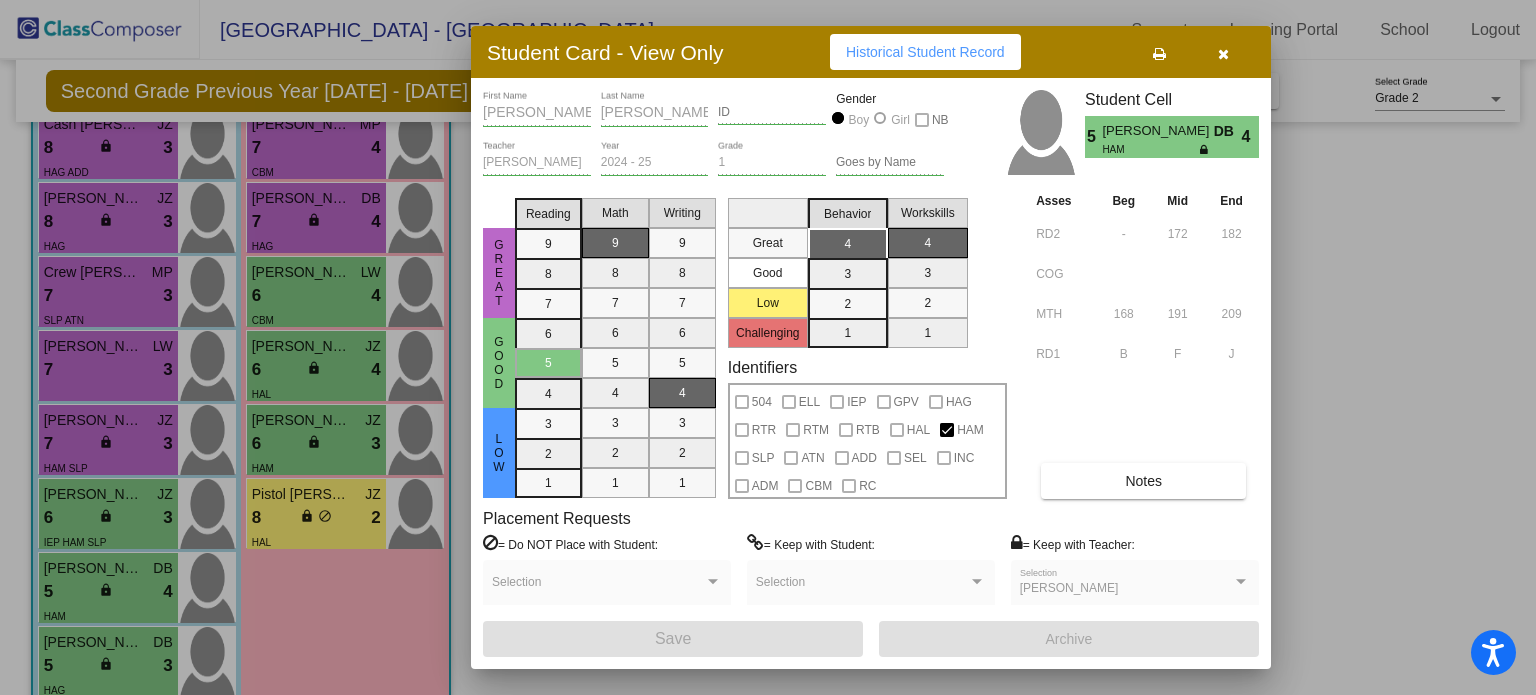 click on "Notes" at bounding box center [1143, 481] 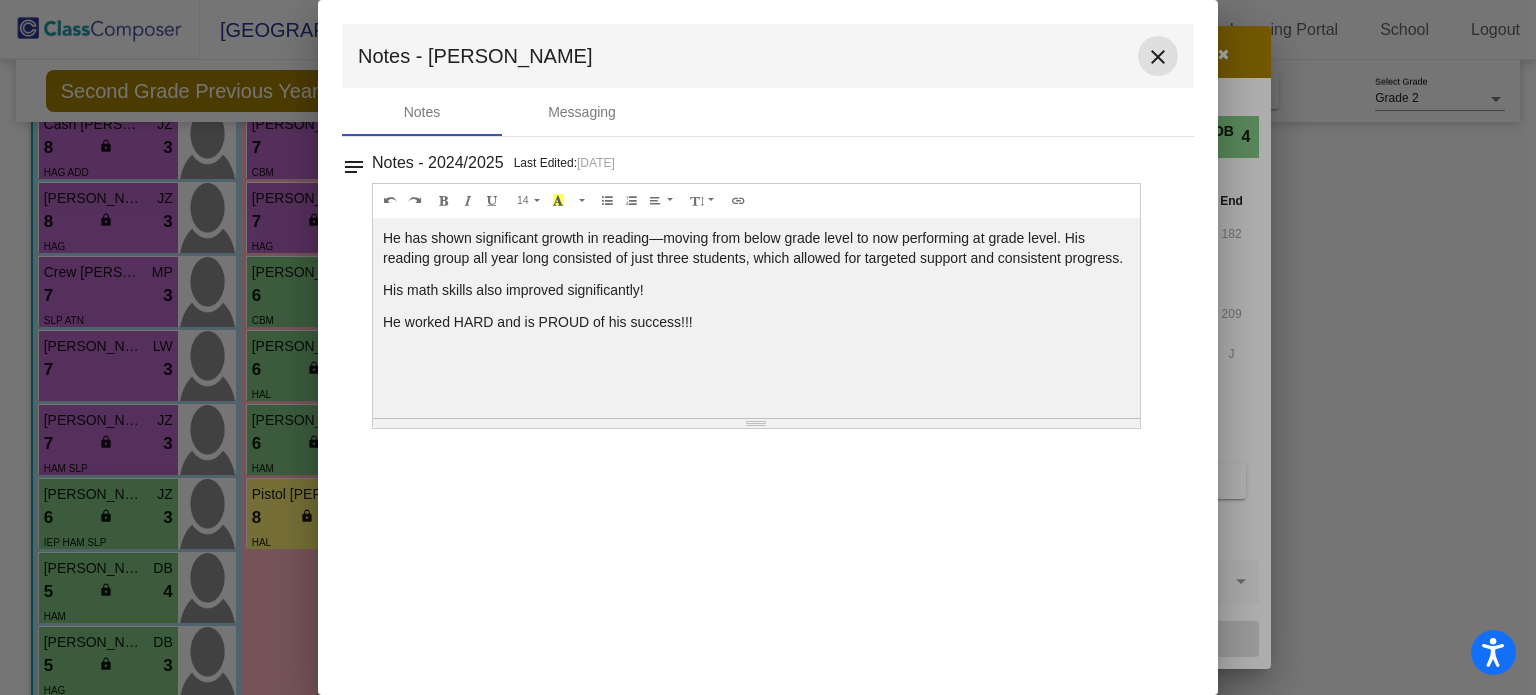 click on "close" at bounding box center [1158, 57] 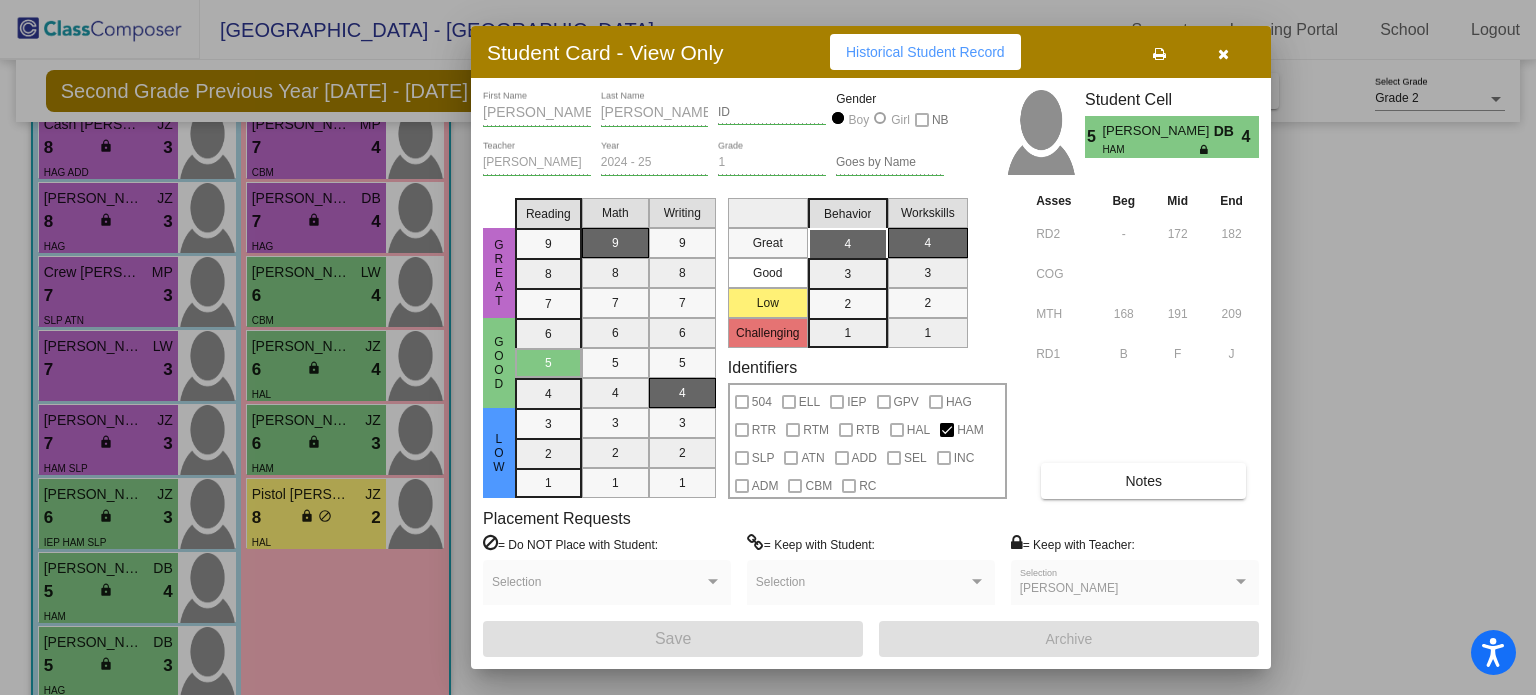 drag, startPoint x: 1530, startPoint y: 378, endPoint x: 1535, endPoint y: 576, distance: 198.06313 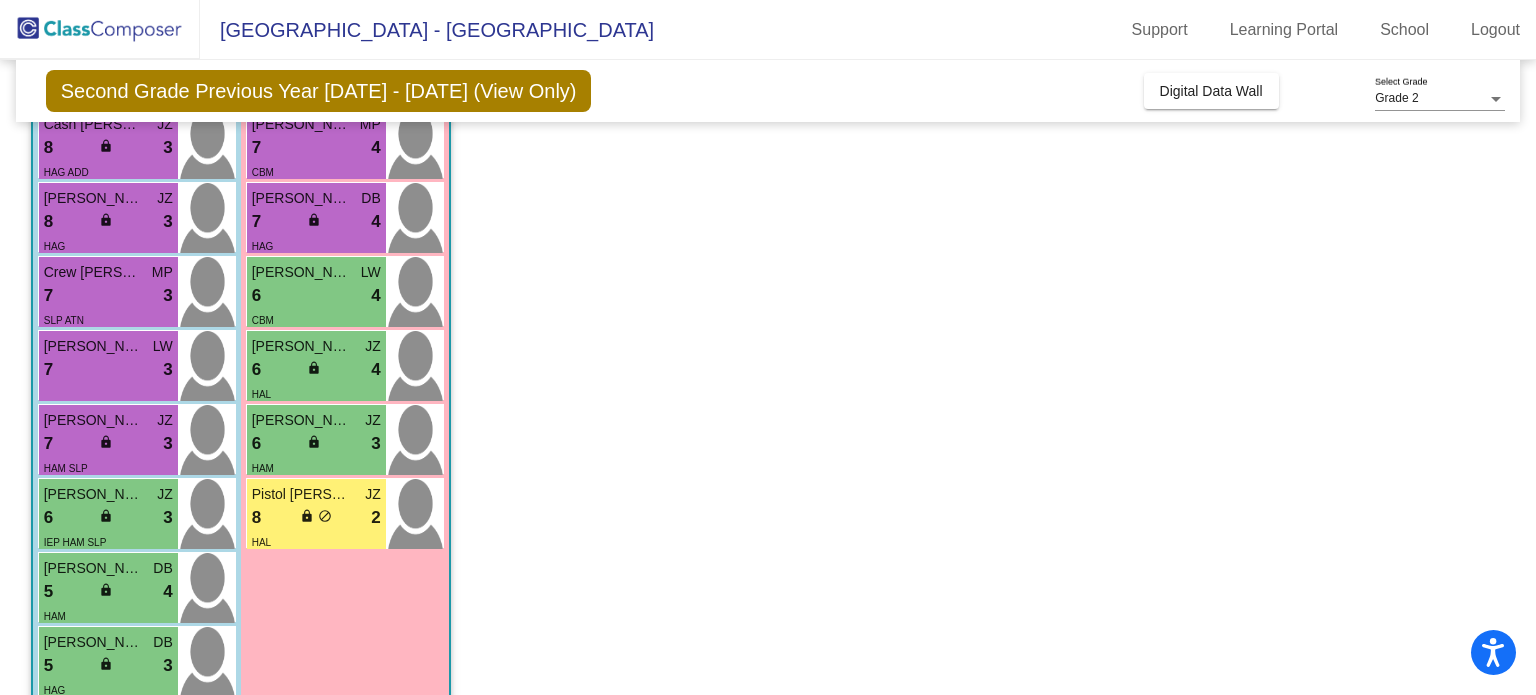 click on "Class 7   - [PERSON_NAME]  picture_as_pdf [PERSON_NAME]  Add Student  First Name Last Name Student Id  (Recommended)   Boy   Girl   [DEMOGRAPHIC_DATA] Add Close  Boys : 16  [PERSON_NAME] [PERSON_NAME] 9 lock do_not_disturb_alt 4 HAL ATN [PERSON_NAME] JZ 9 lock do_not_disturb_alt 3 HAM [PERSON_NAME] DB 9 lock do_not_disturb_alt 3 HAG [PERSON_NAME] JZ 9 lock do_not_disturb_alt 3 HAG [PERSON_NAME] JZ 8 lock do_not_disturb_alt 3 IEP HAG SLP Cash [PERSON_NAME] 8 lock do_not_disturb_alt 3 HAG ADD [PERSON_NAME] JZ 8 lock do_not_disturb_alt 3 HAG Crew [PERSON_NAME] 7 lock do_not_disturb_alt 3 SLP ATN [PERSON_NAME] LW 7 lock do_not_disturb_alt 3 [PERSON_NAME] JZ 7 lock do_not_disturb_alt 3 HAM SLP [PERSON_NAME] JZ 6 lock do_not_disturb_alt 3 IEP HAM SLP [PERSON_NAME] DB 5 lock do_not_disturb_alt 4 HAM [PERSON_NAME] DB 5 lock do_not_disturb_alt 3 HAG [GEOGRAPHIC_DATA][PERSON_NAME] 5 lock do_not_disturb_alt 3 HAM Junior [PERSON_NAME] 8 lock do_not_disturb_alt 2 RTB [PERSON_NAME] [PERSON_NAME] 6 lock do_not_disturb_alt 1 RTB SLP SEL Girls: 11 [PERSON_NAME] DB 9 lock 4 HAG JZ 9" 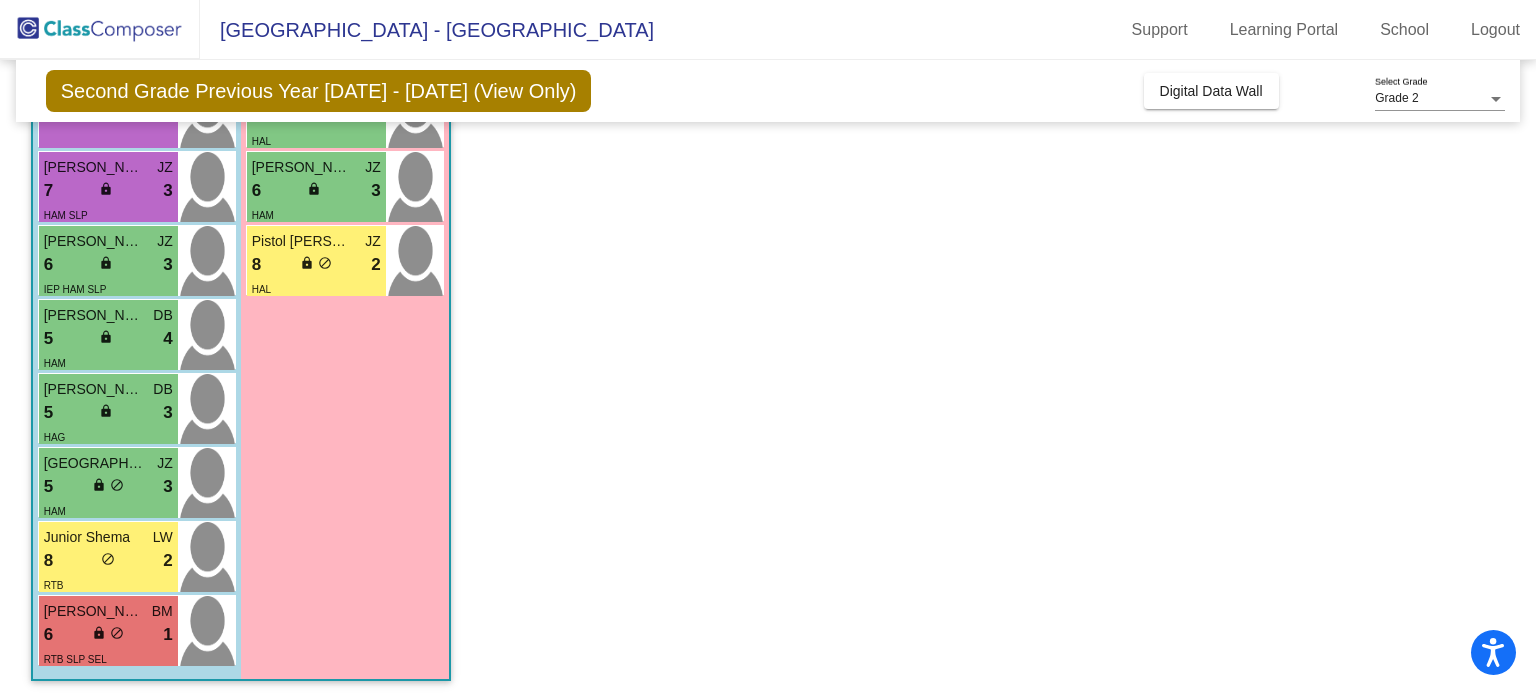 scroll, scrollTop: 840, scrollLeft: 0, axis: vertical 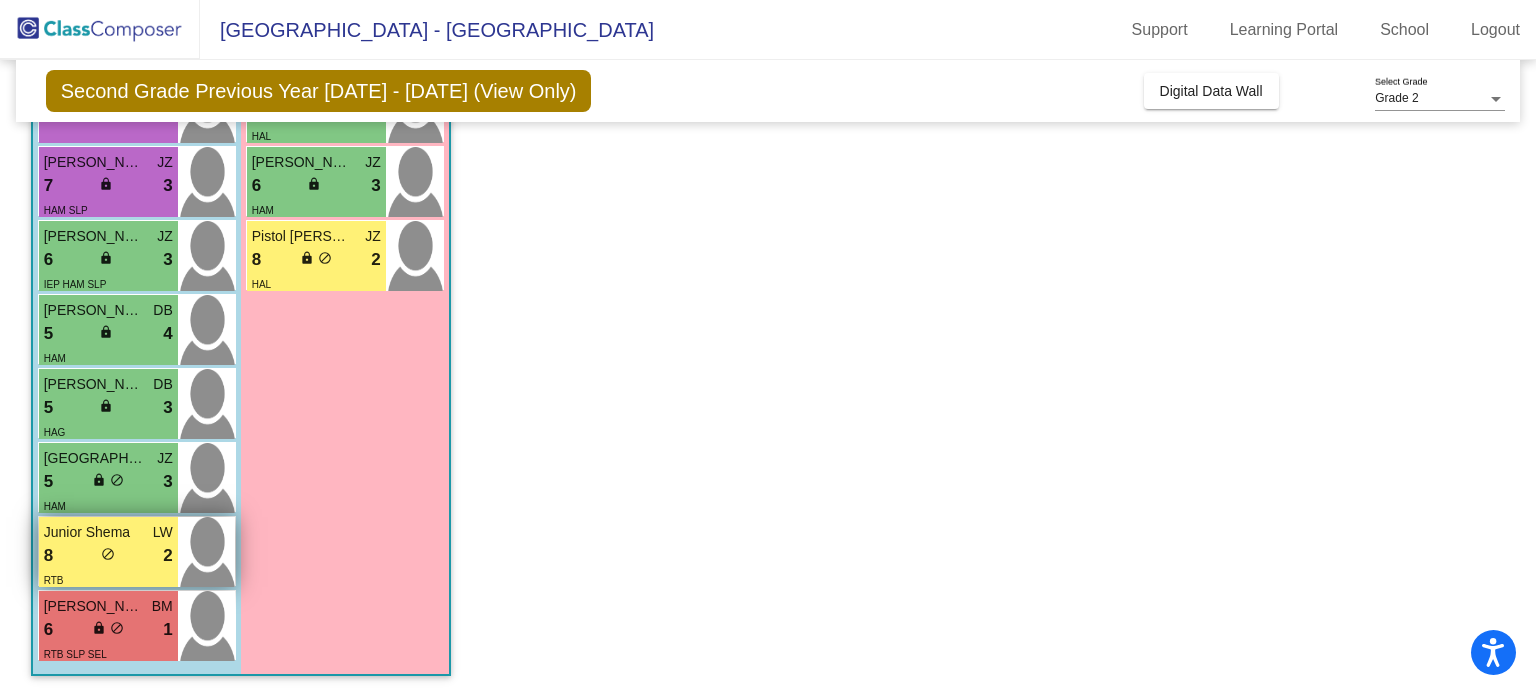 click on "8 lock do_not_disturb_alt 2" at bounding box center (108, 556) 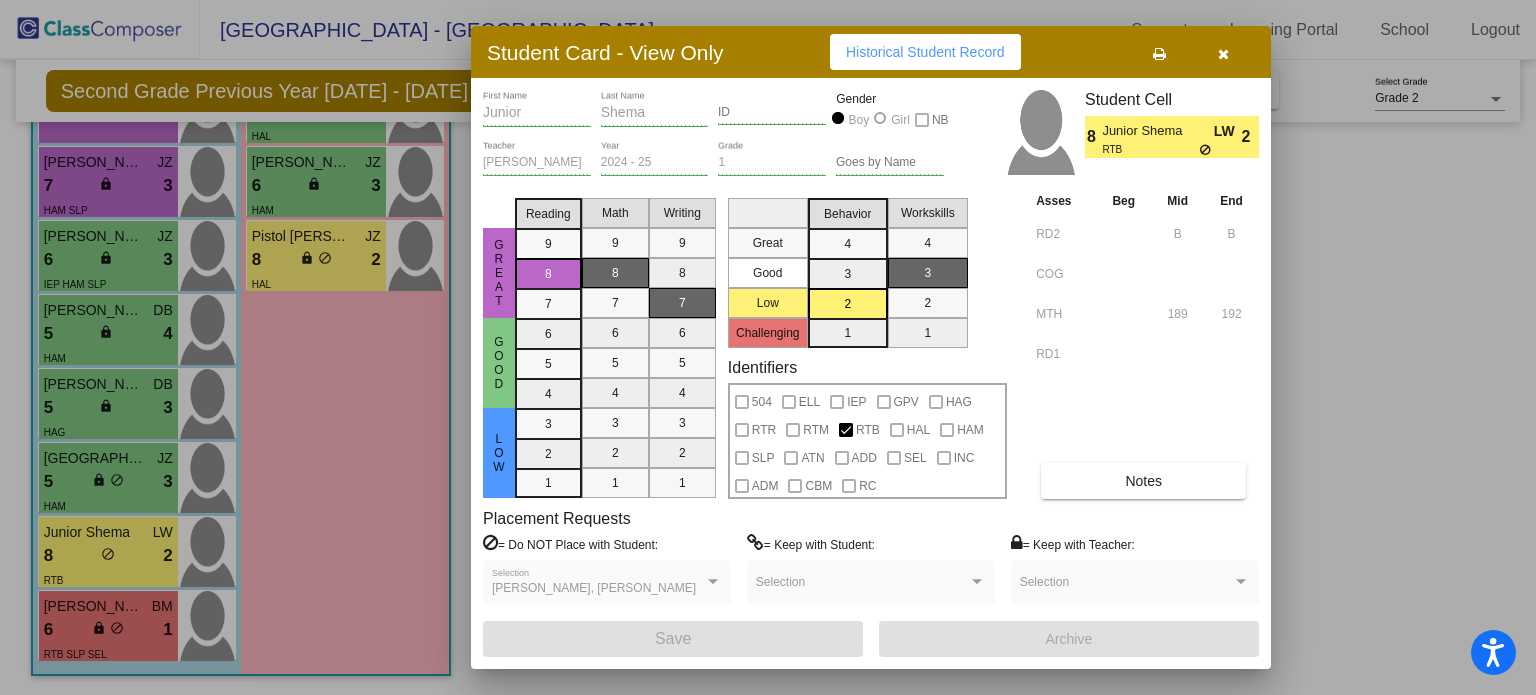 click on "Notes" at bounding box center (1143, 481) 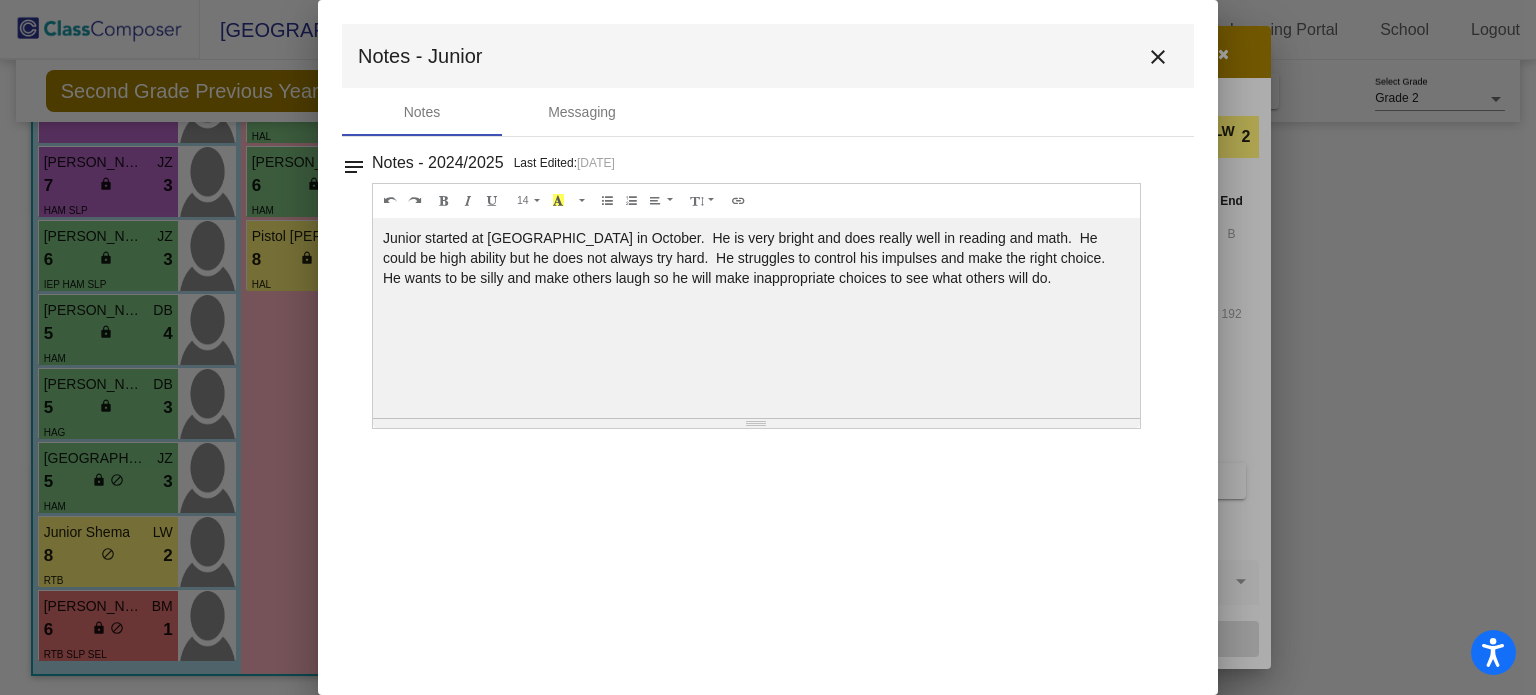 click on "close" at bounding box center [1158, 57] 